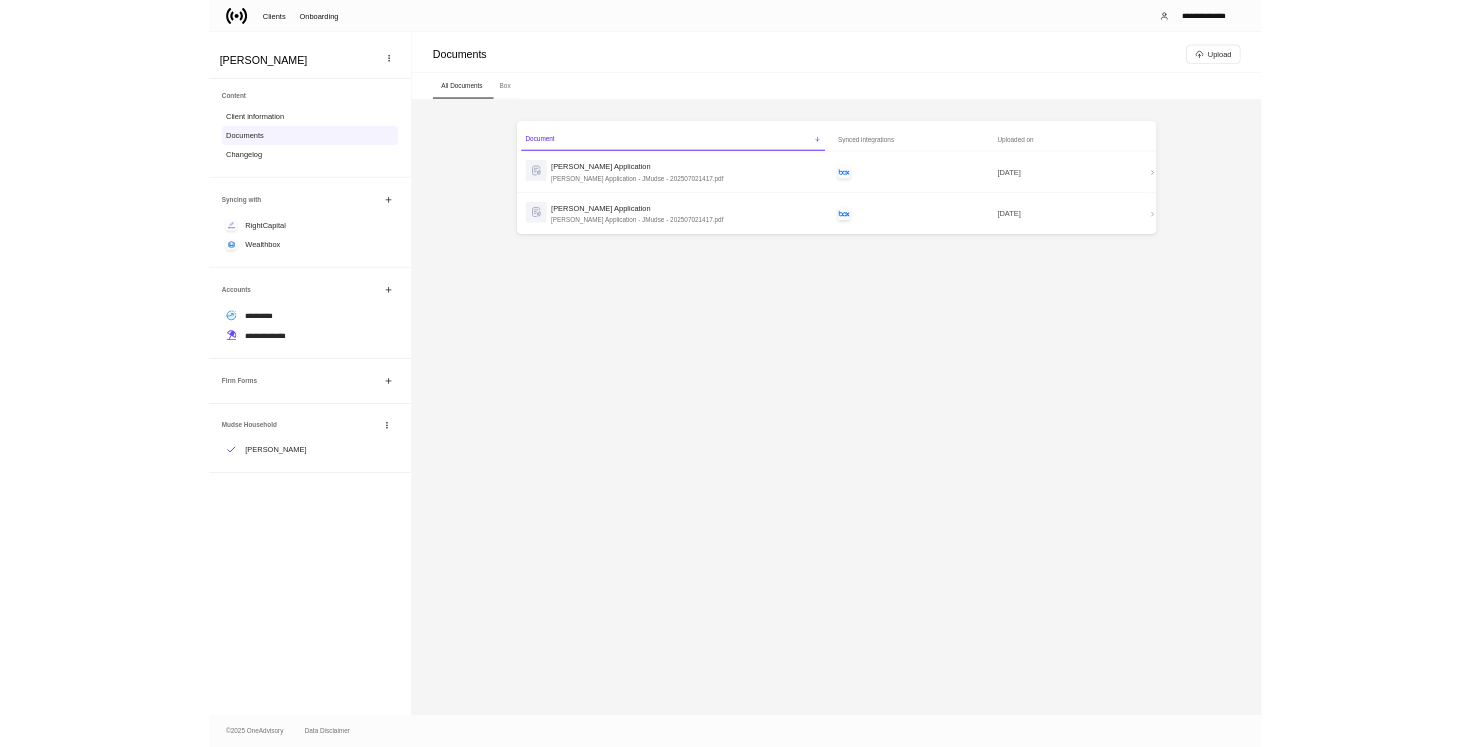 scroll, scrollTop: 0, scrollLeft: 0, axis: both 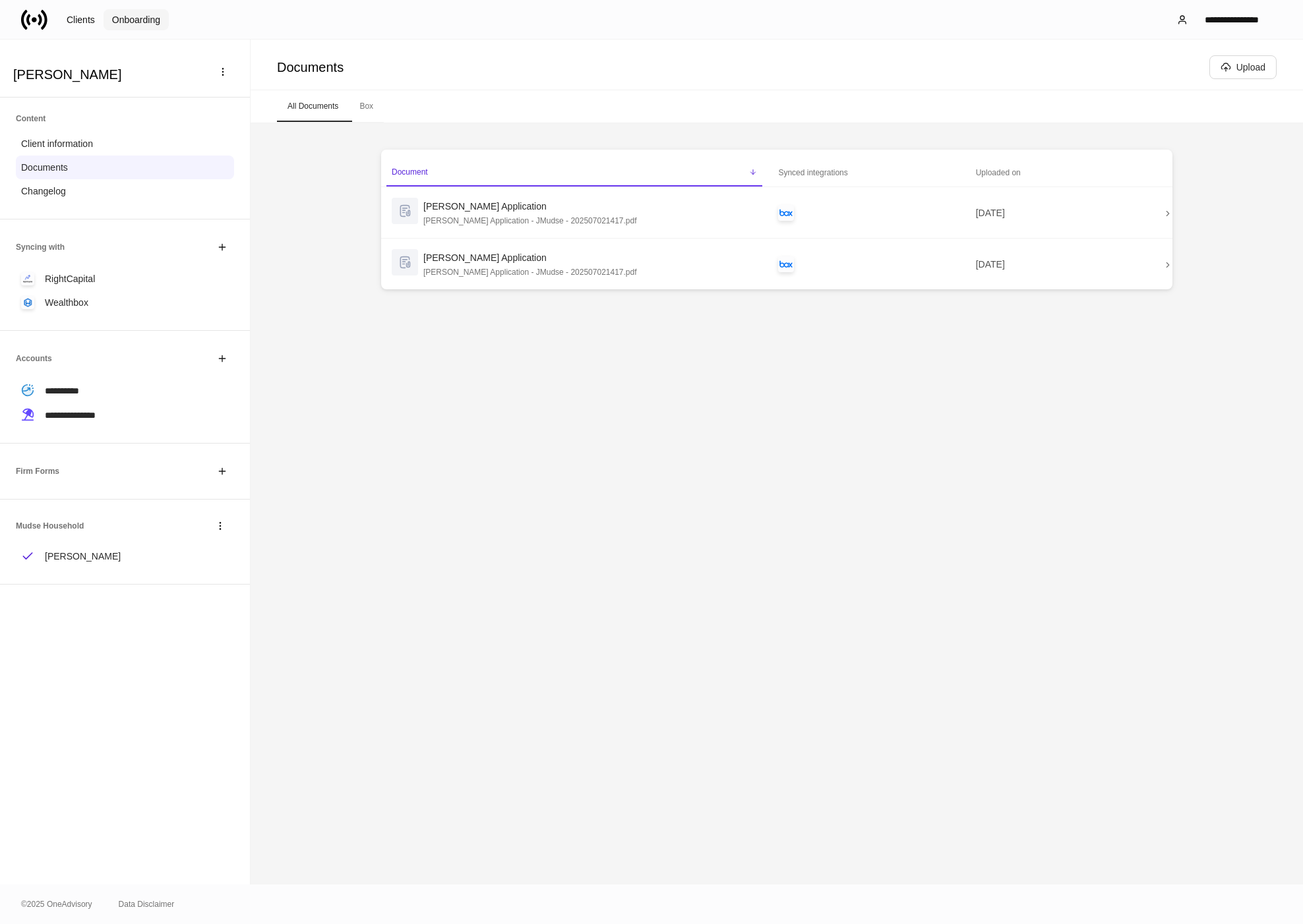 click on "Onboarding" at bounding box center (136, 20) 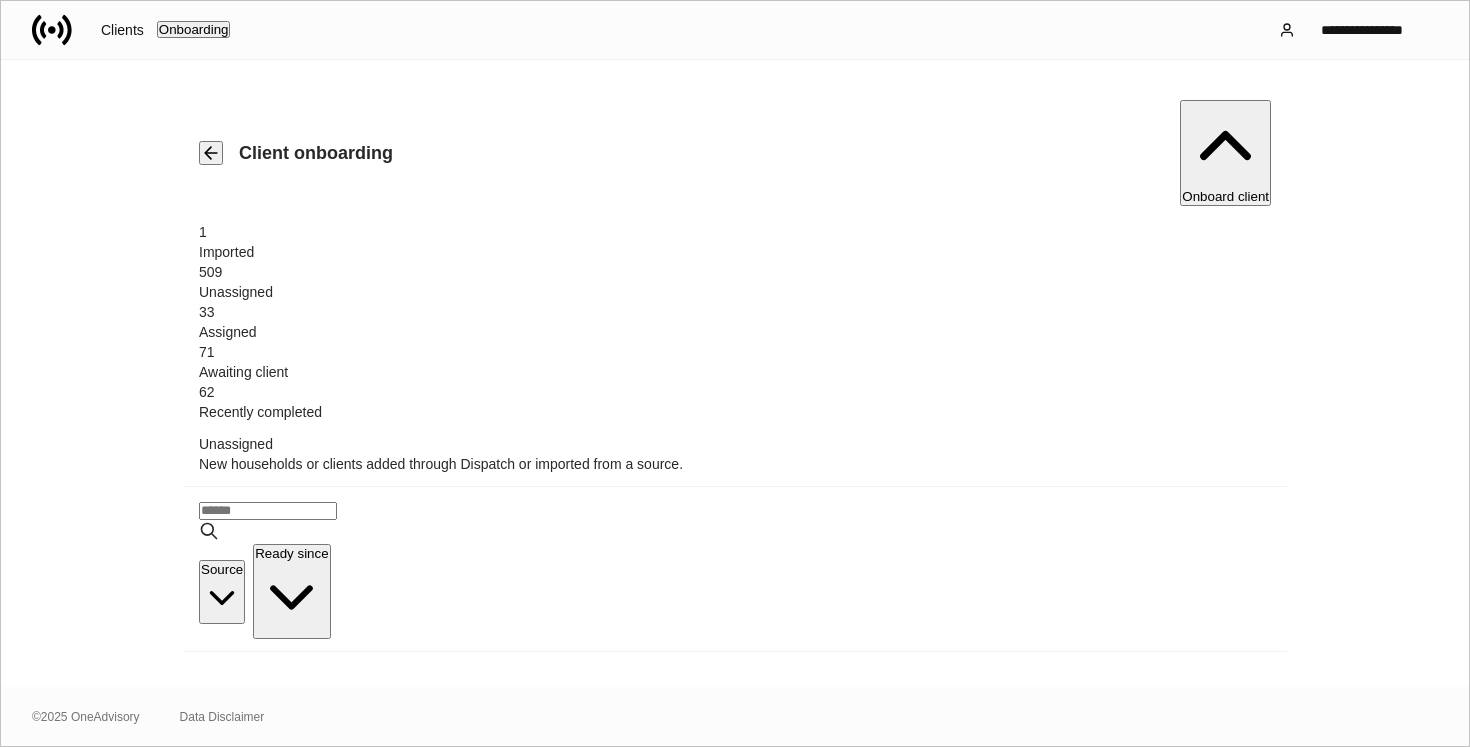 click on "Onboard client" at bounding box center [1225, 153] 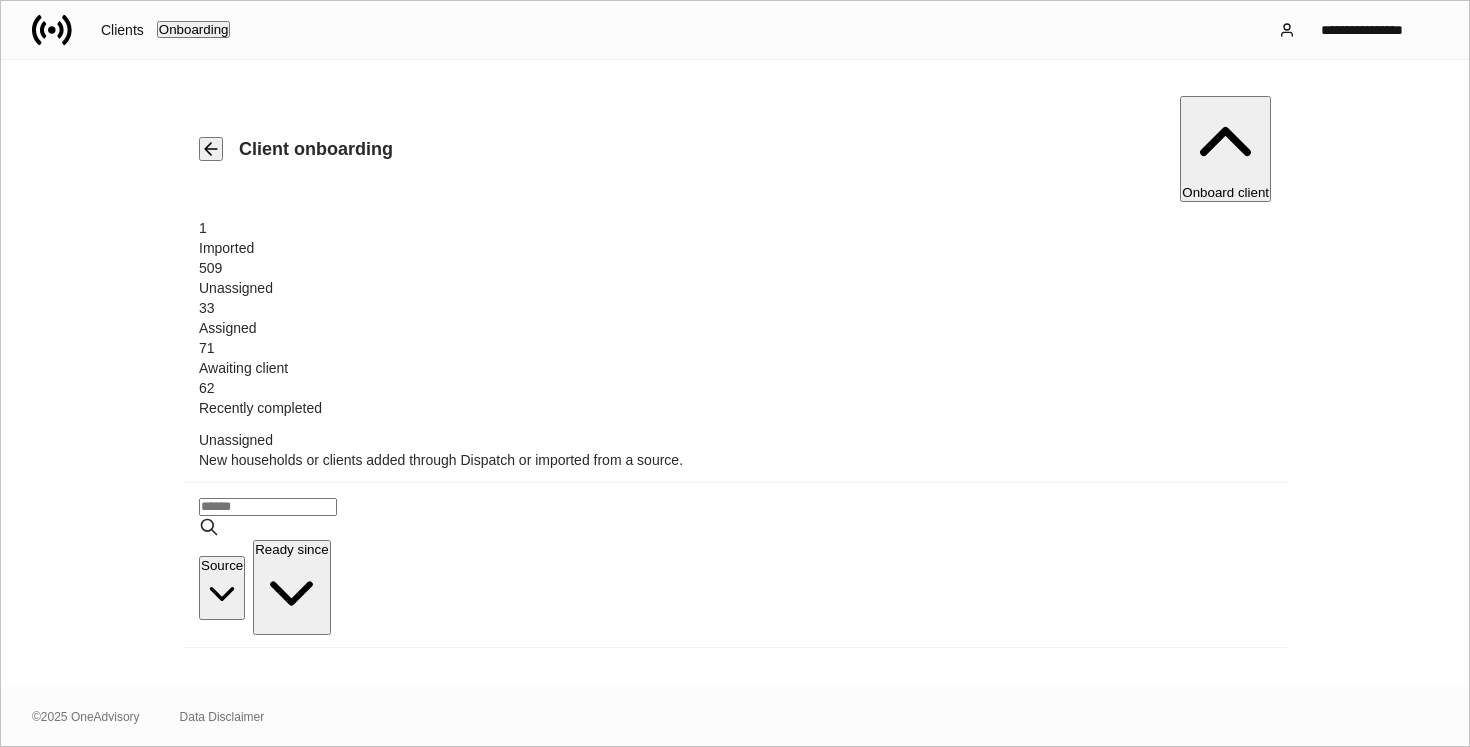 scroll, scrollTop: 0, scrollLeft: 0, axis: both 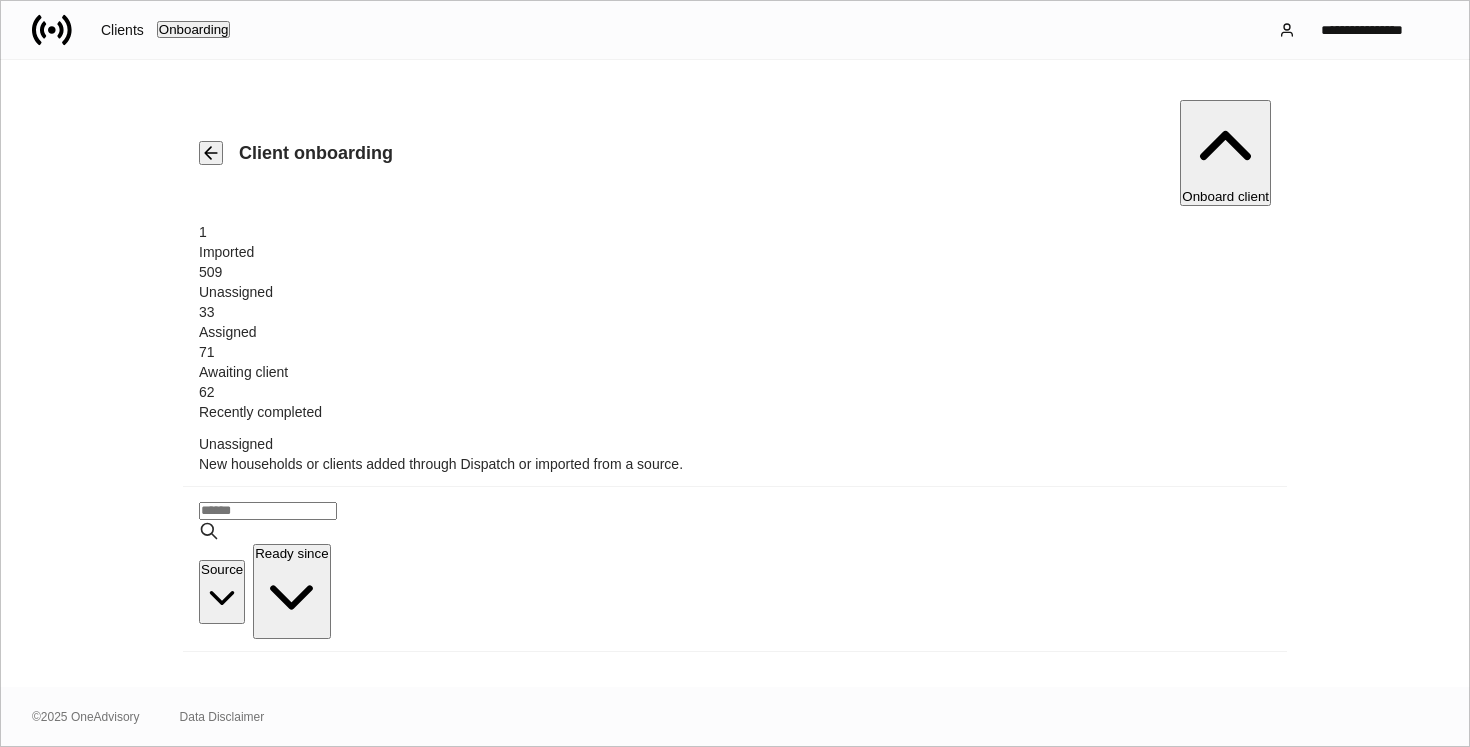 type 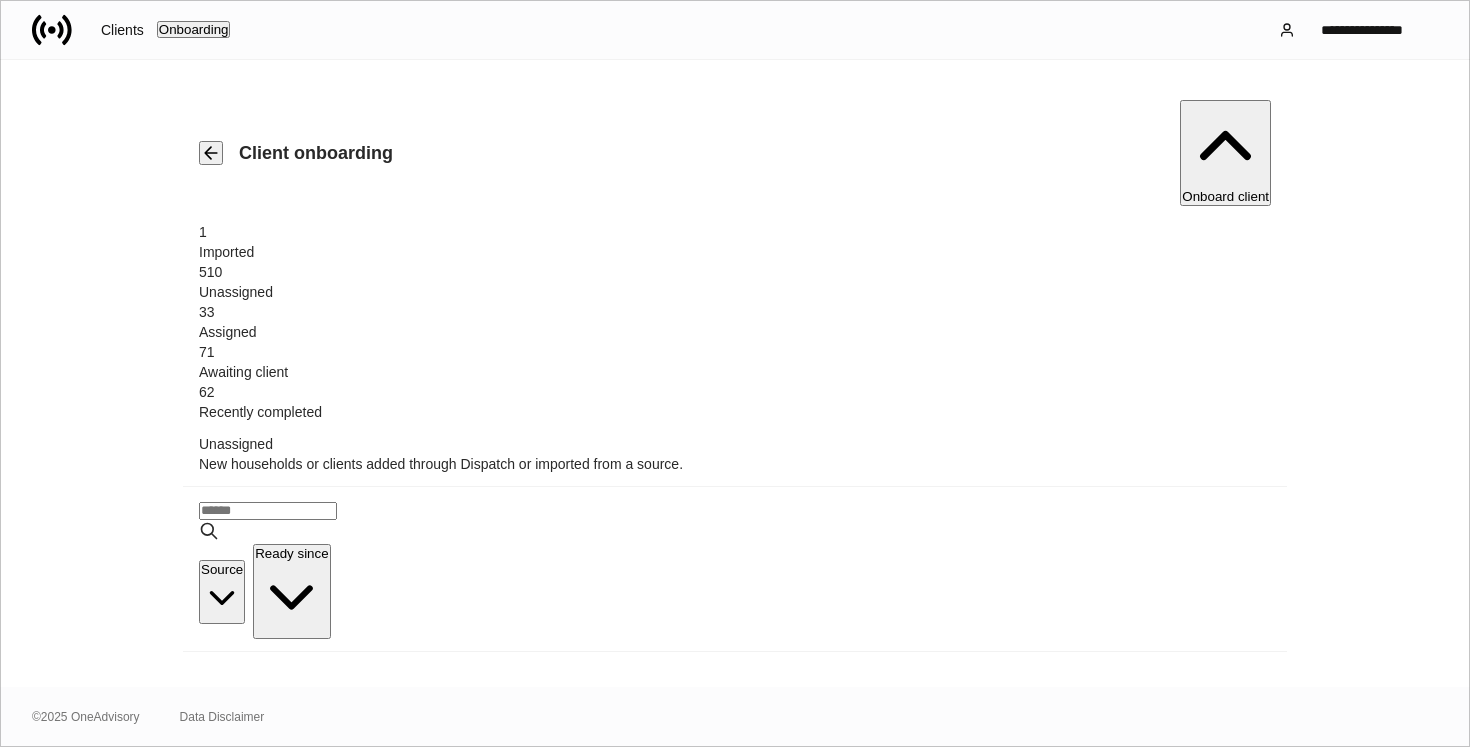 click on "Wealthbox" at bounding box center (854, 902) 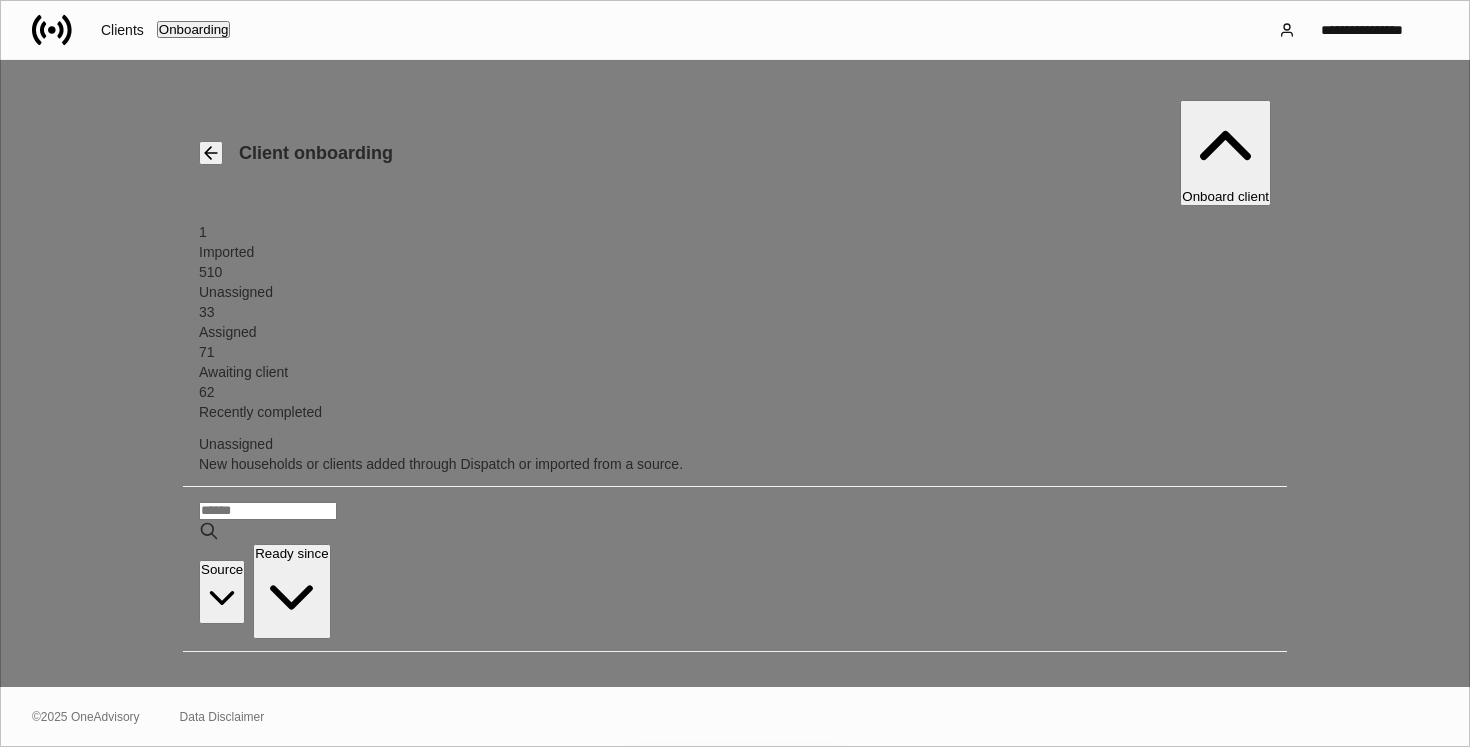 click on "[PERSON_NAME]" at bounding box center (735, 863) 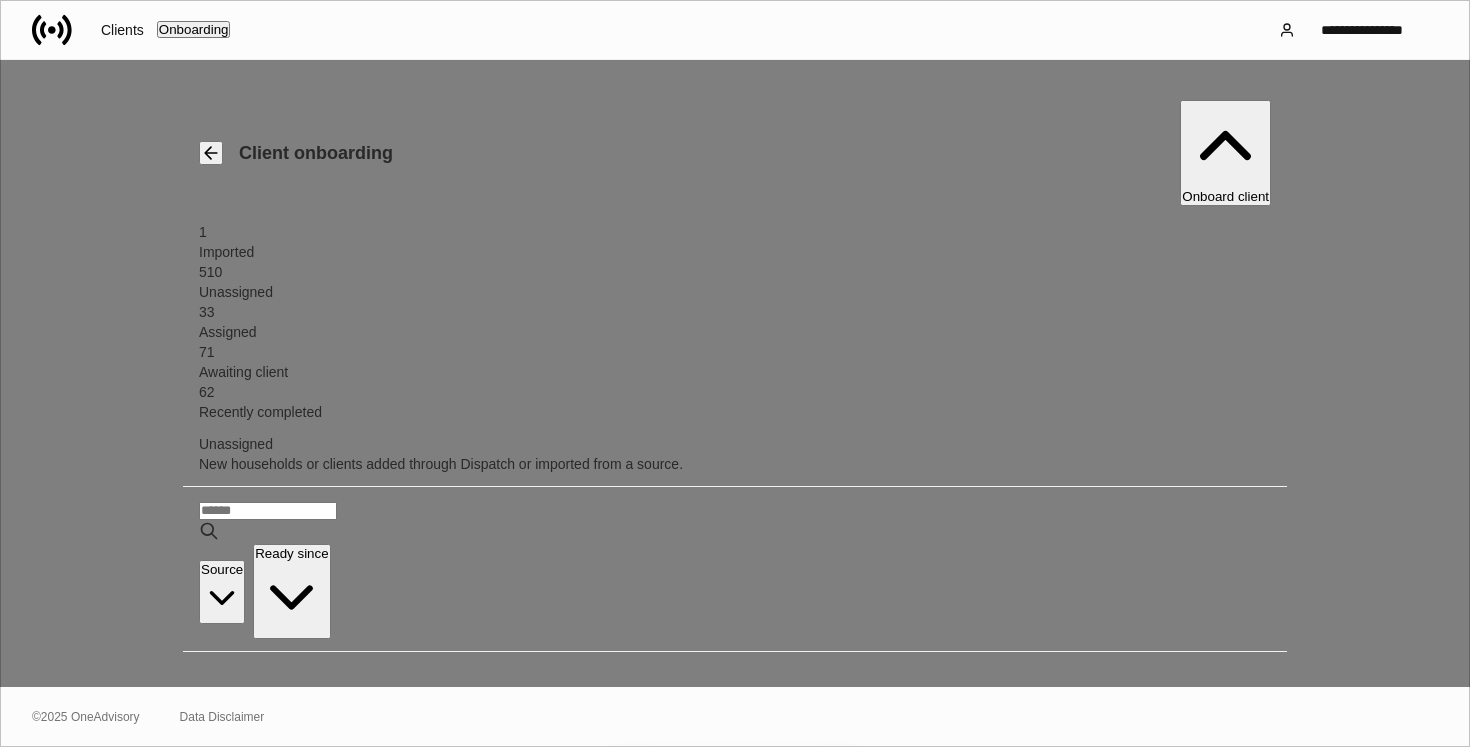 click on "Begin onboarding" at bounding box center [784, 907] 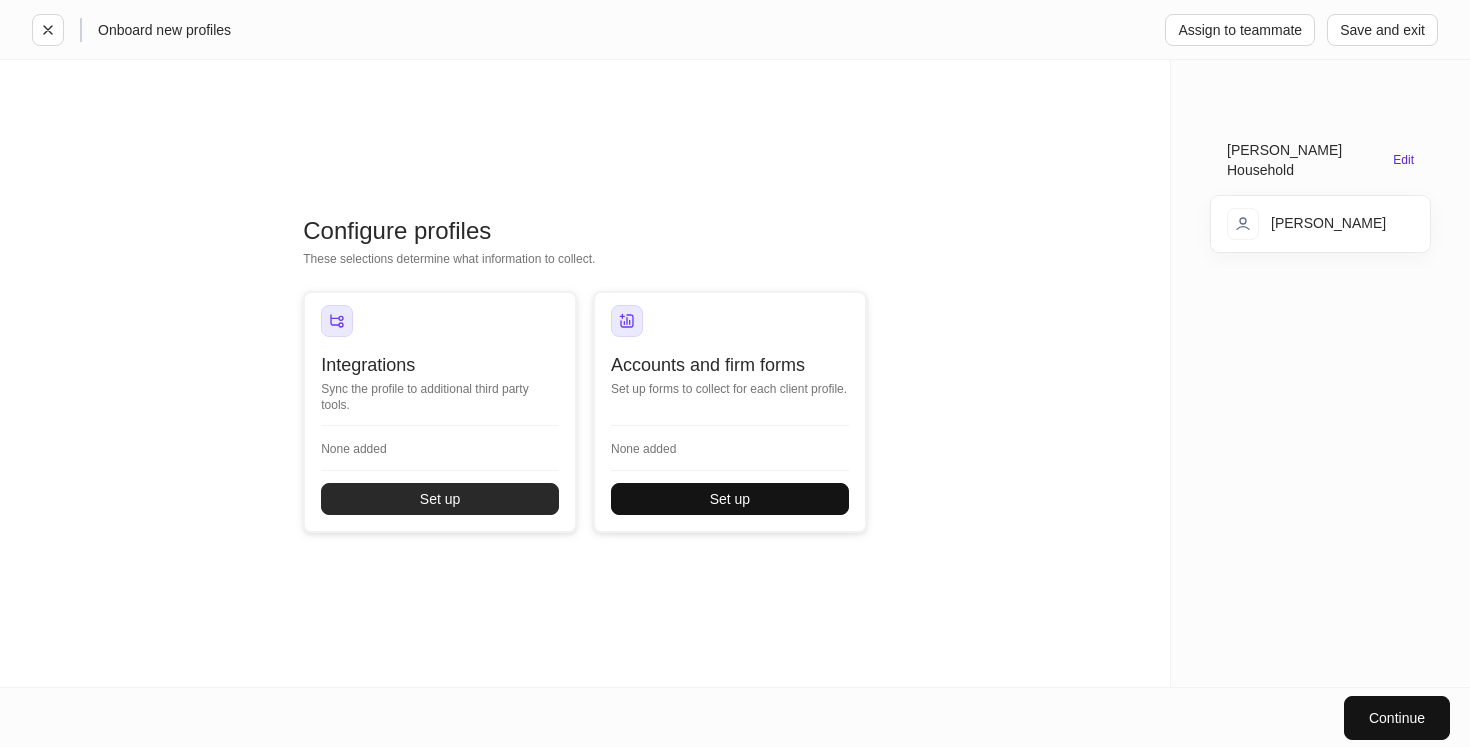 click on "Set up" at bounding box center (440, 499) 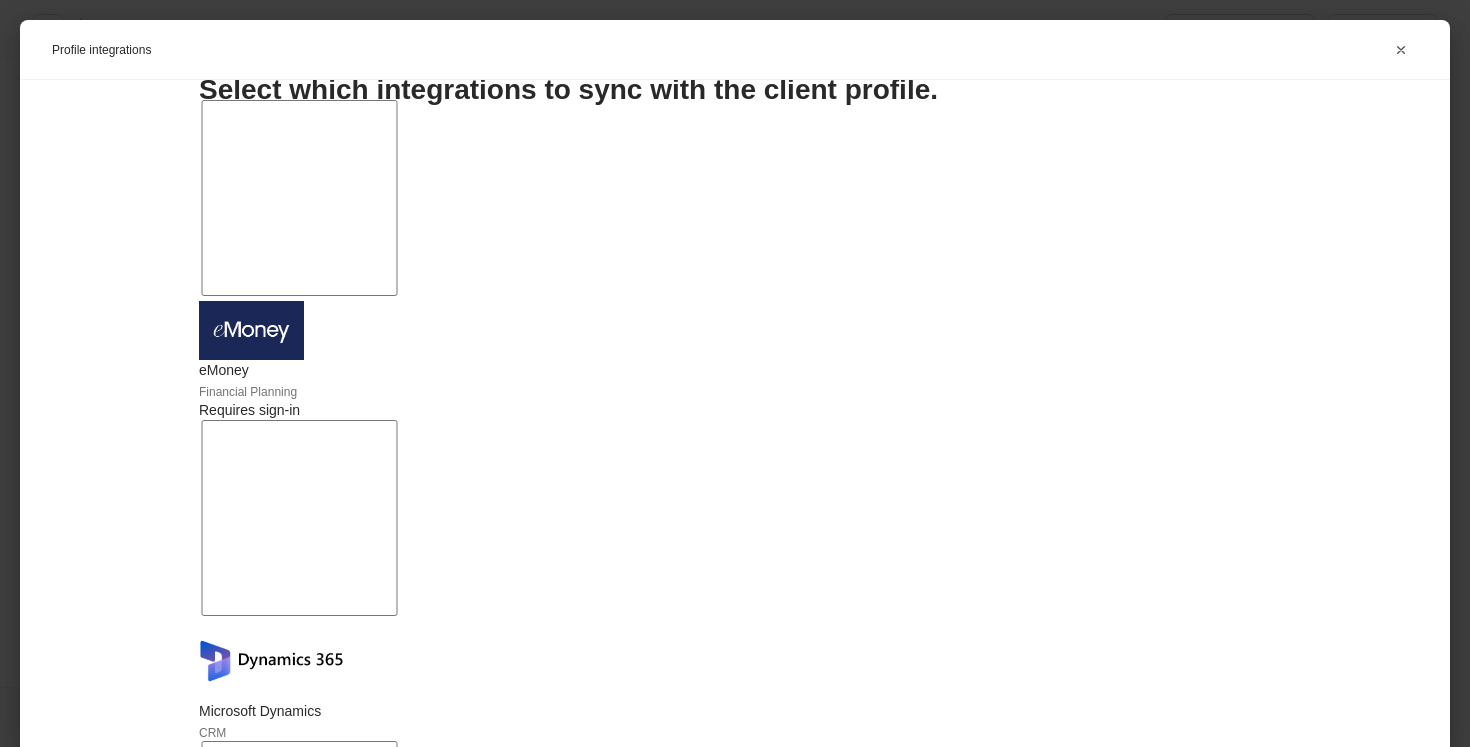 scroll, scrollTop: 278, scrollLeft: 0, axis: vertical 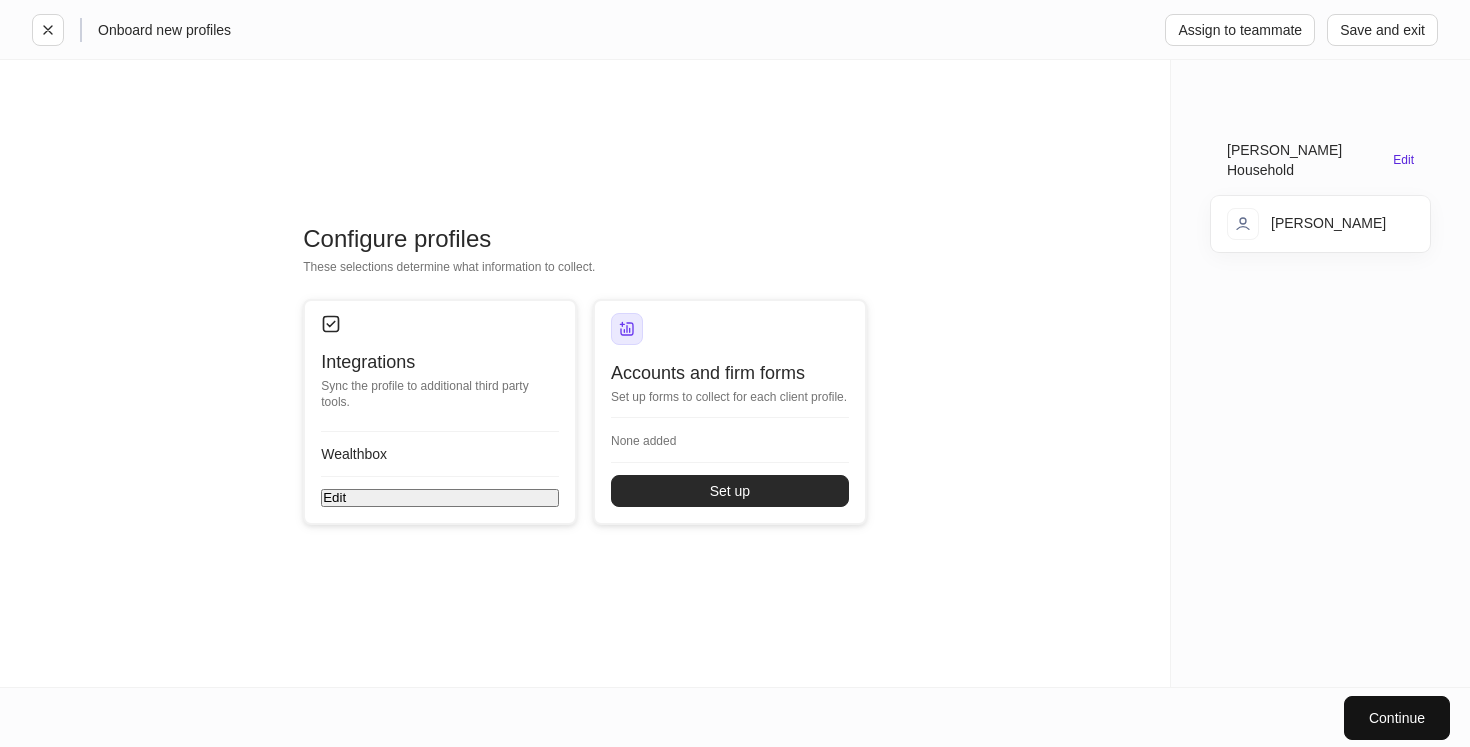 click on "Set up" at bounding box center [730, 491] 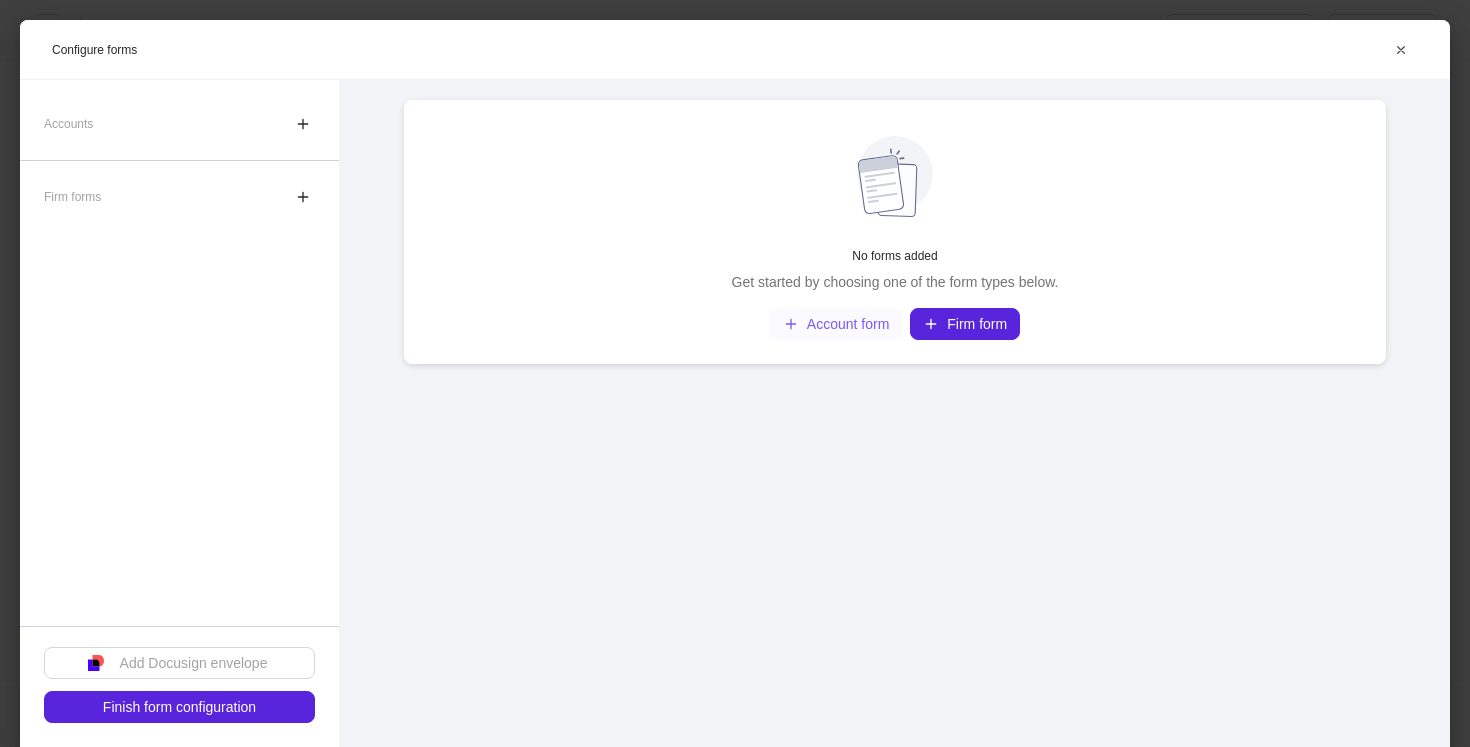 click on "Account form" at bounding box center (836, 324) 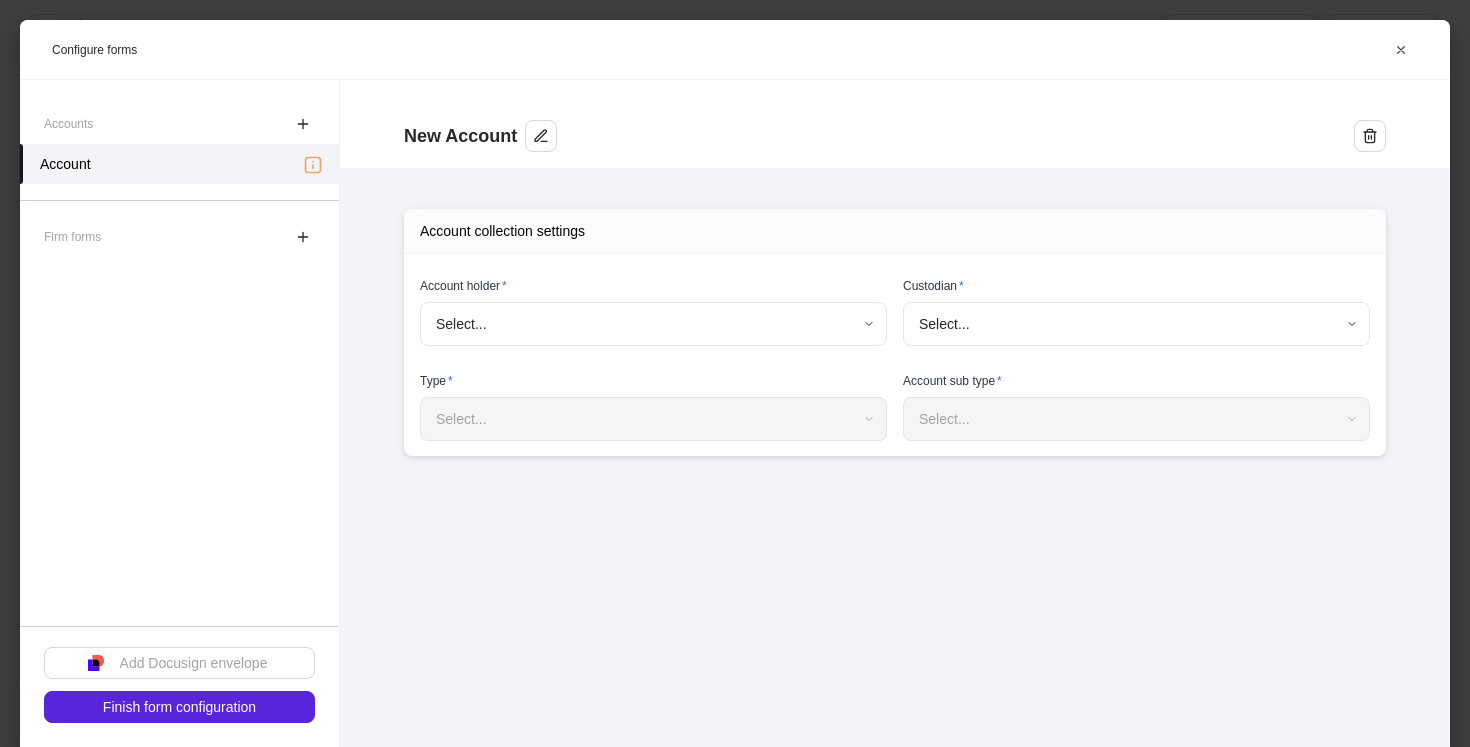 type on "**********" 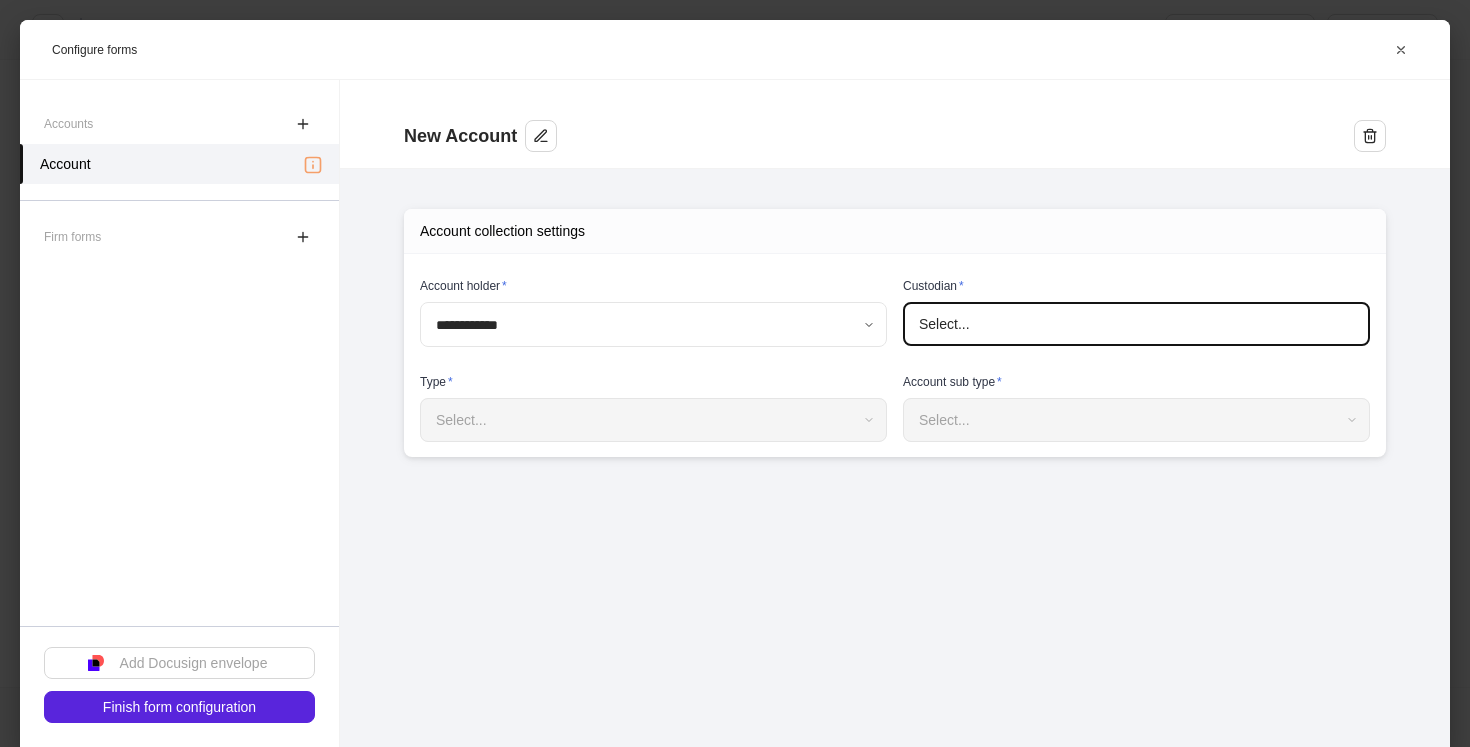 click on "**********" at bounding box center (735, 413) 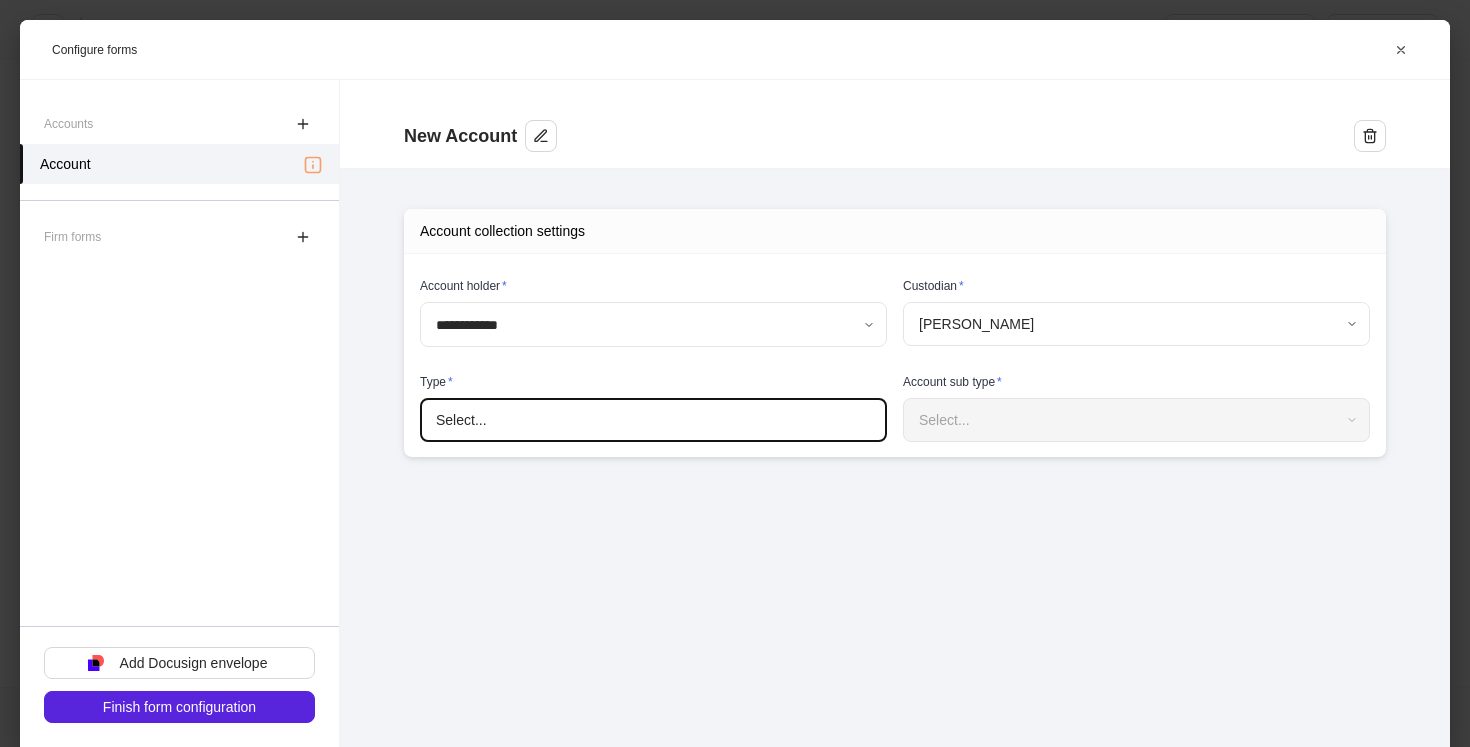 click on "**********" at bounding box center (735, 483) 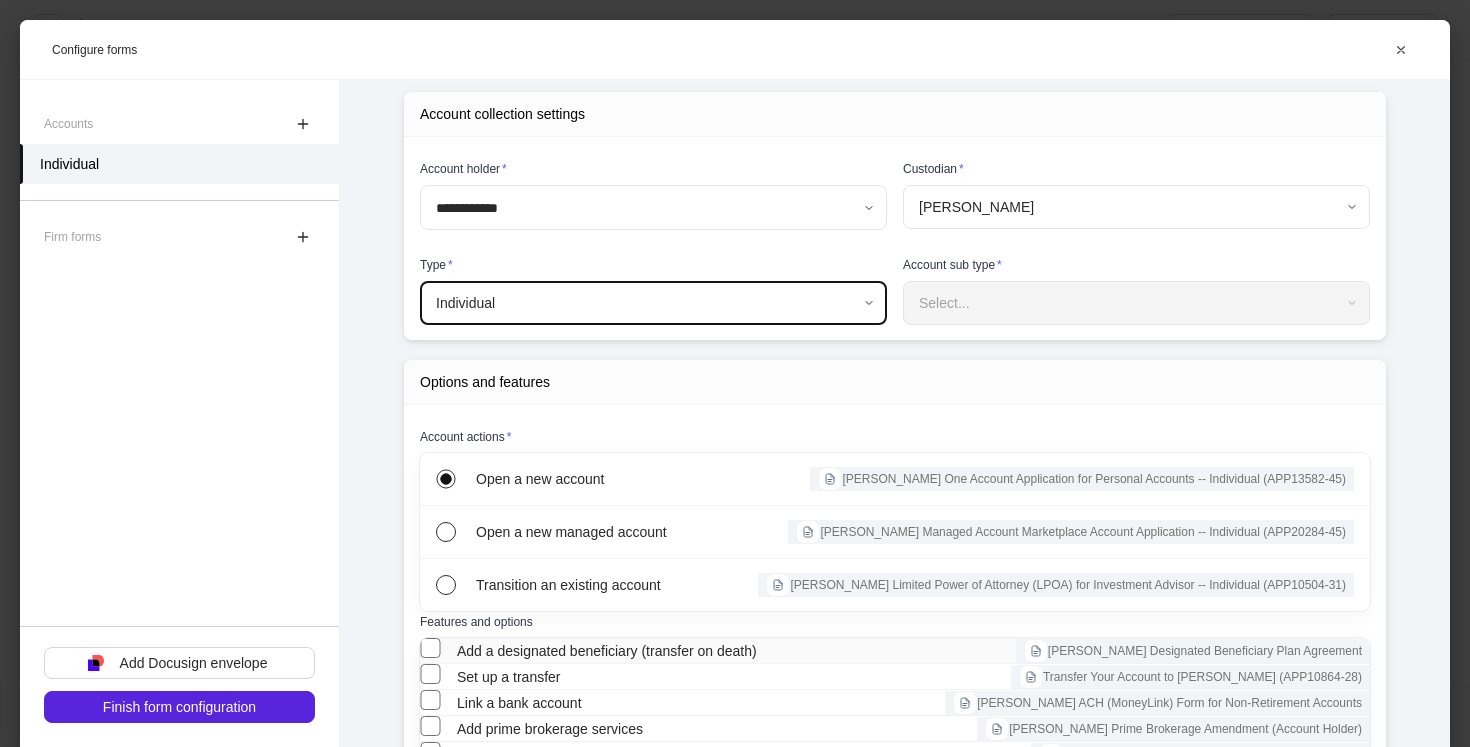 scroll, scrollTop: 112, scrollLeft: 0, axis: vertical 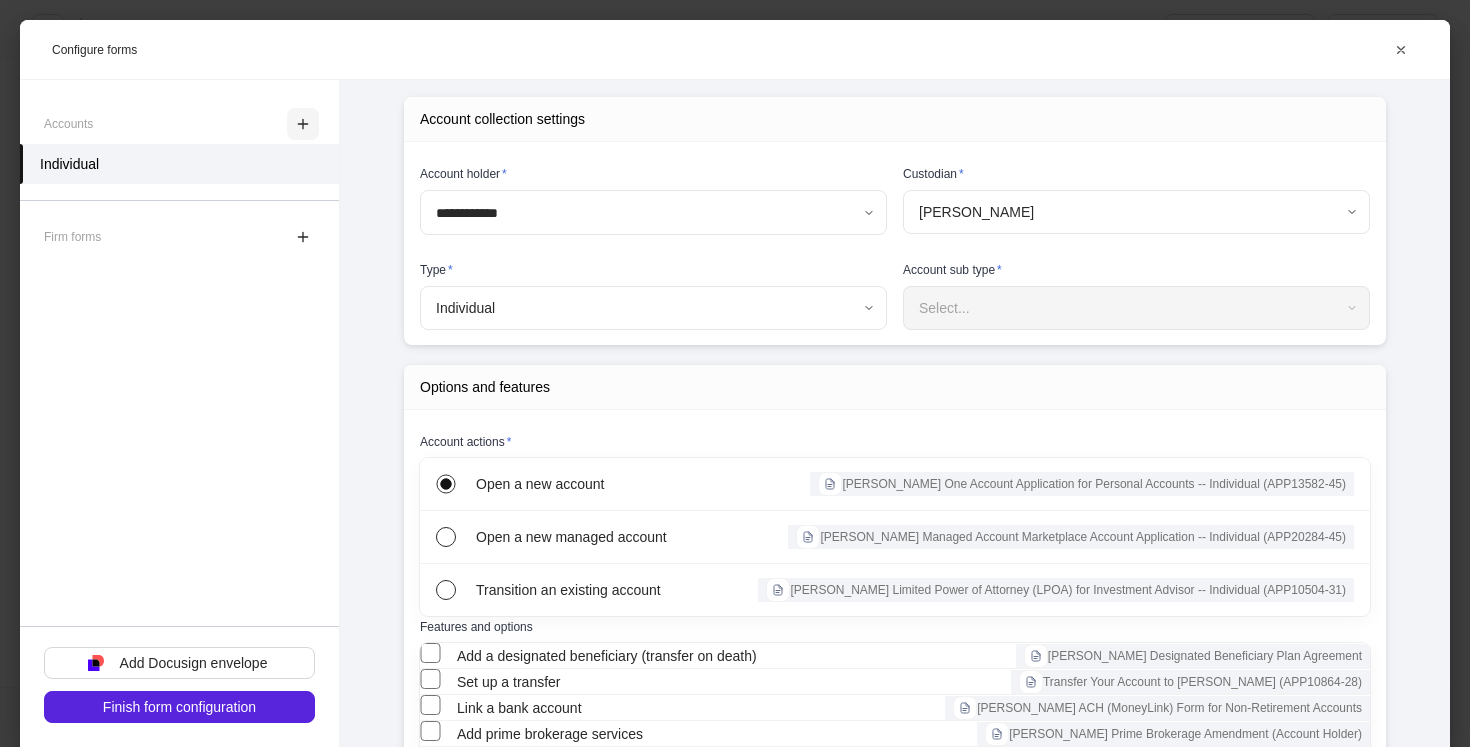 click 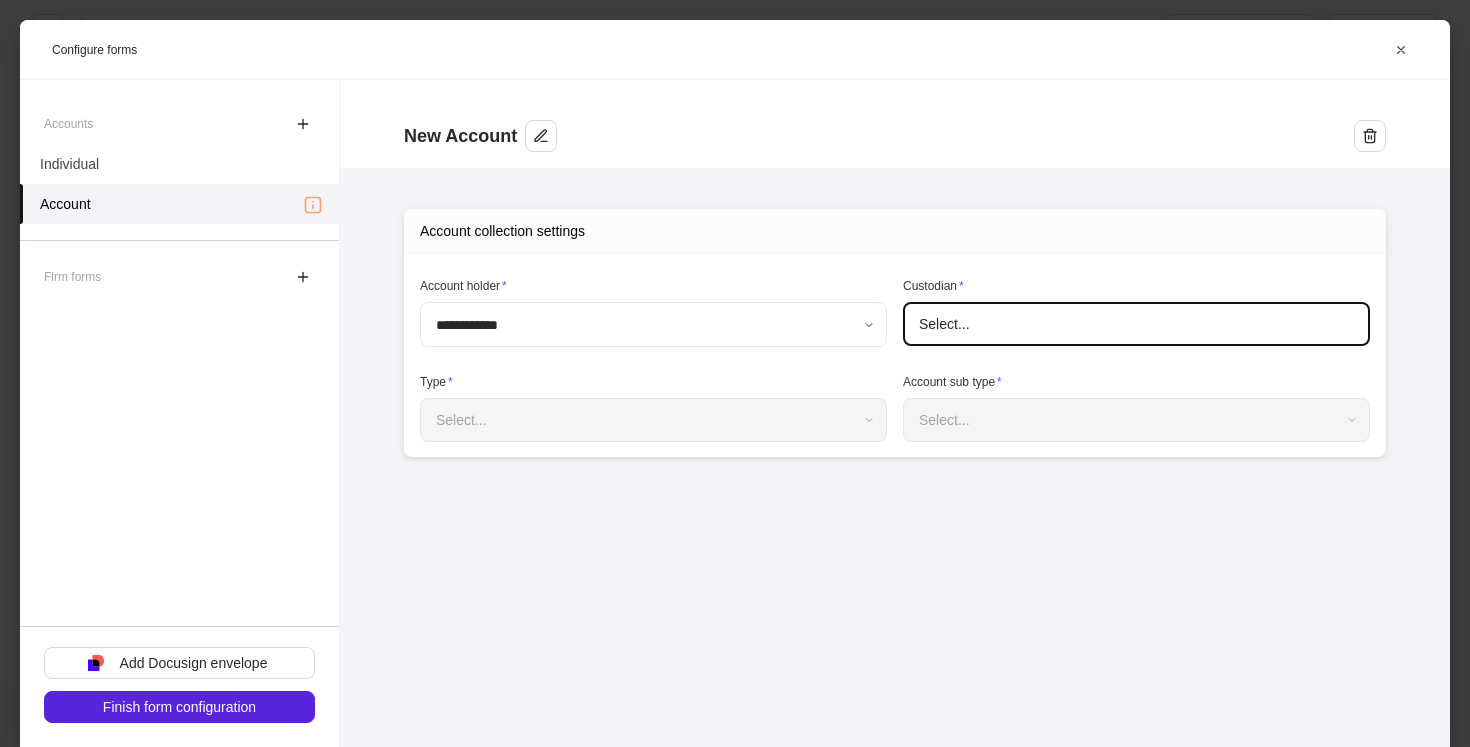 click on "**********" at bounding box center [735, 413] 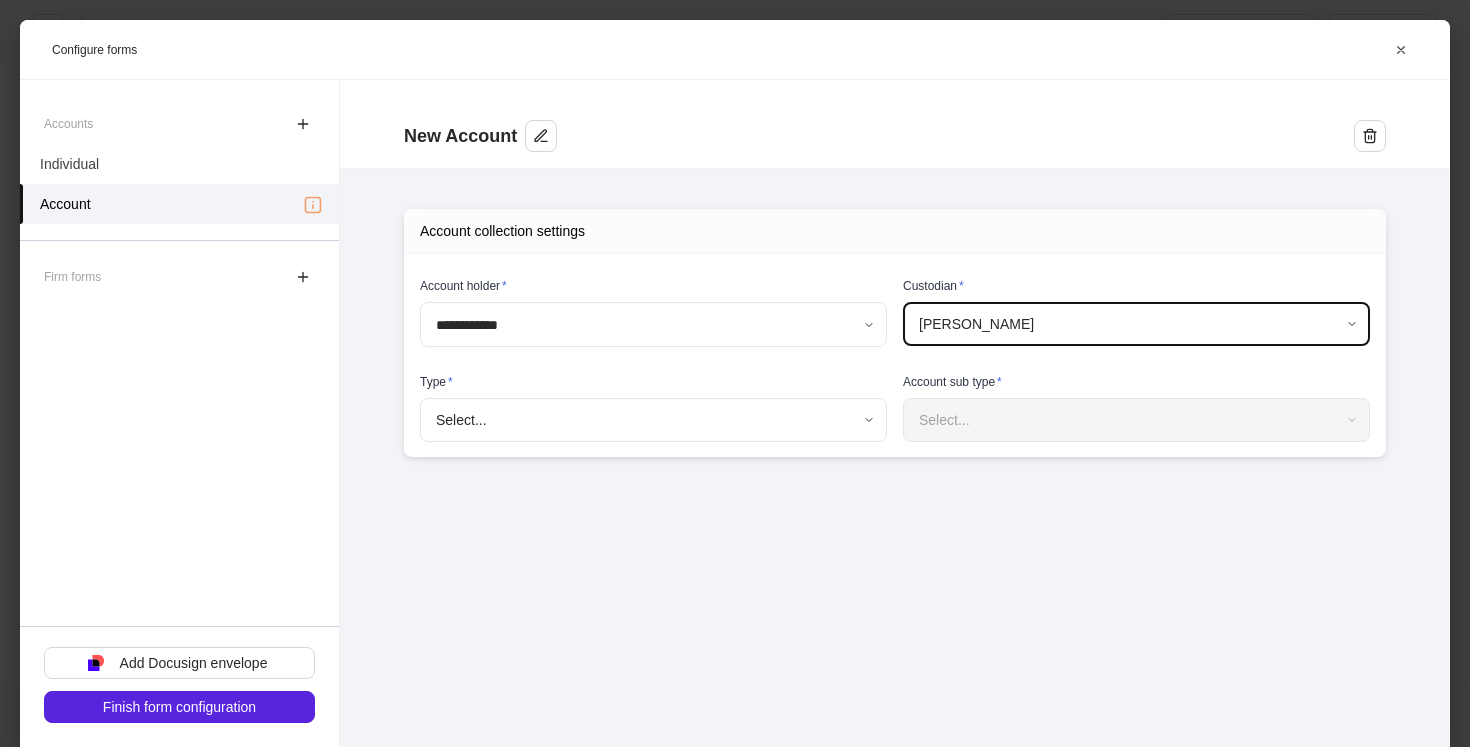 click on "**********" at bounding box center (735, 373) 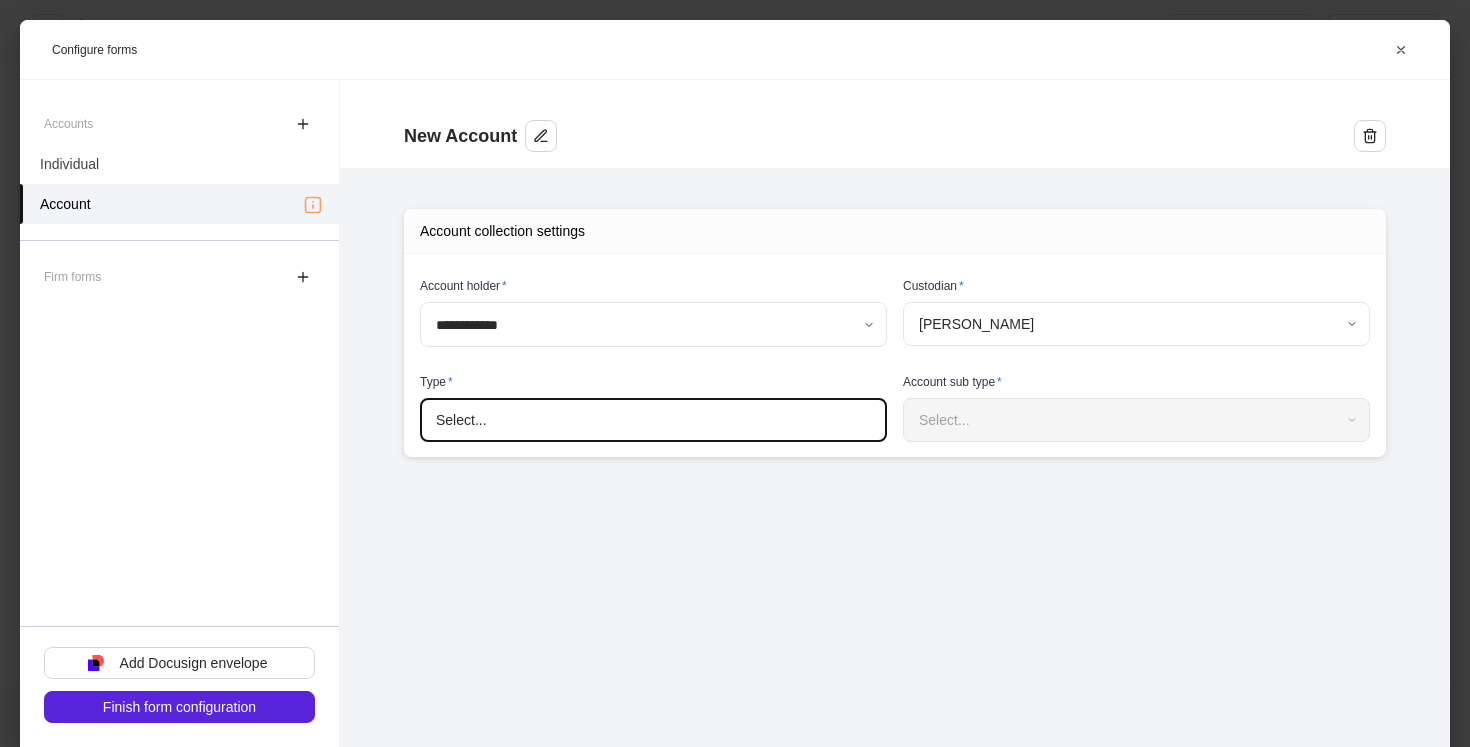 click on "IRA" at bounding box center (735, 897) 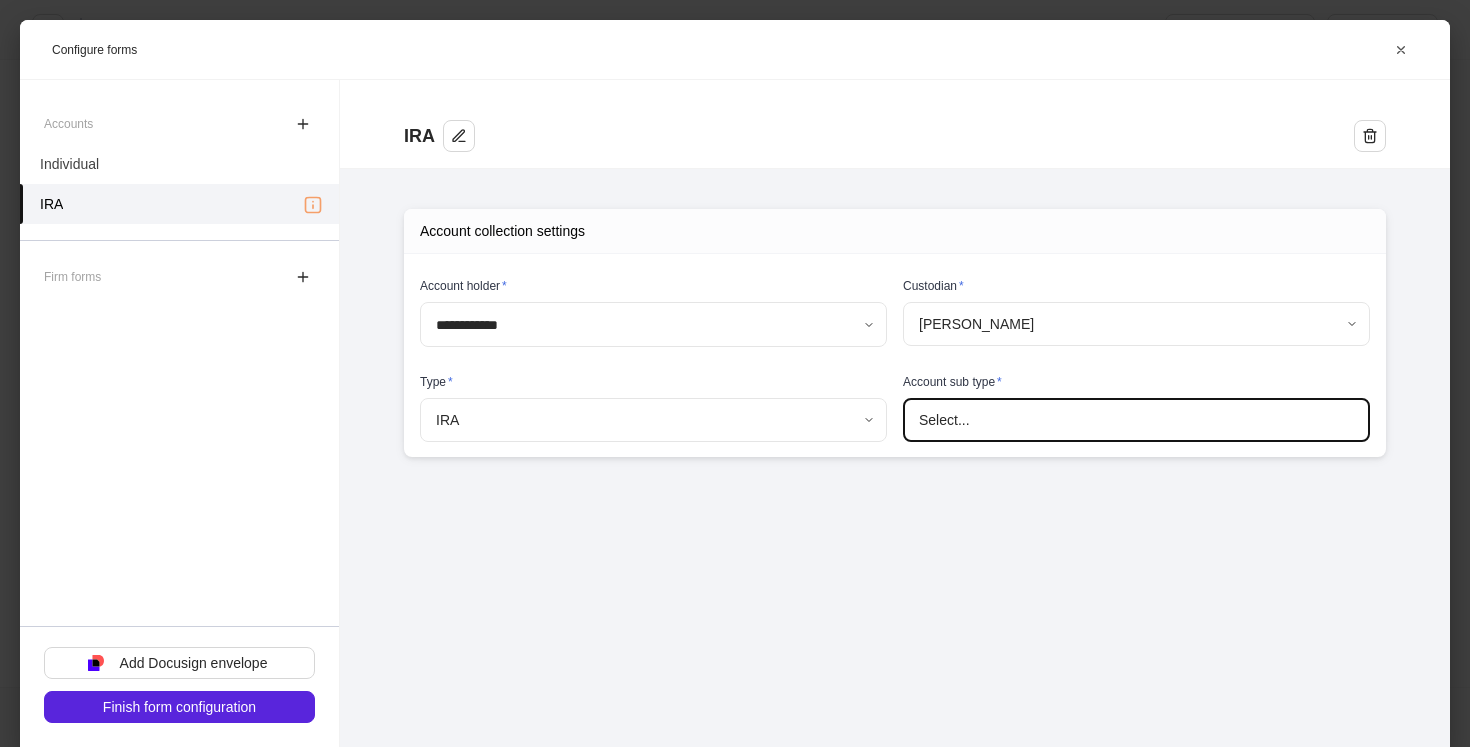 click on "**********" at bounding box center (735, 443) 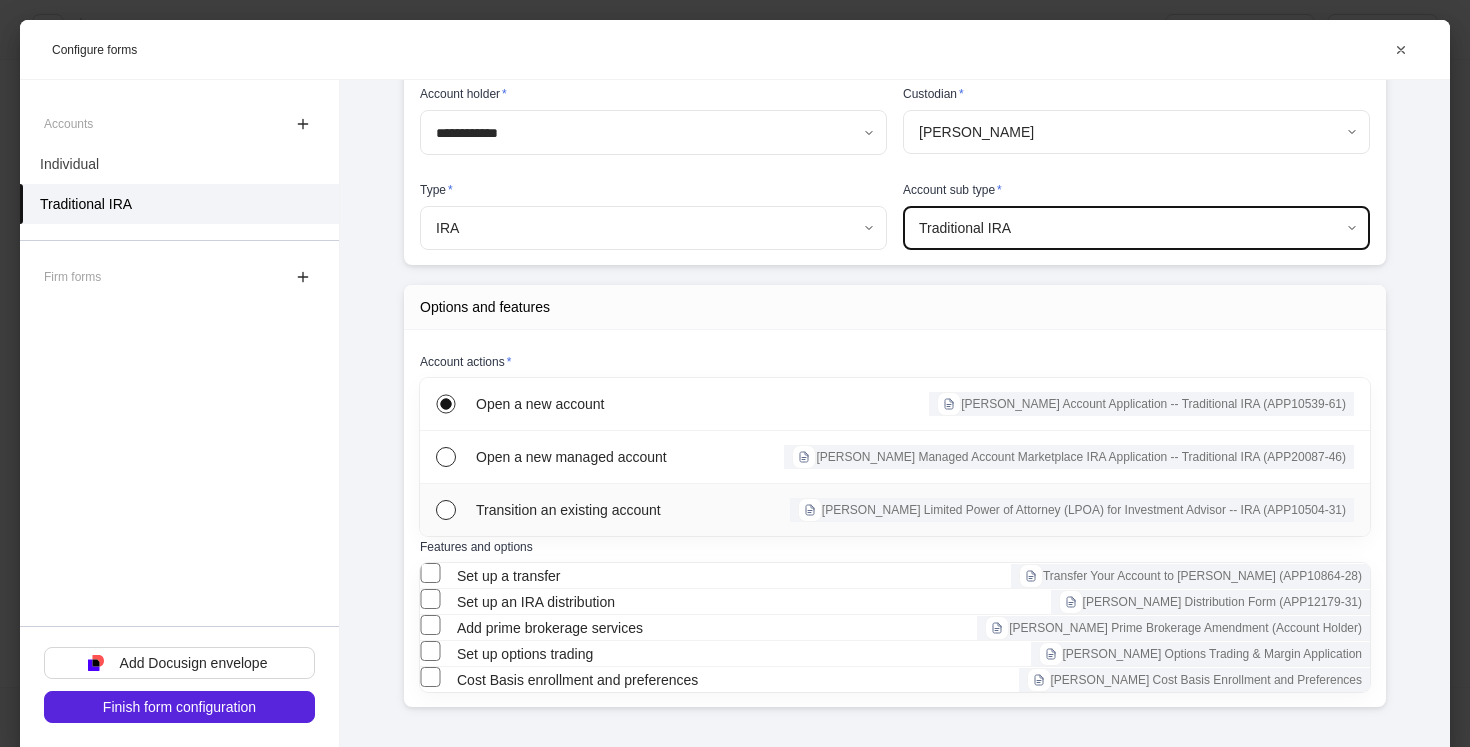 scroll, scrollTop: 189, scrollLeft: 0, axis: vertical 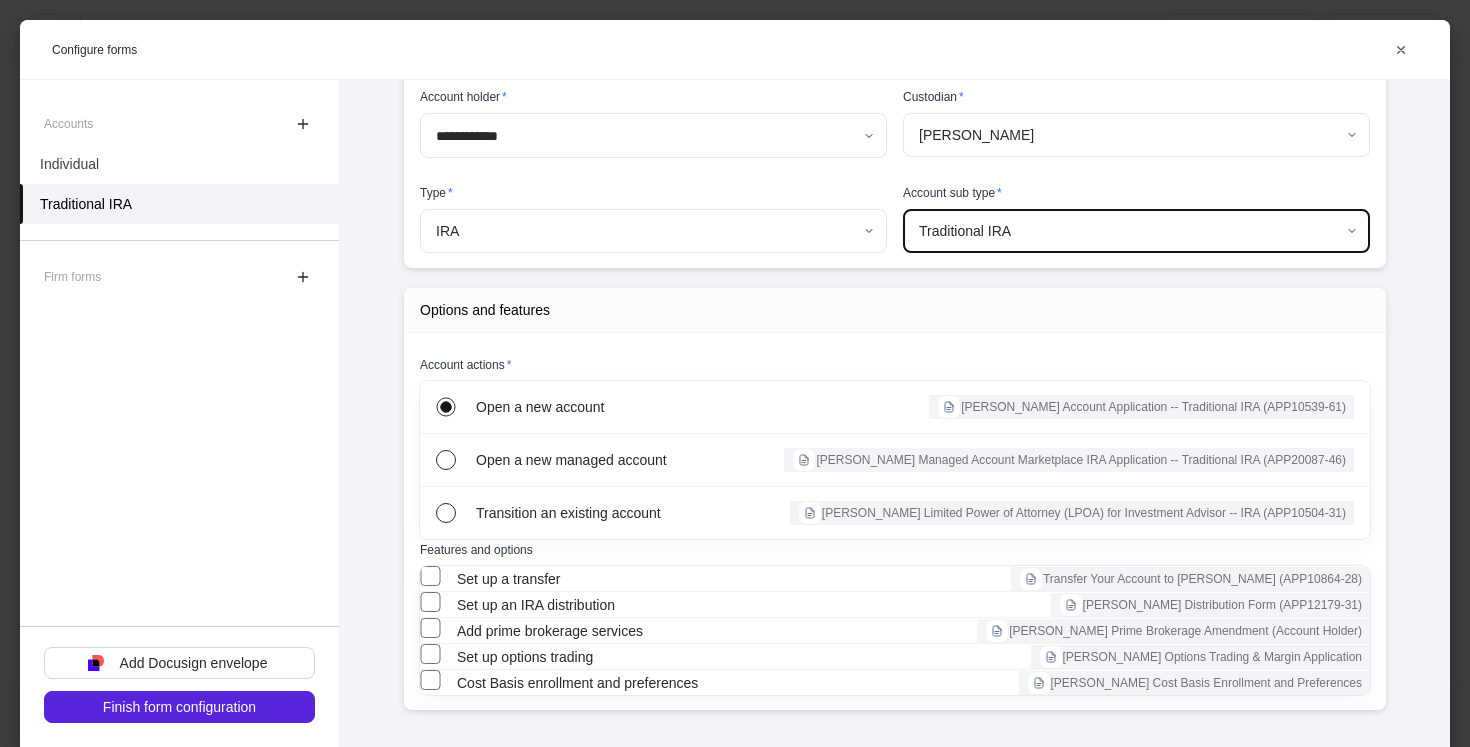 click on "**********" at bounding box center [735, 373] 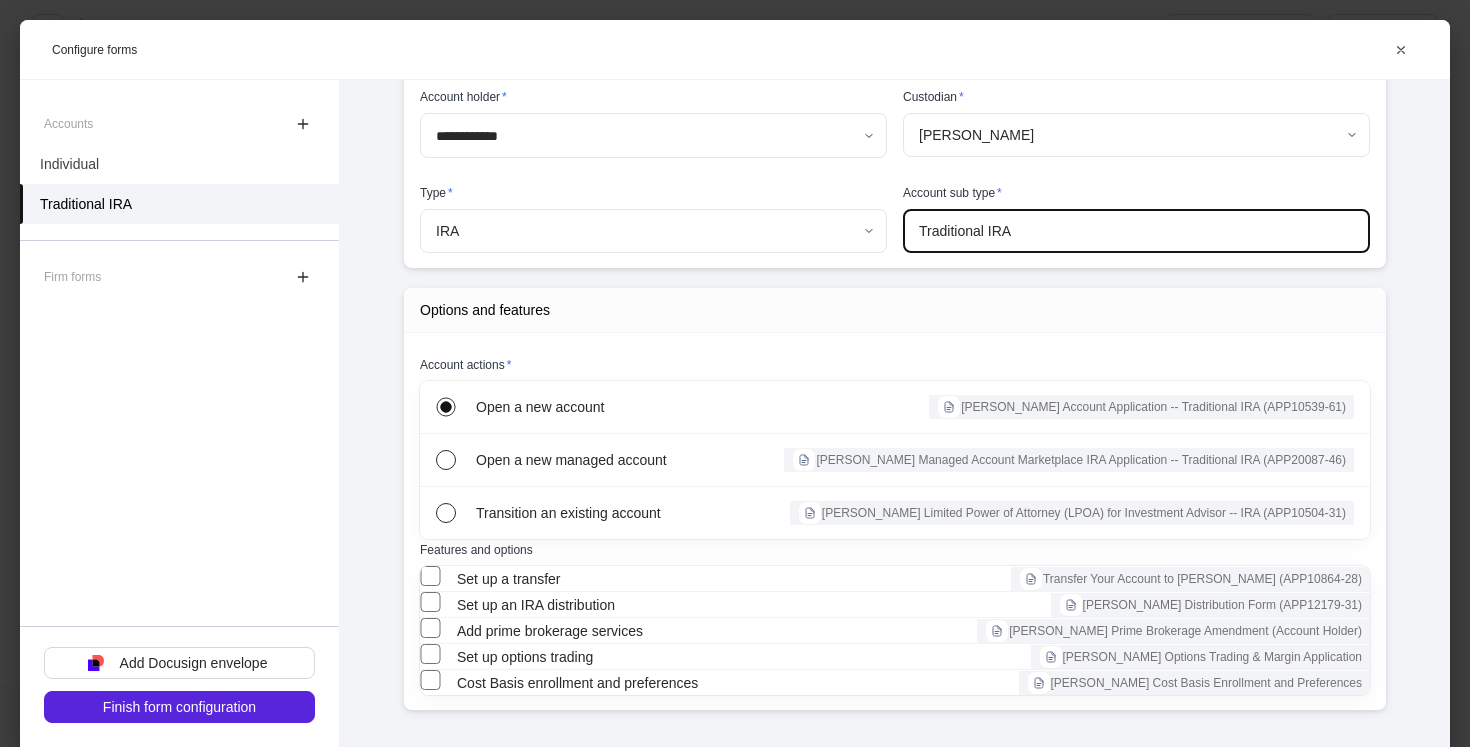 click on "SEP IRA" at bounding box center [735, 817] 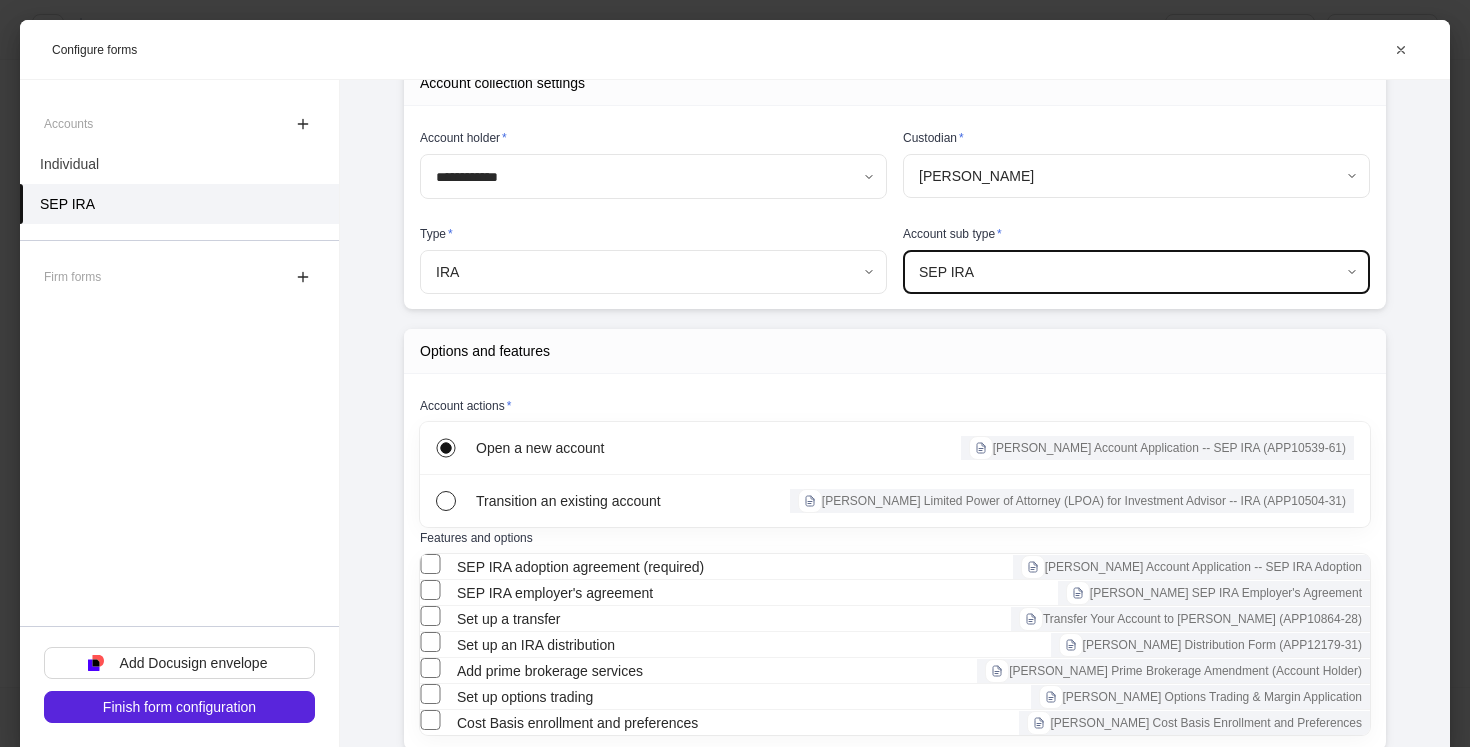 scroll, scrollTop: 0, scrollLeft: 0, axis: both 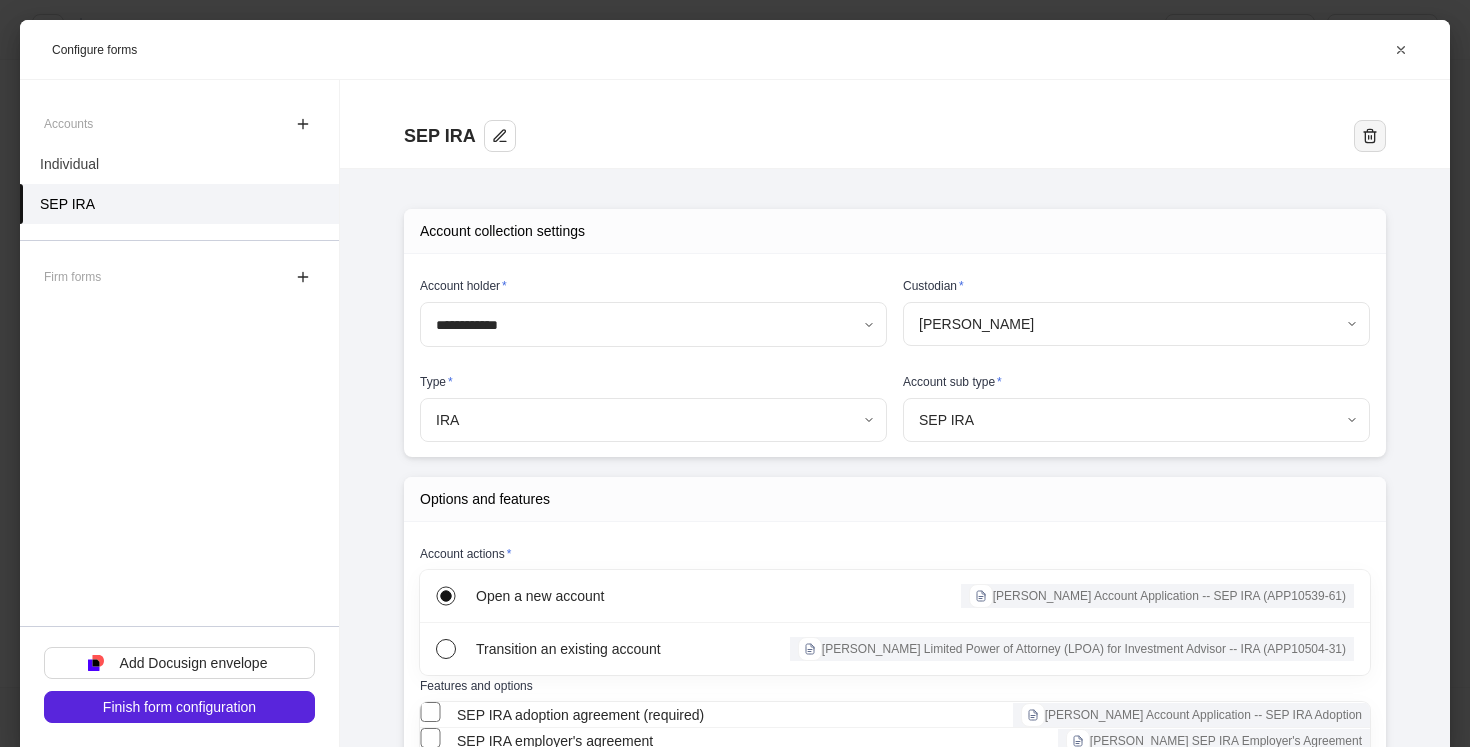 click at bounding box center (1370, 136) 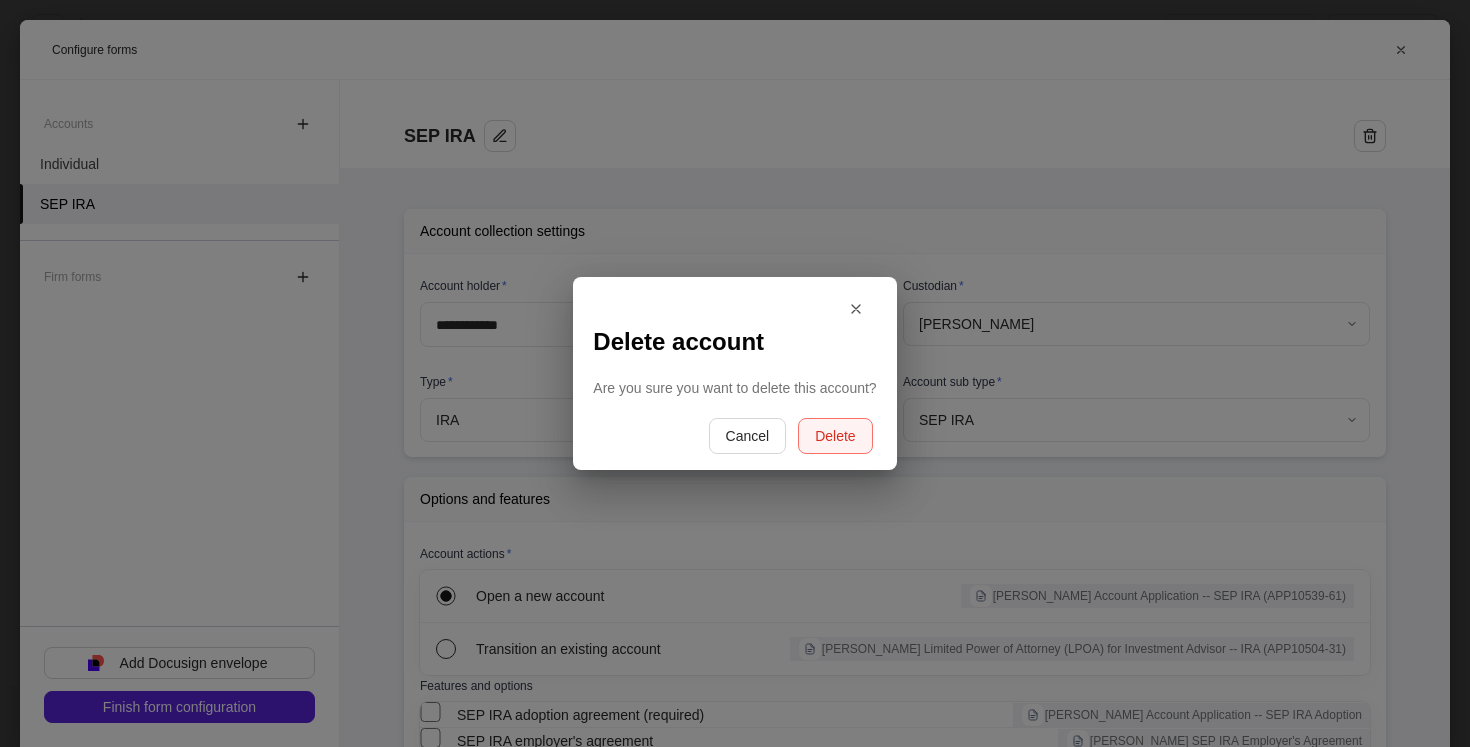 click on "Delete" at bounding box center [835, 436] 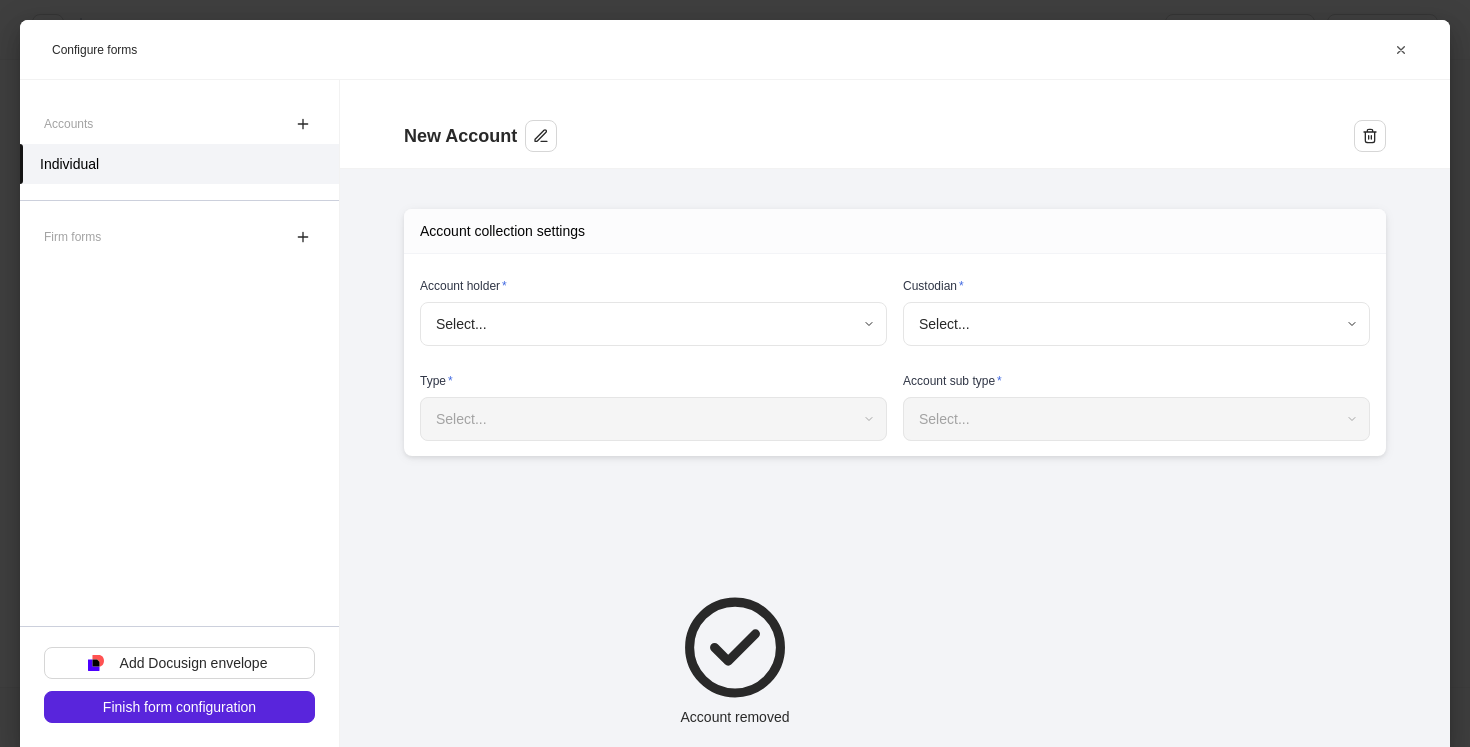 type on "**********" 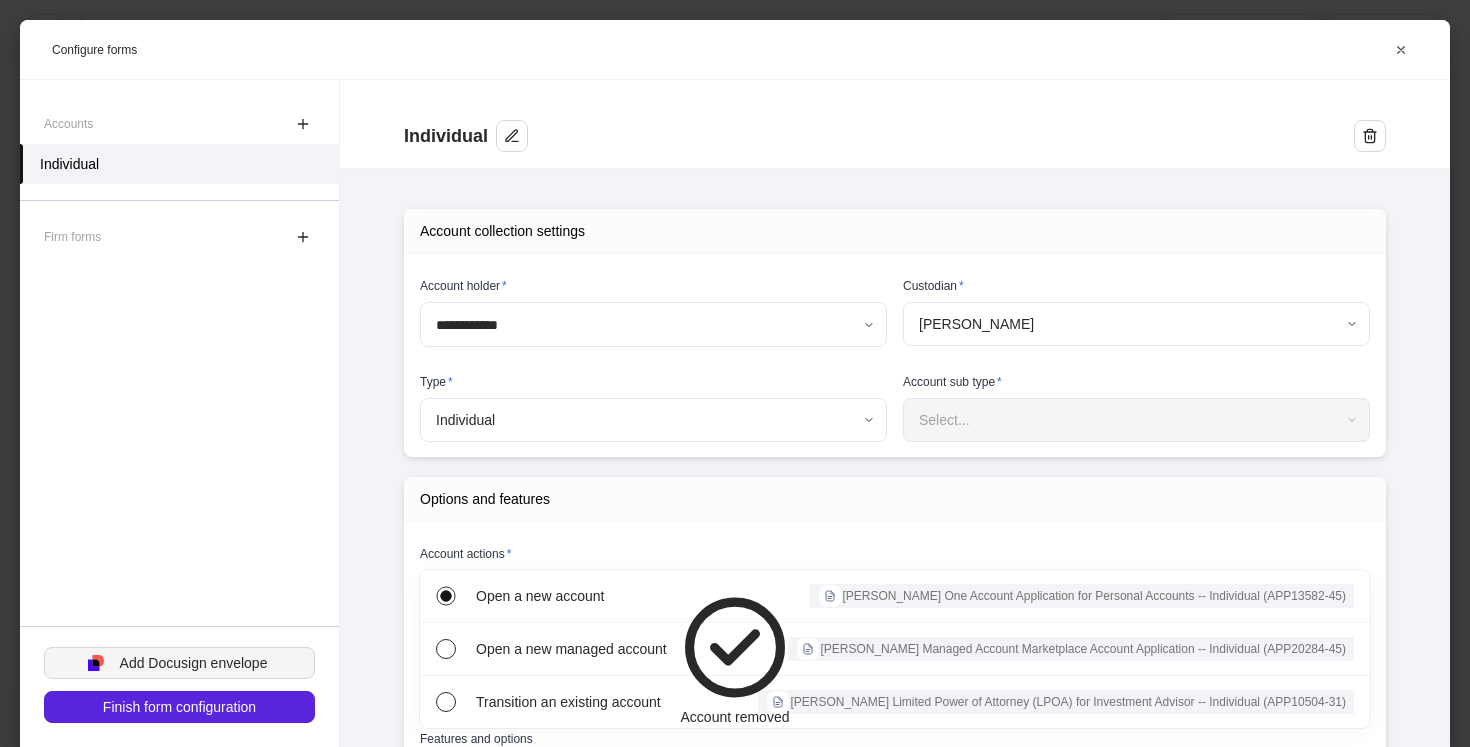 click on "Add Docusign envelope" at bounding box center (194, 663) 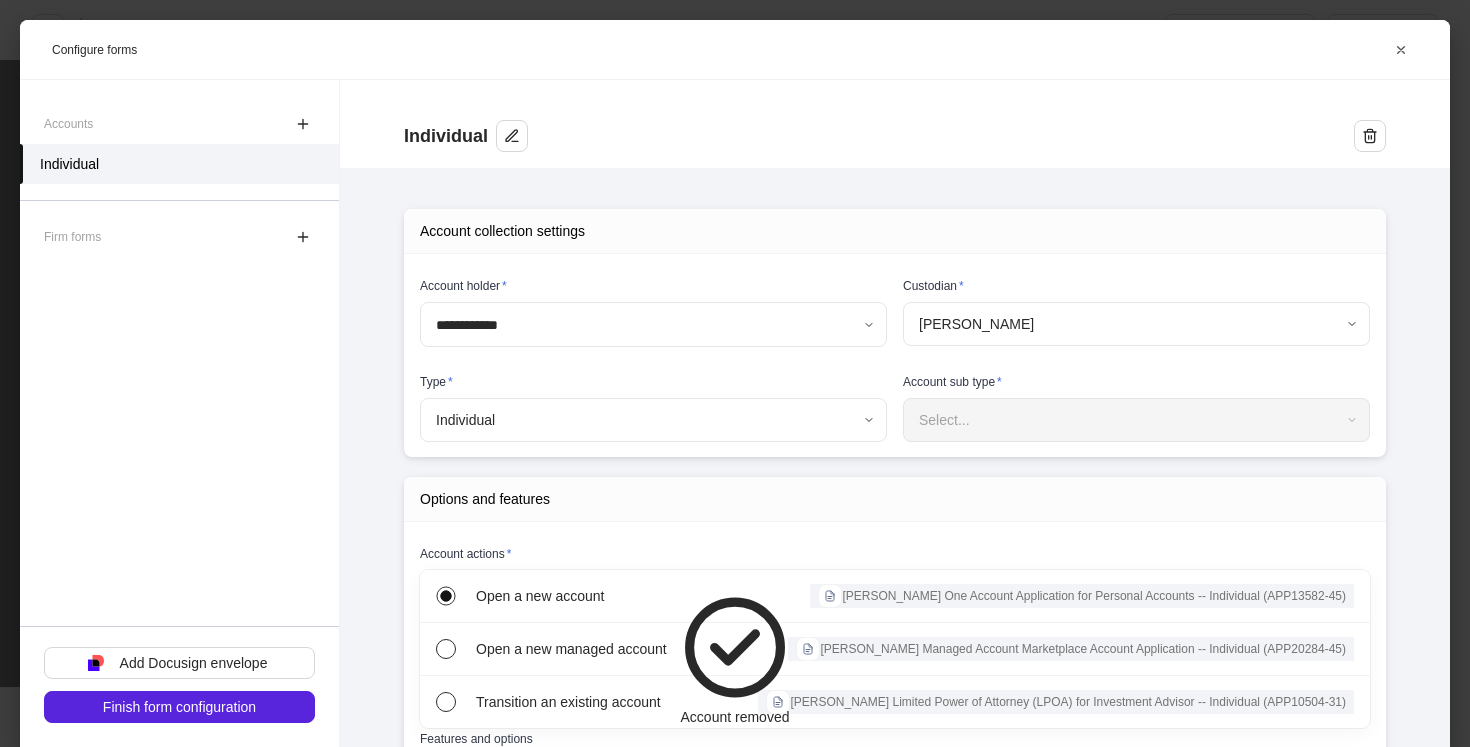 click 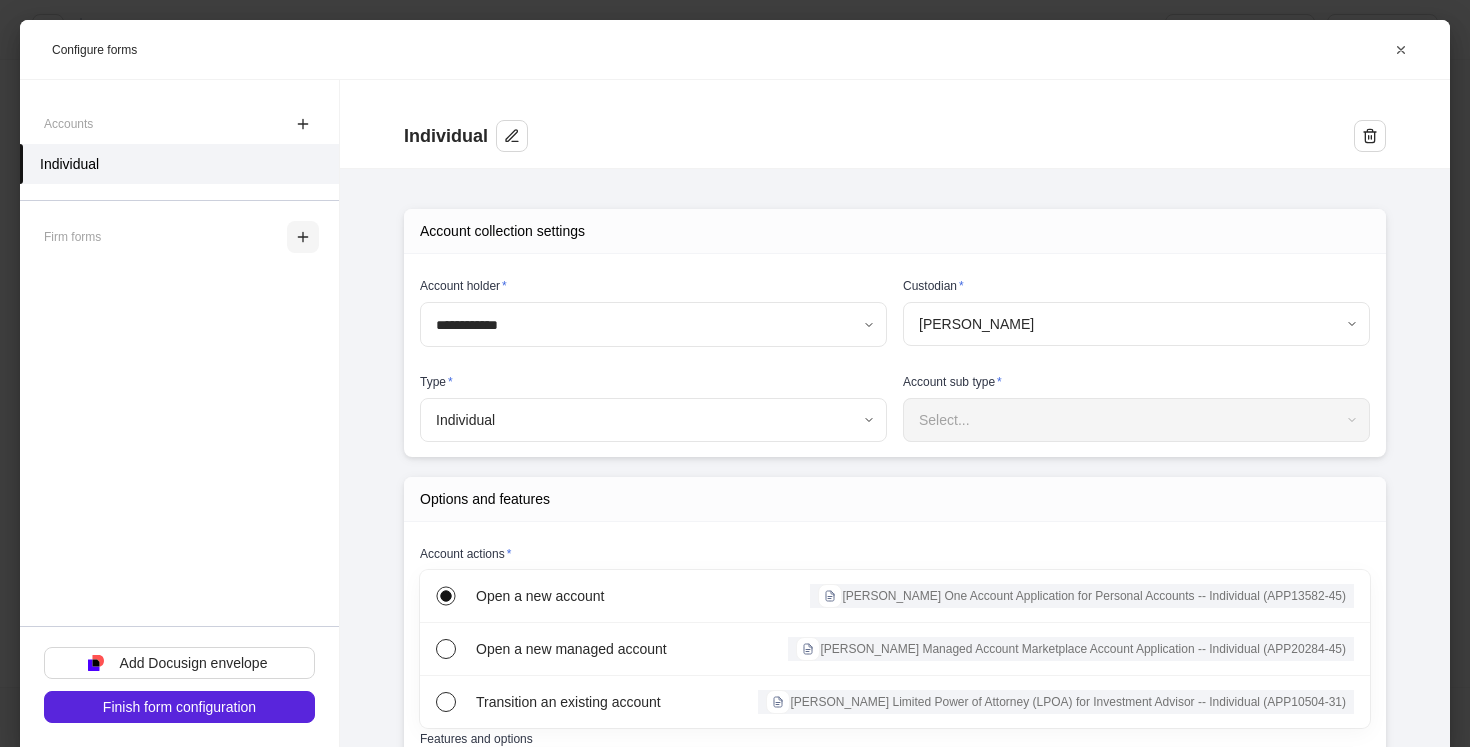 click 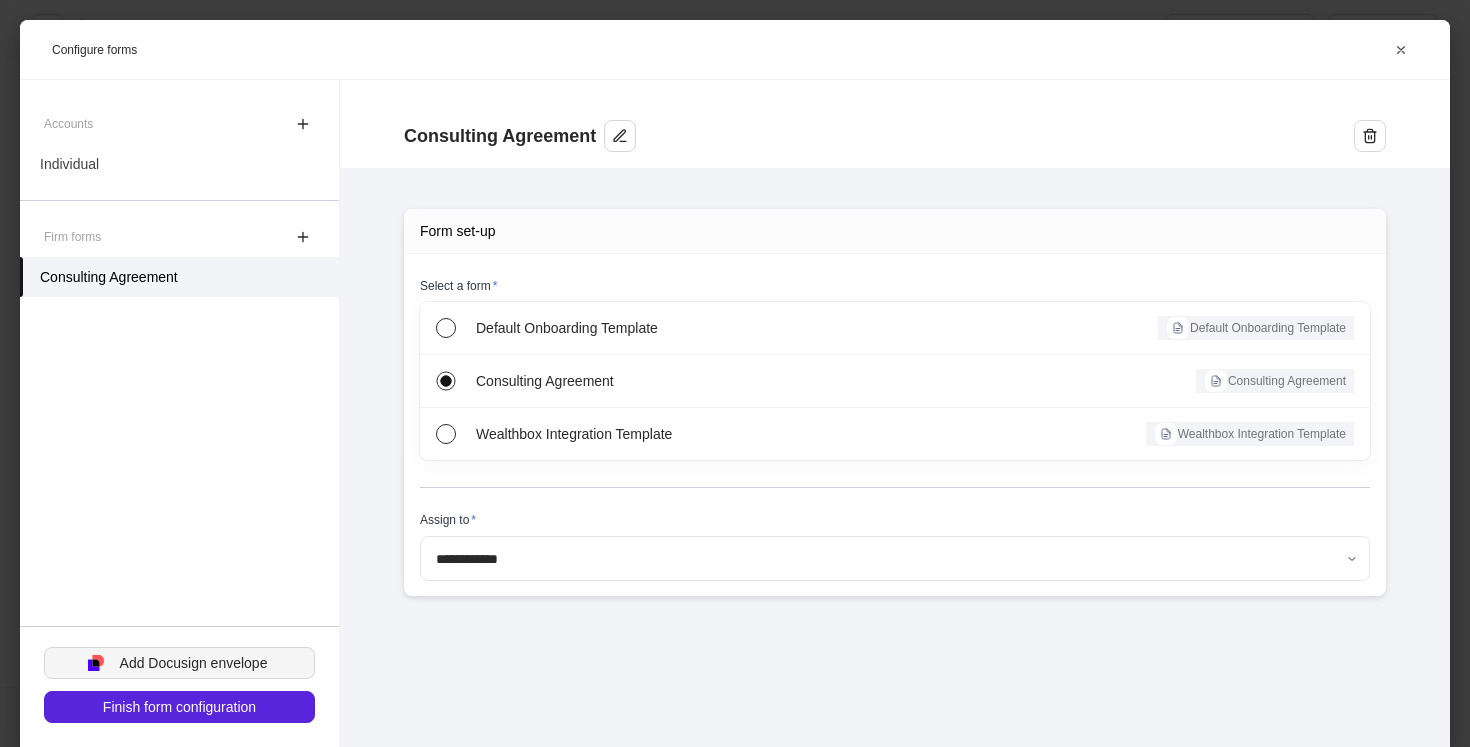 click on "Add Docusign envelope" at bounding box center (194, 663) 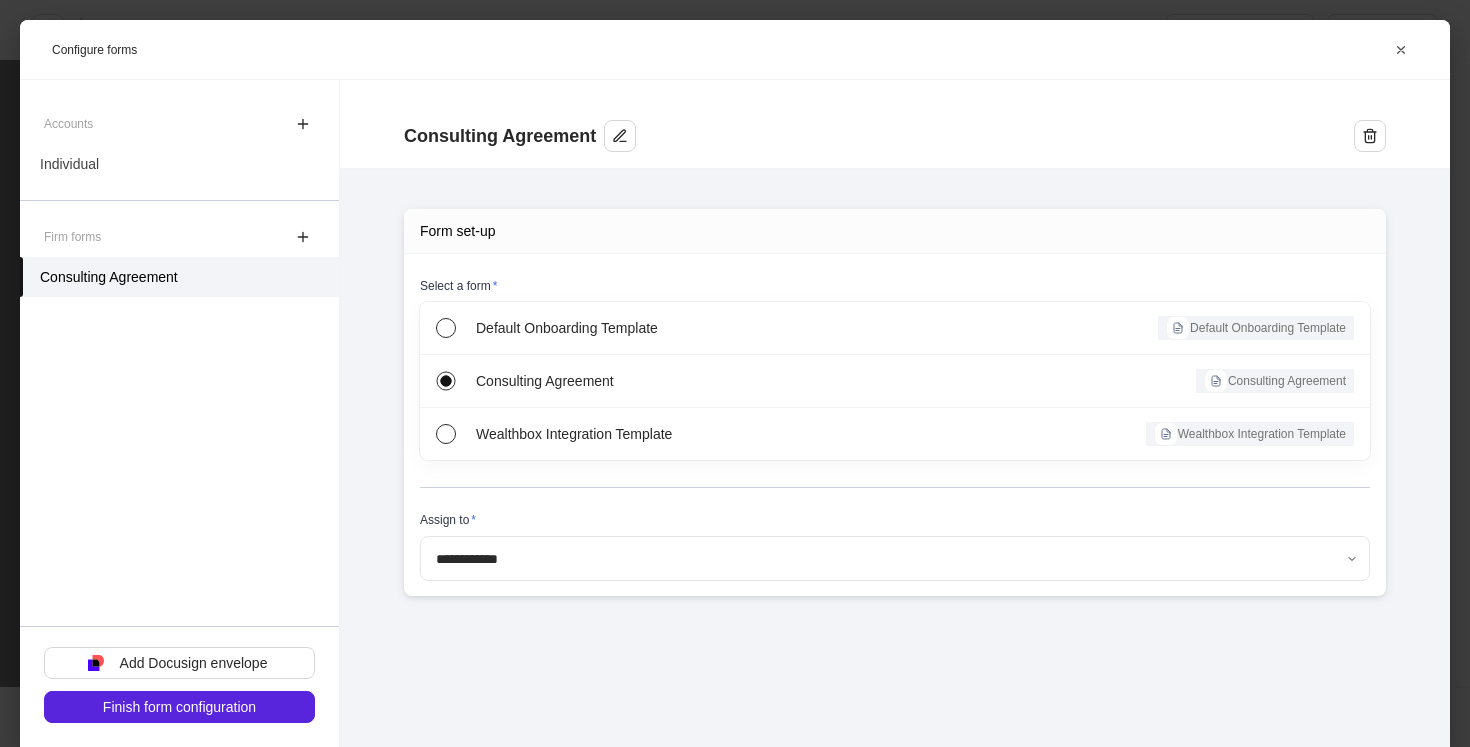 click on "Save envelope" at bounding box center (969, 1165) 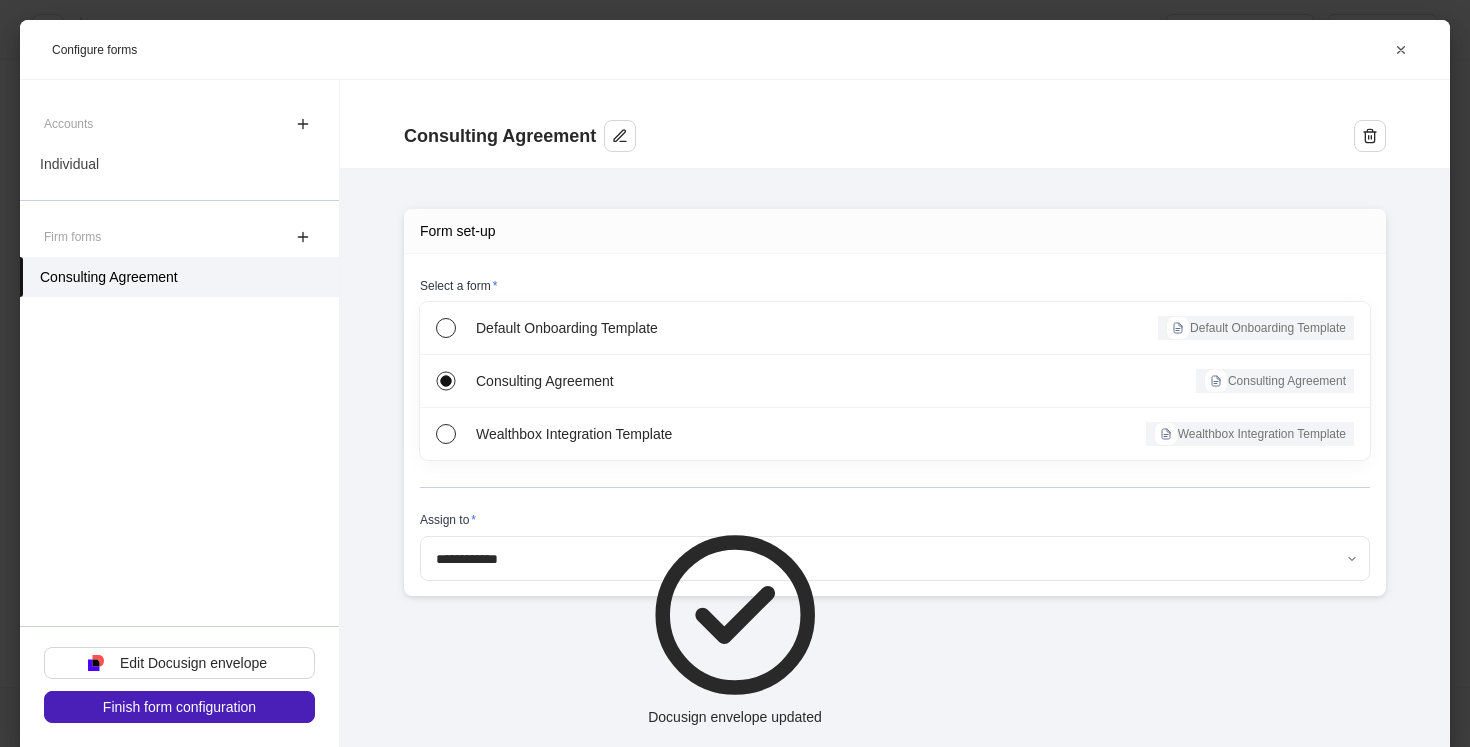 click on "Finish form configuration" at bounding box center [179, 707] 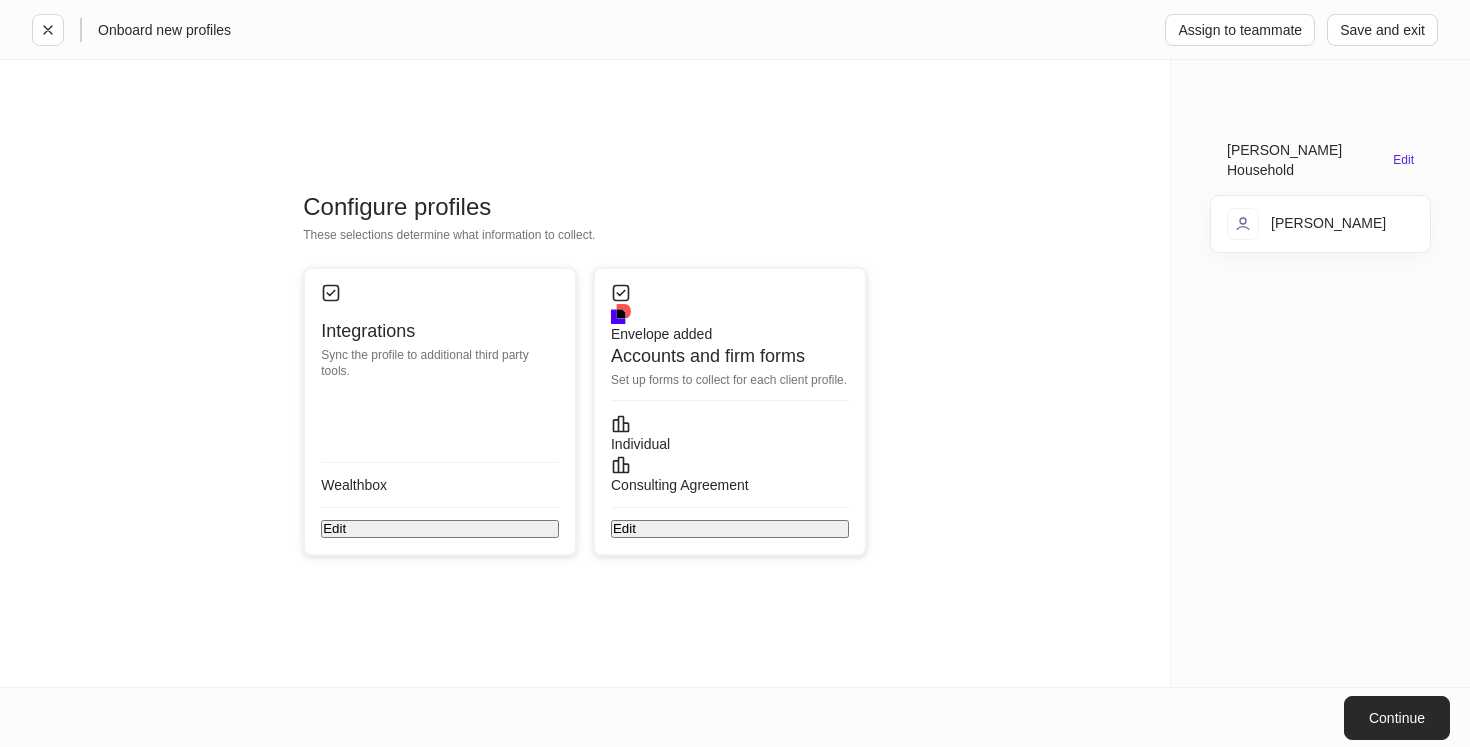 click on "Continue" at bounding box center [1397, 718] 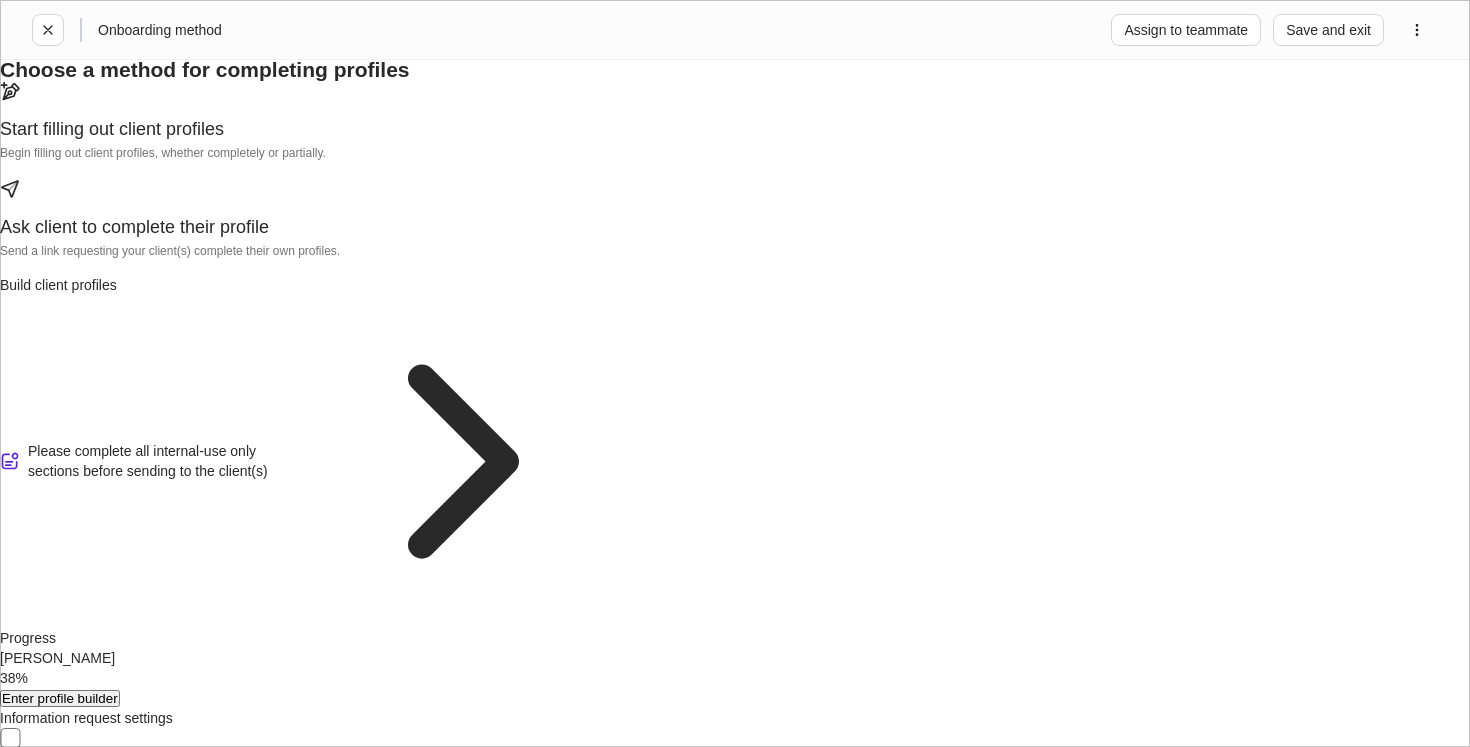 click on "Begin filling out client profiles, whether completely or partially." at bounding box center (315, 151) 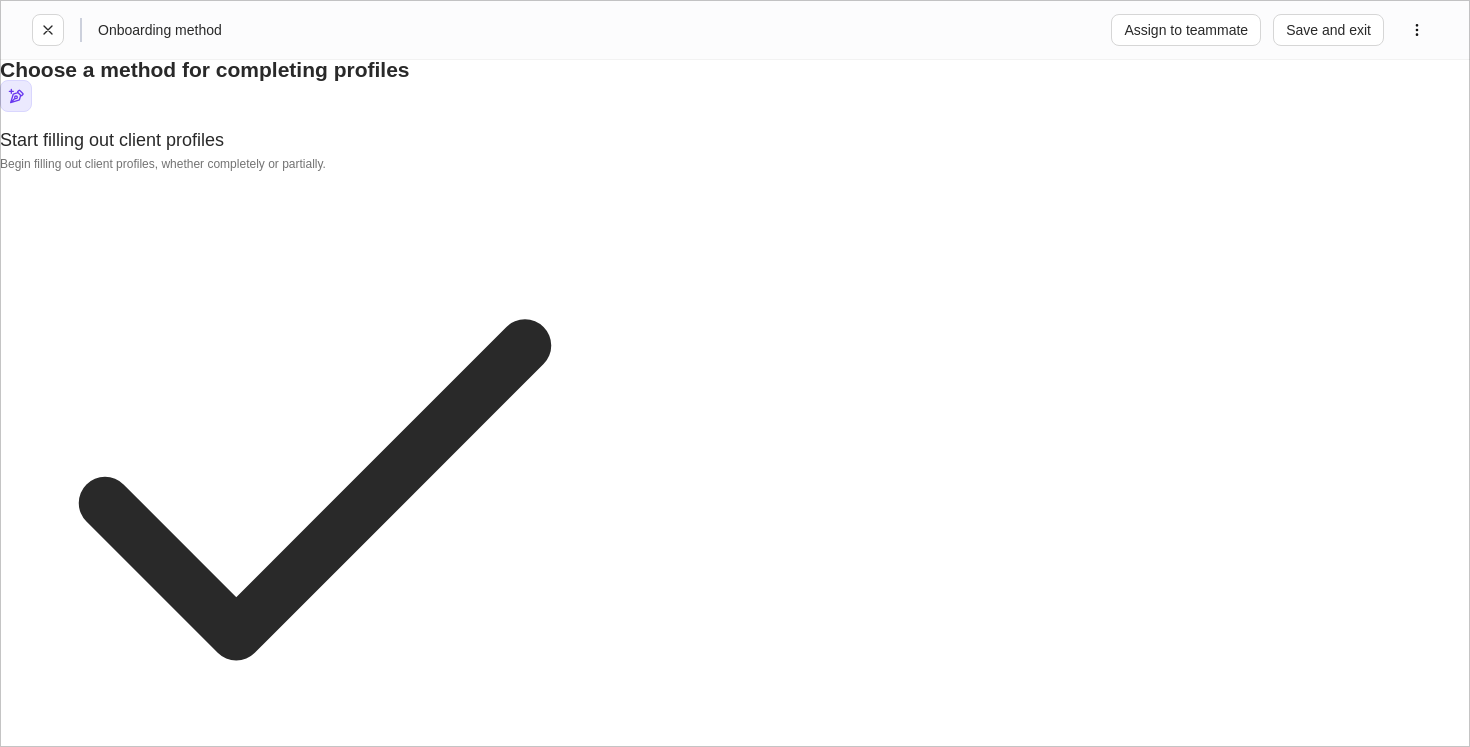 click on "Enter profile builder" at bounding box center [60, 1344] 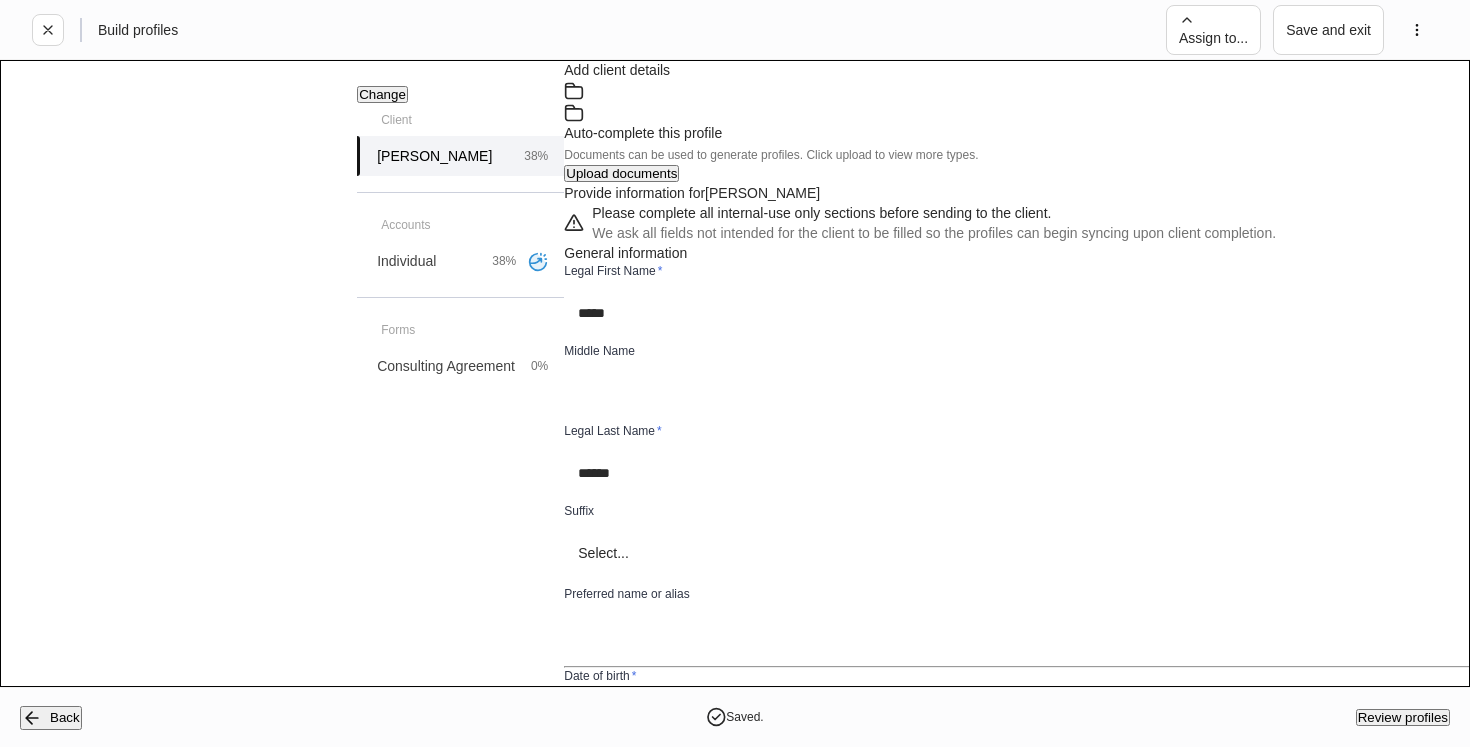 scroll, scrollTop: 155, scrollLeft: 0, axis: vertical 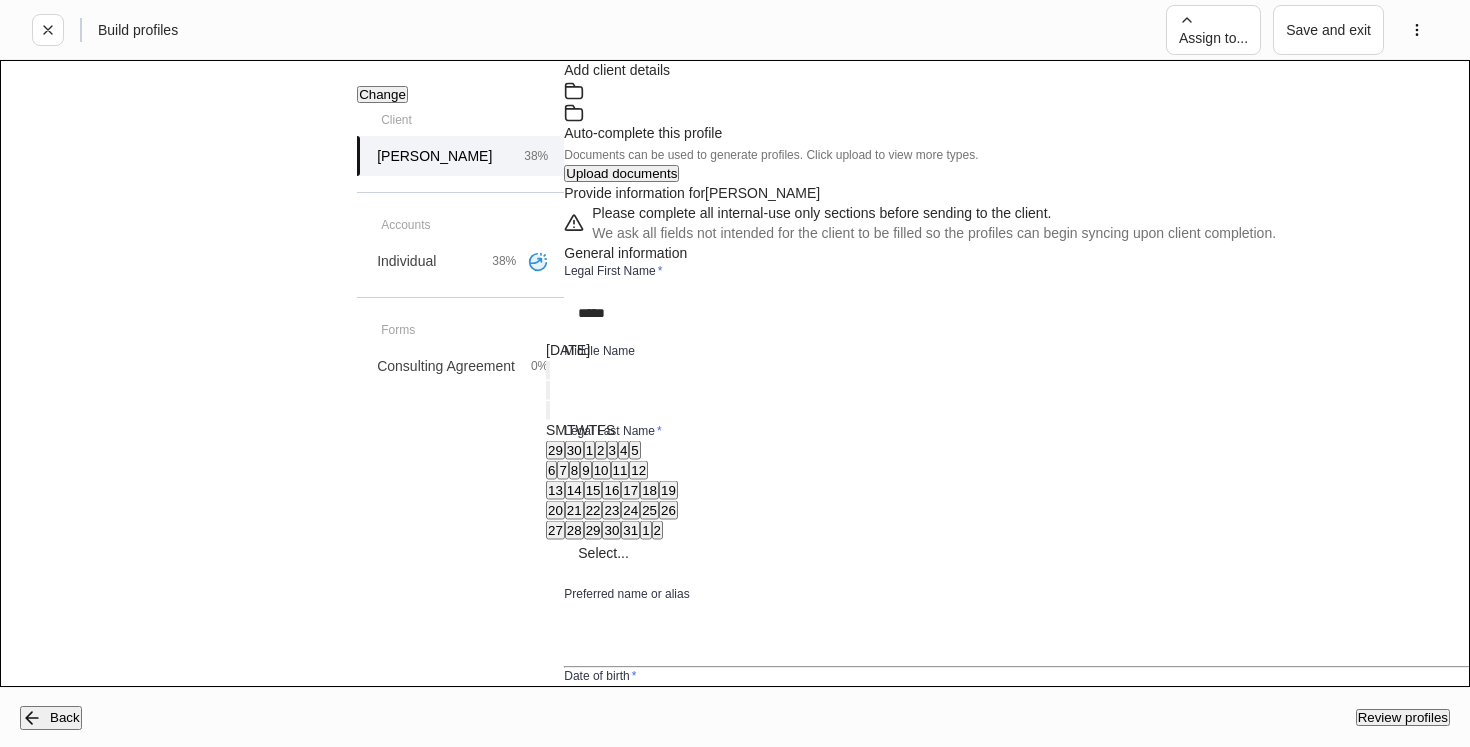 click 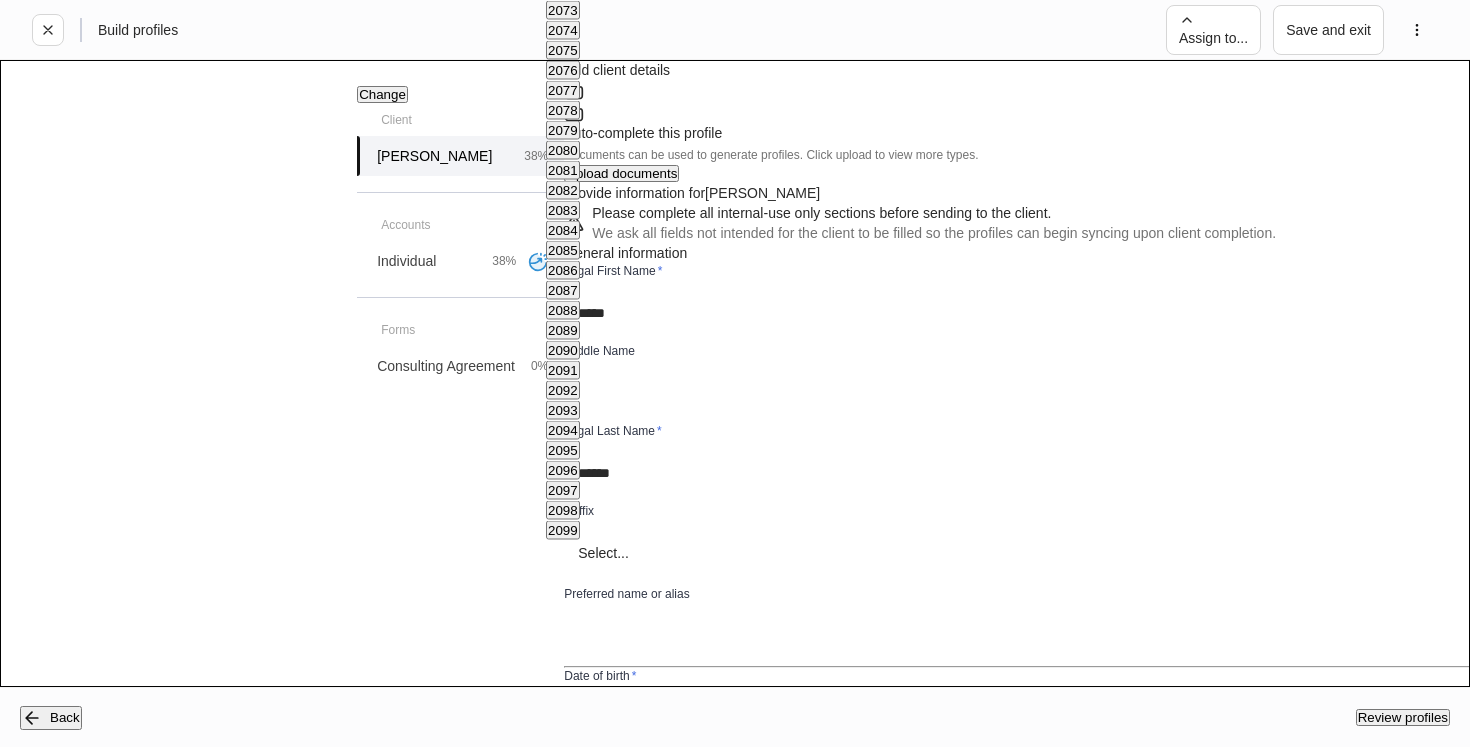 scroll, scrollTop: 1709, scrollLeft: 0, axis: vertical 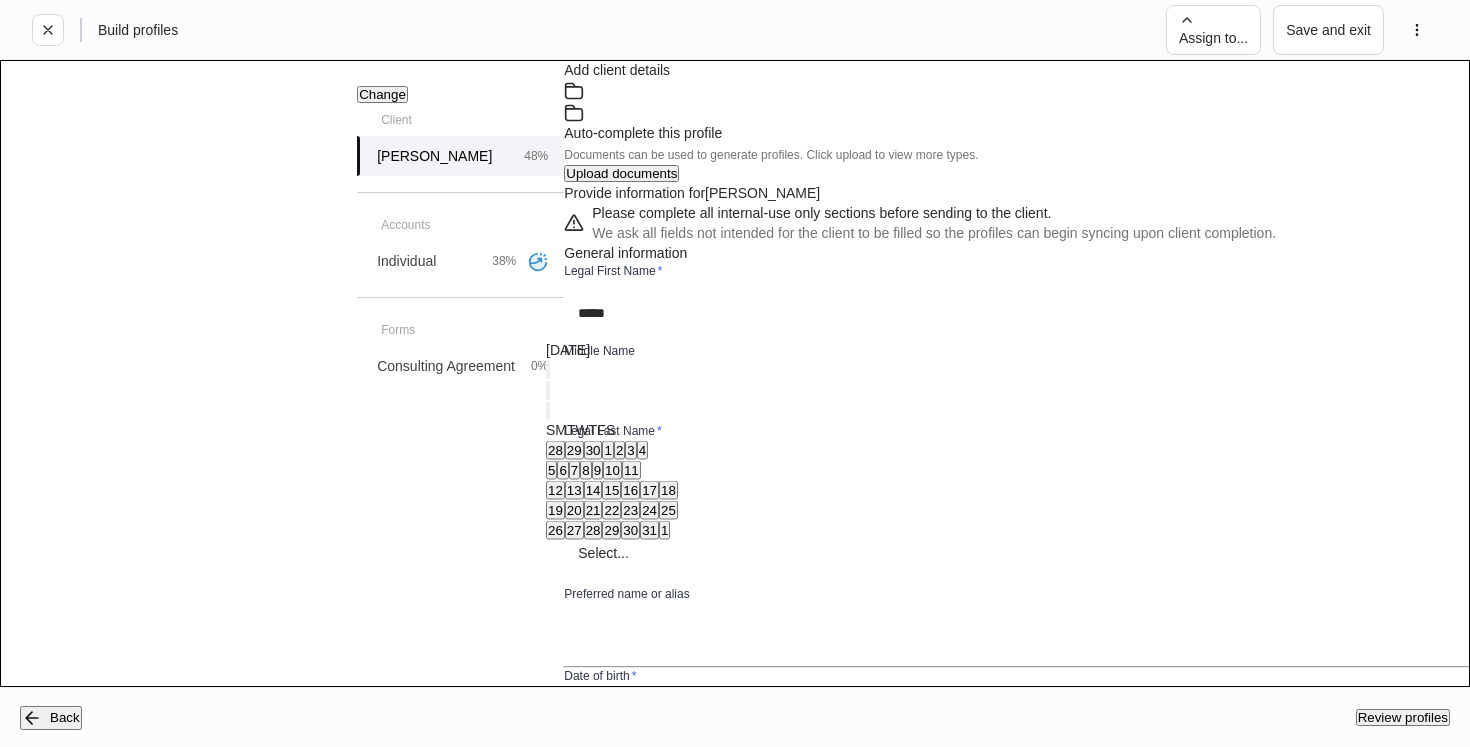 type on "**********" 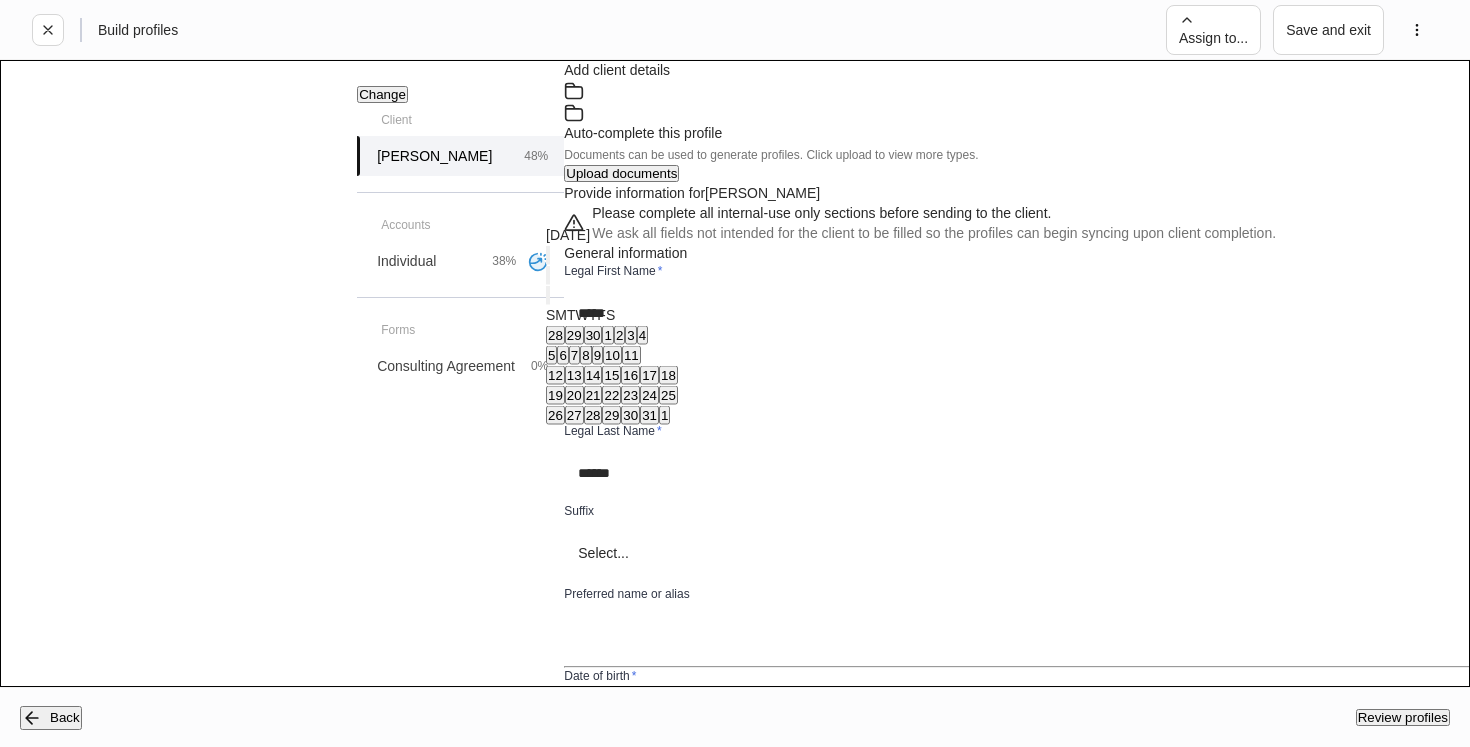 scroll, scrollTop: 322, scrollLeft: 0, axis: vertical 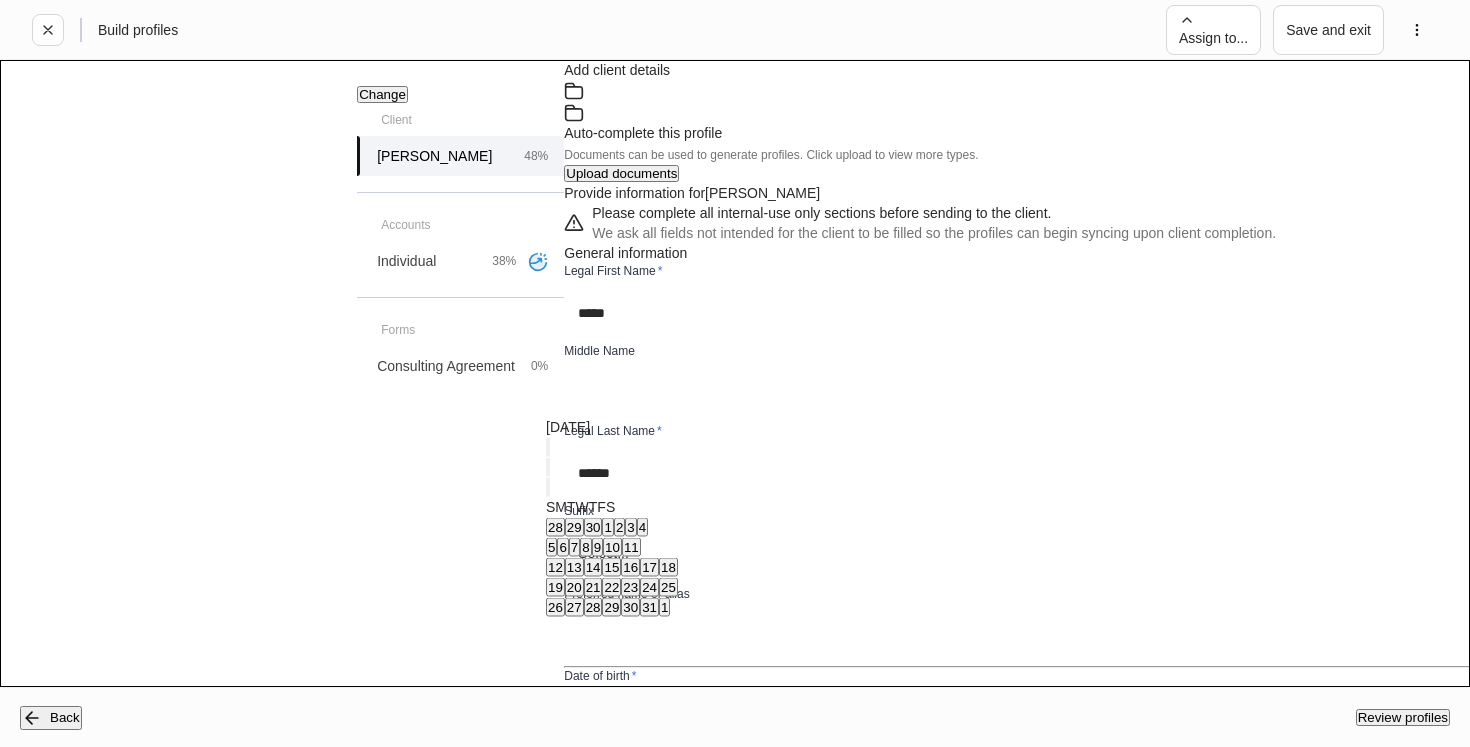 click on "**********" at bounding box center [1017, 814] 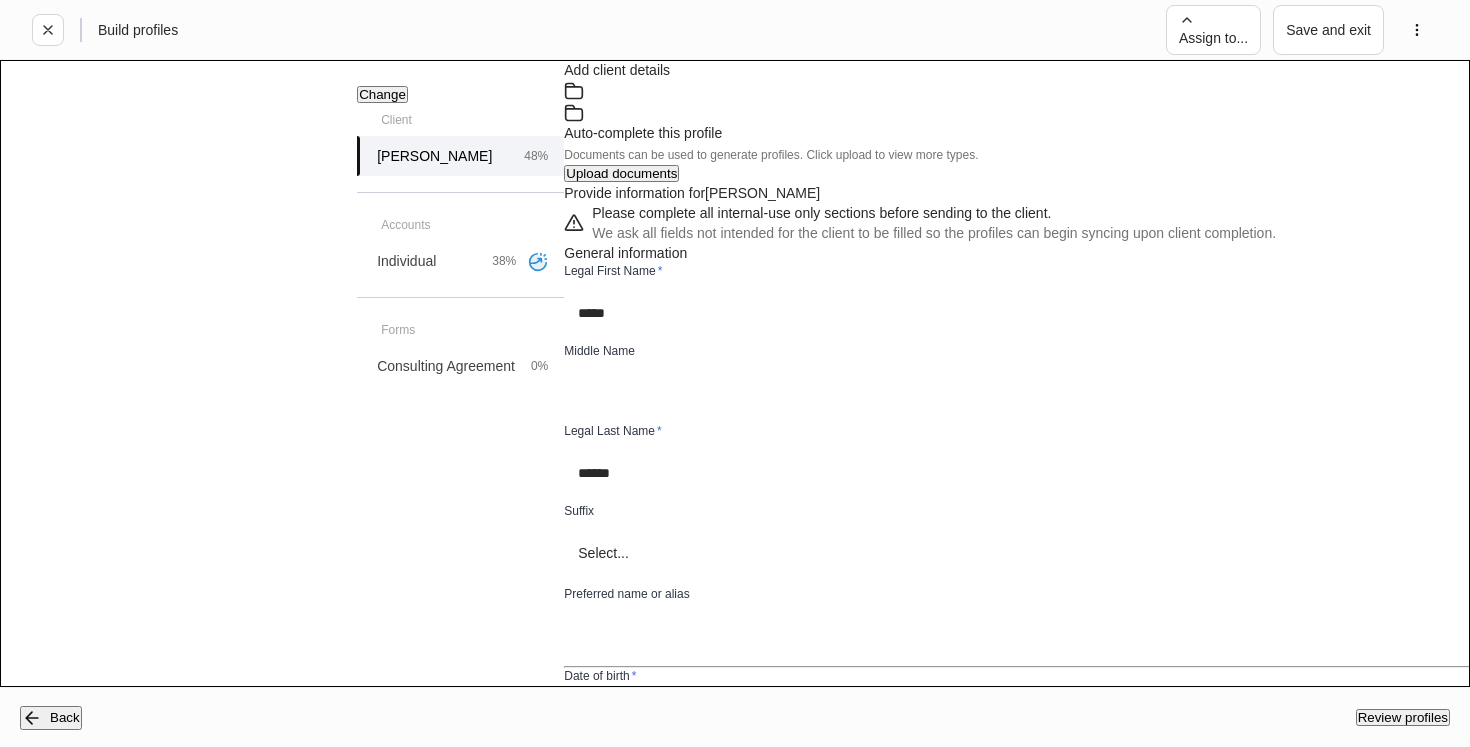 click on "****" at bounding box center [633, 753] 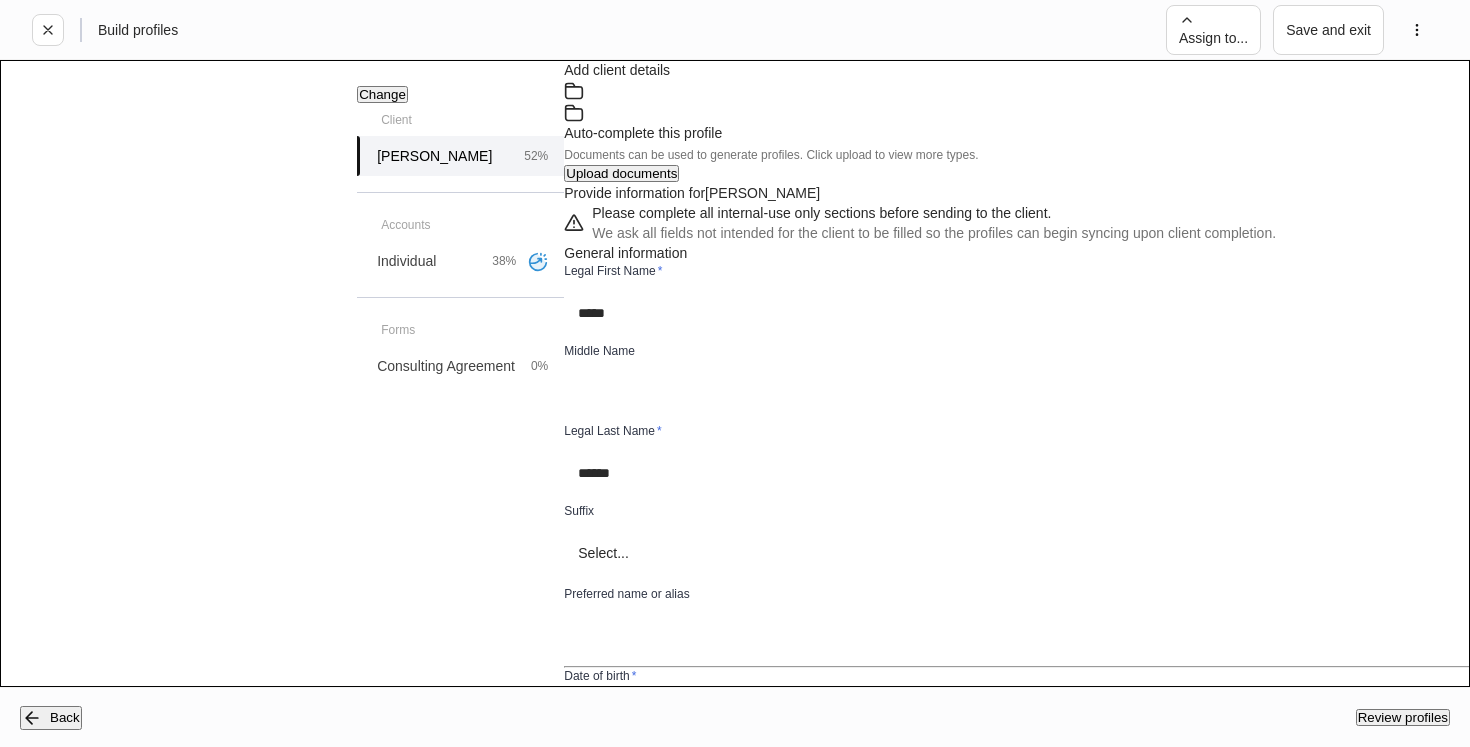 click on "**********" at bounding box center (735, 453) 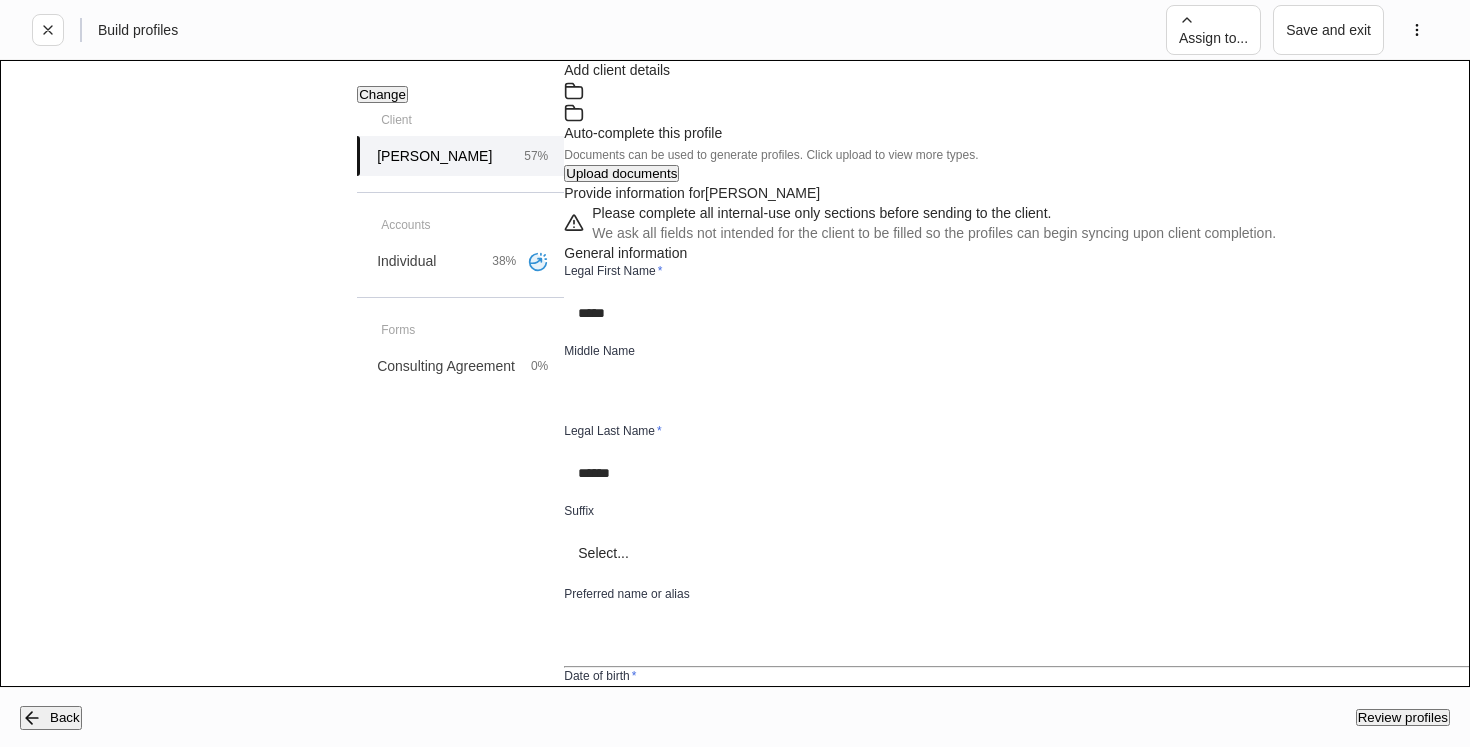 click at bounding box center [789, 1554] 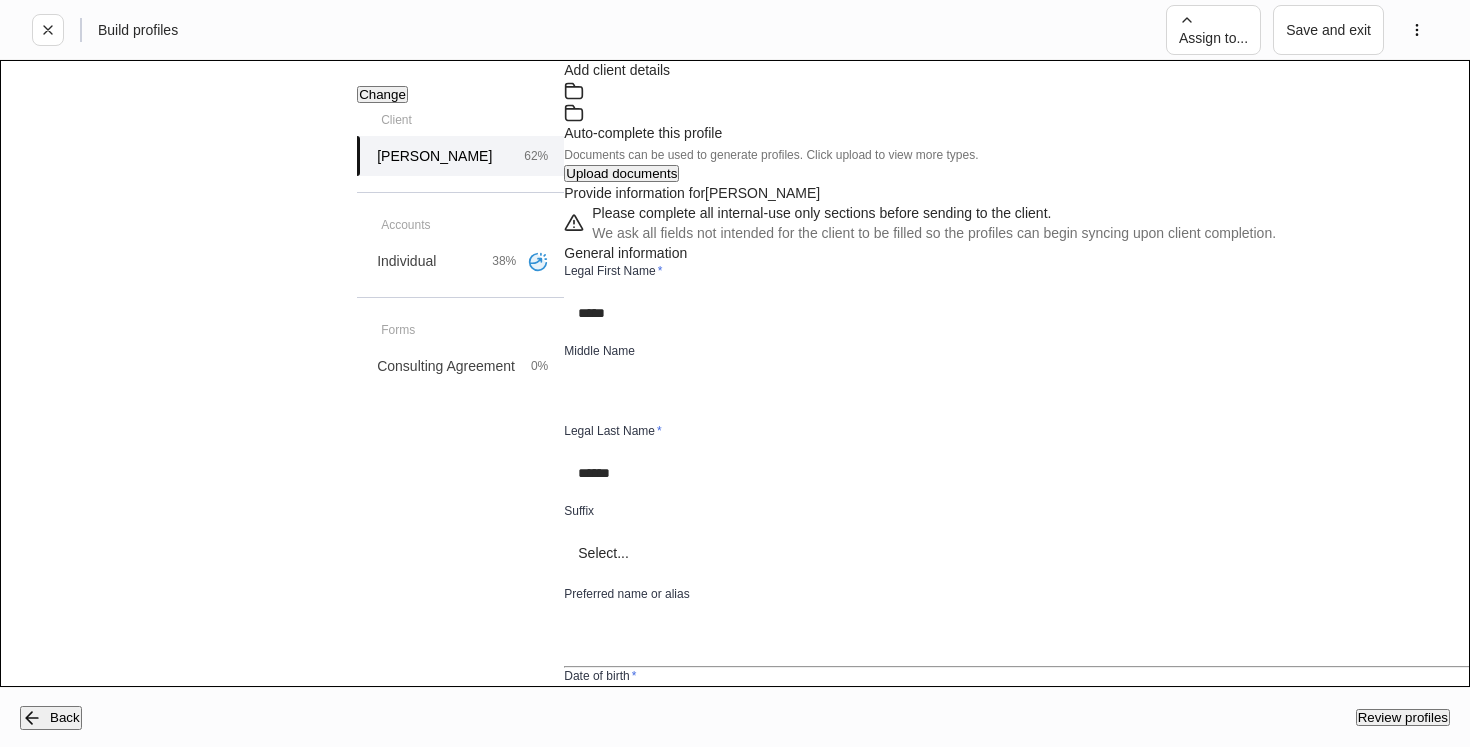 scroll, scrollTop: 1250, scrollLeft: 0, axis: vertical 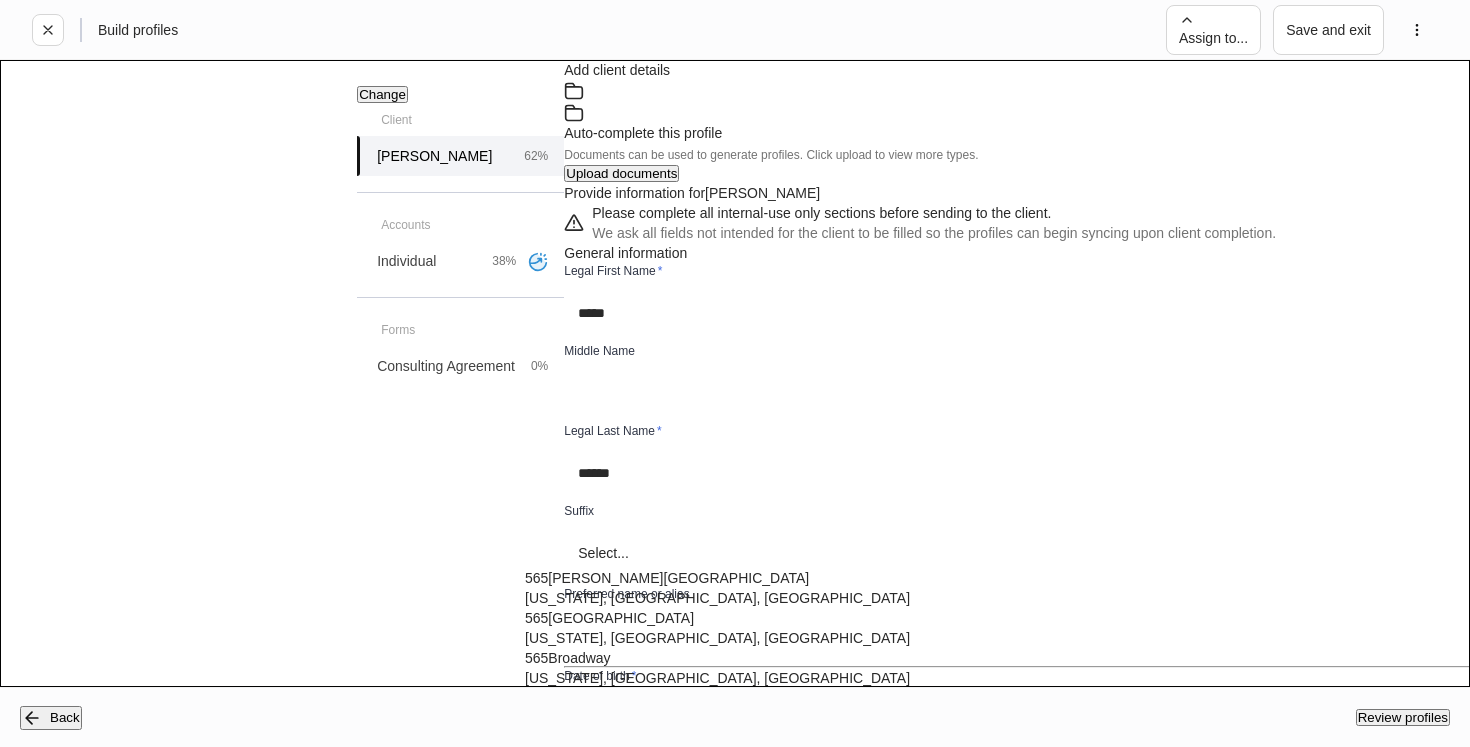 click on "[PERSON_NAME][GEOGRAPHIC_DATA]" at bounding box center [678, 578] 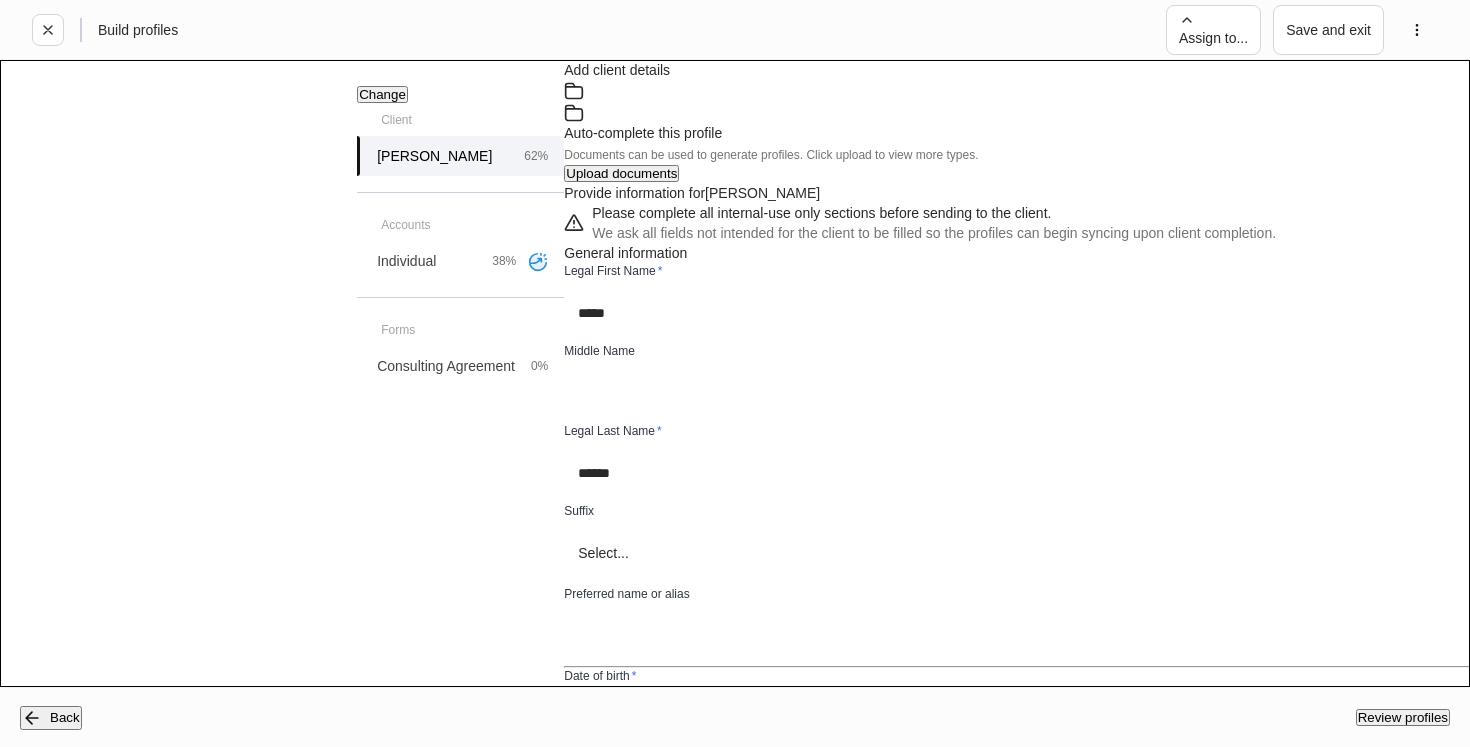 type on "*********" 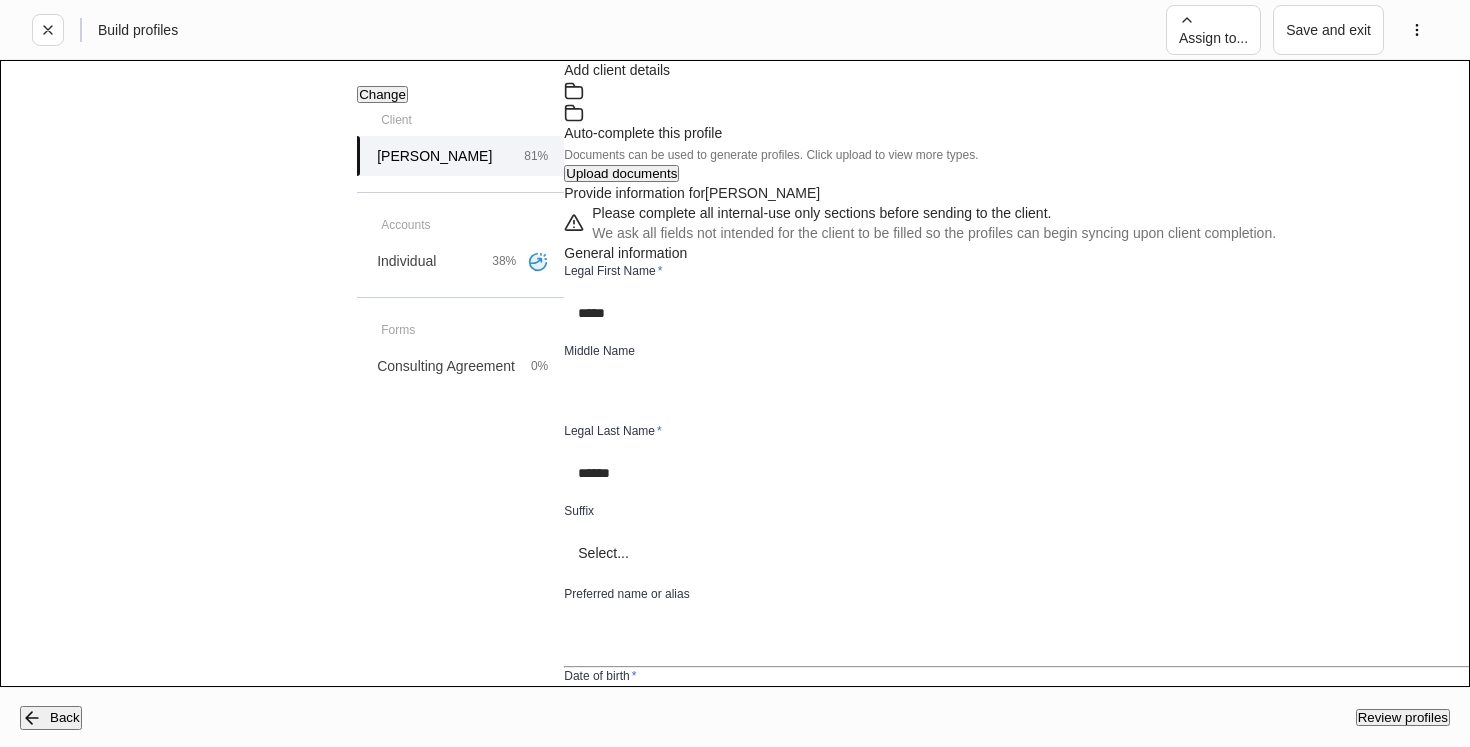 scroll, scrollTop: 1715, scrollLeft: 0, axis: vertical 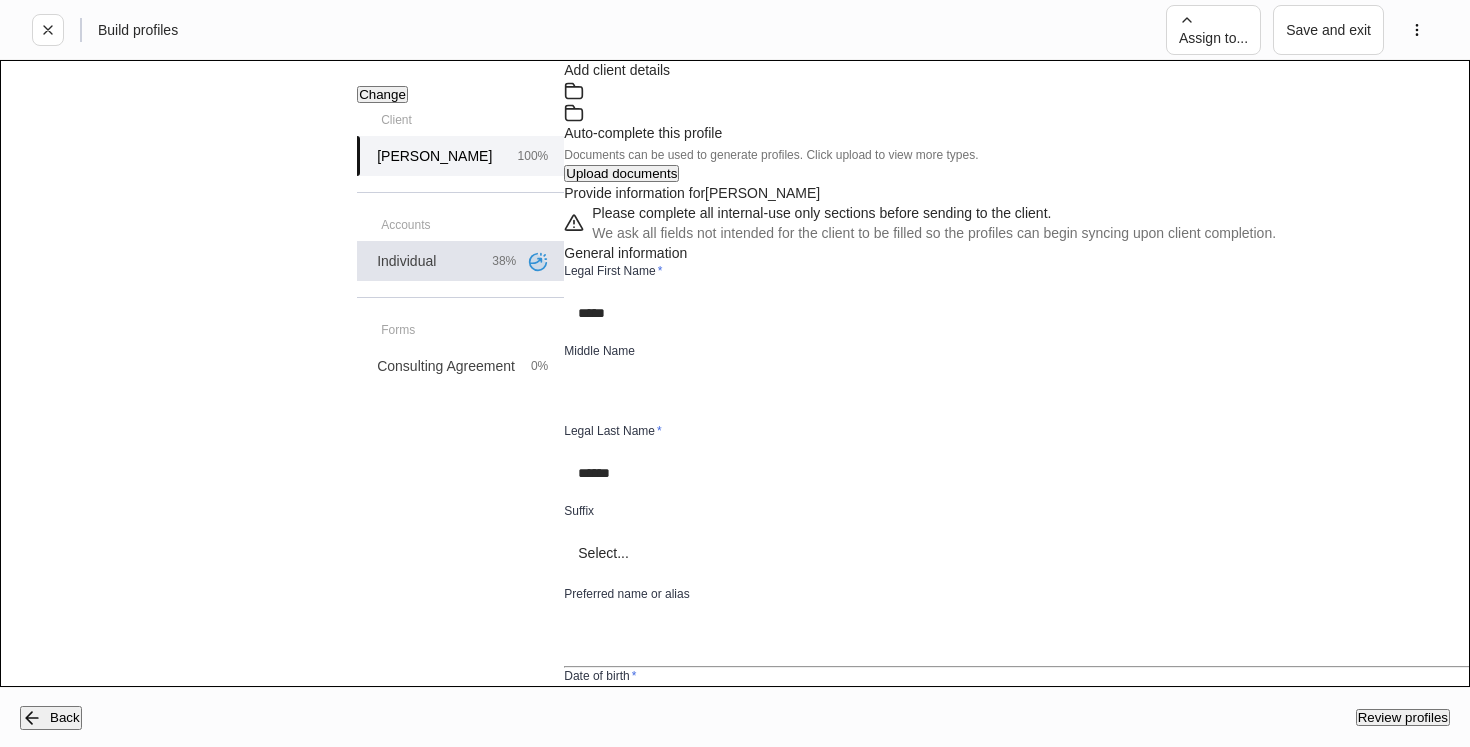 click on "38%" at bounding box center (504, 261) 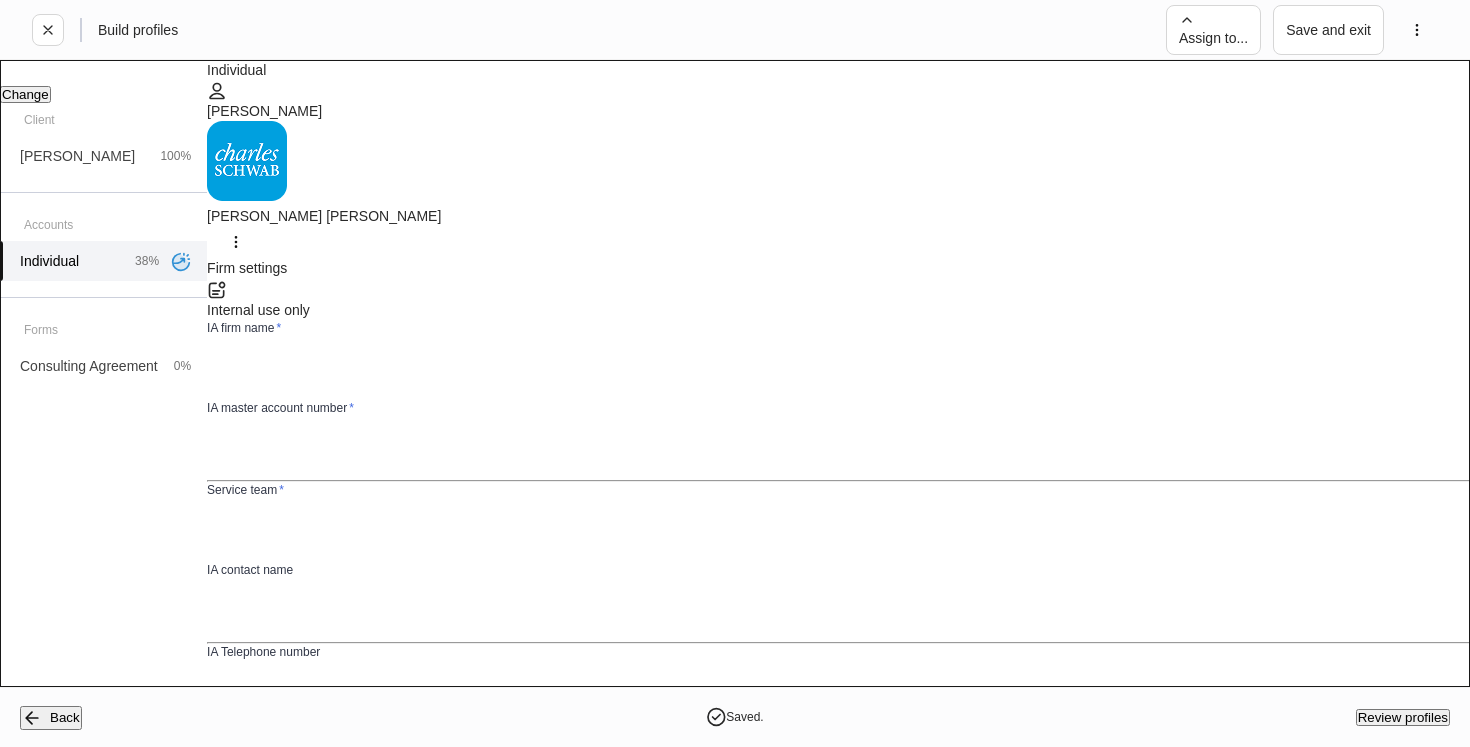 scroll, scrollTop: 32, scrollLeft: 0, axis: vertical 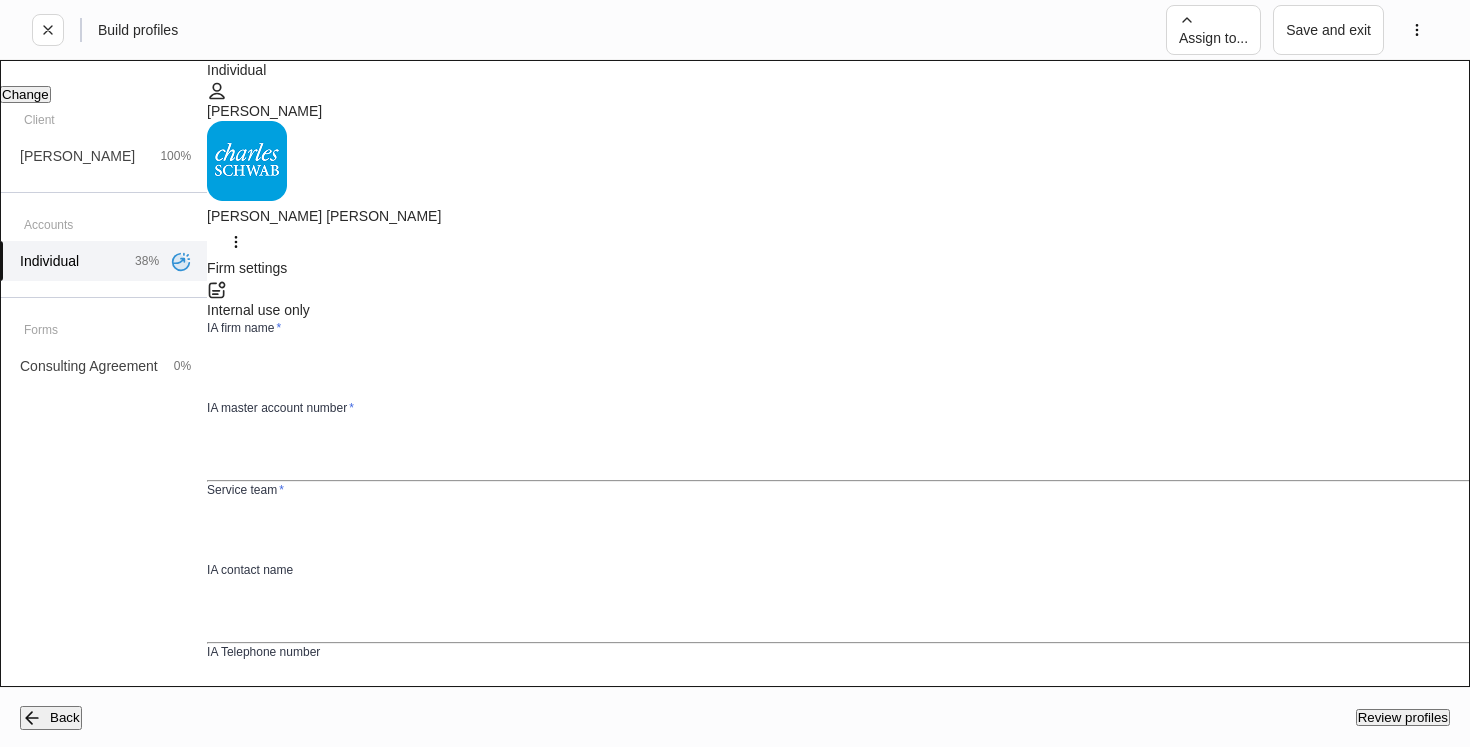 click at bounding box center (852, 370) 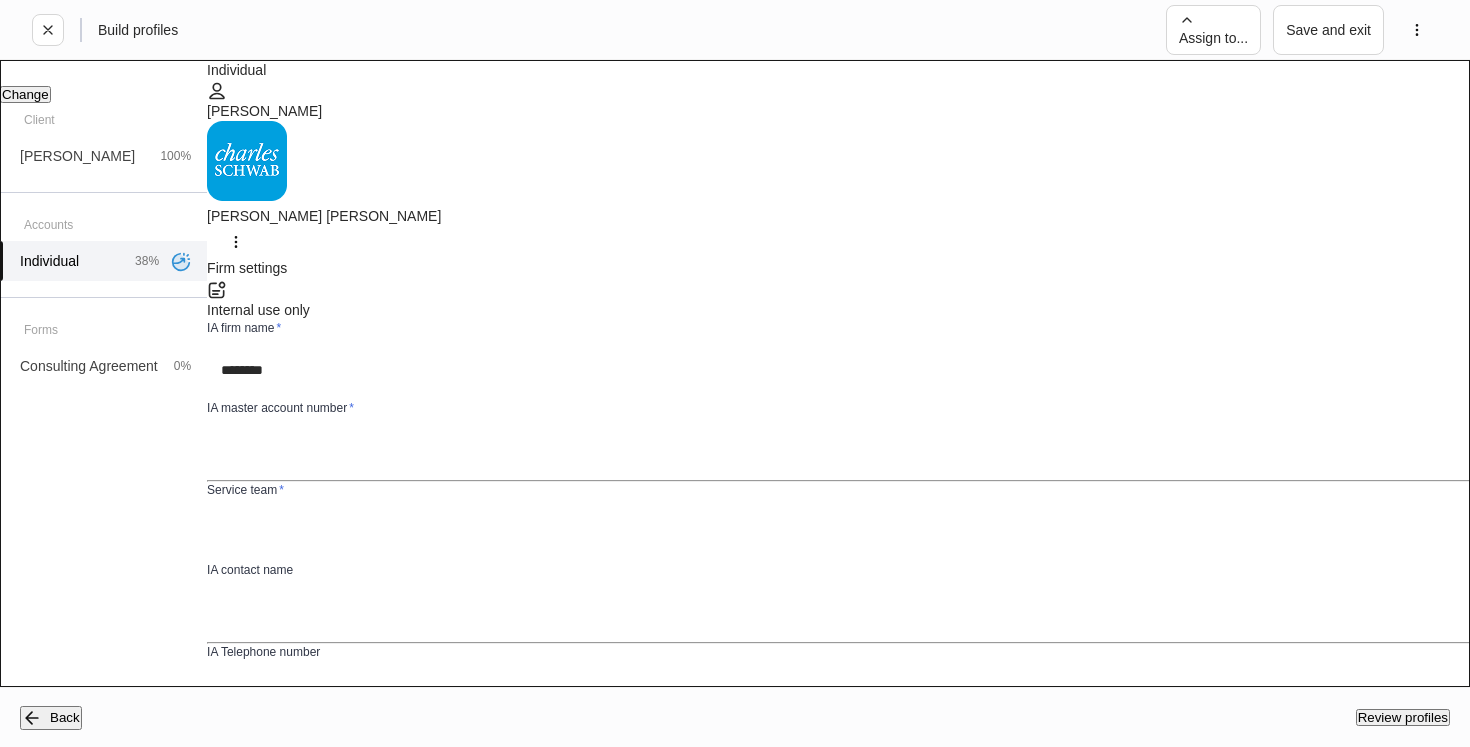 type on "********" 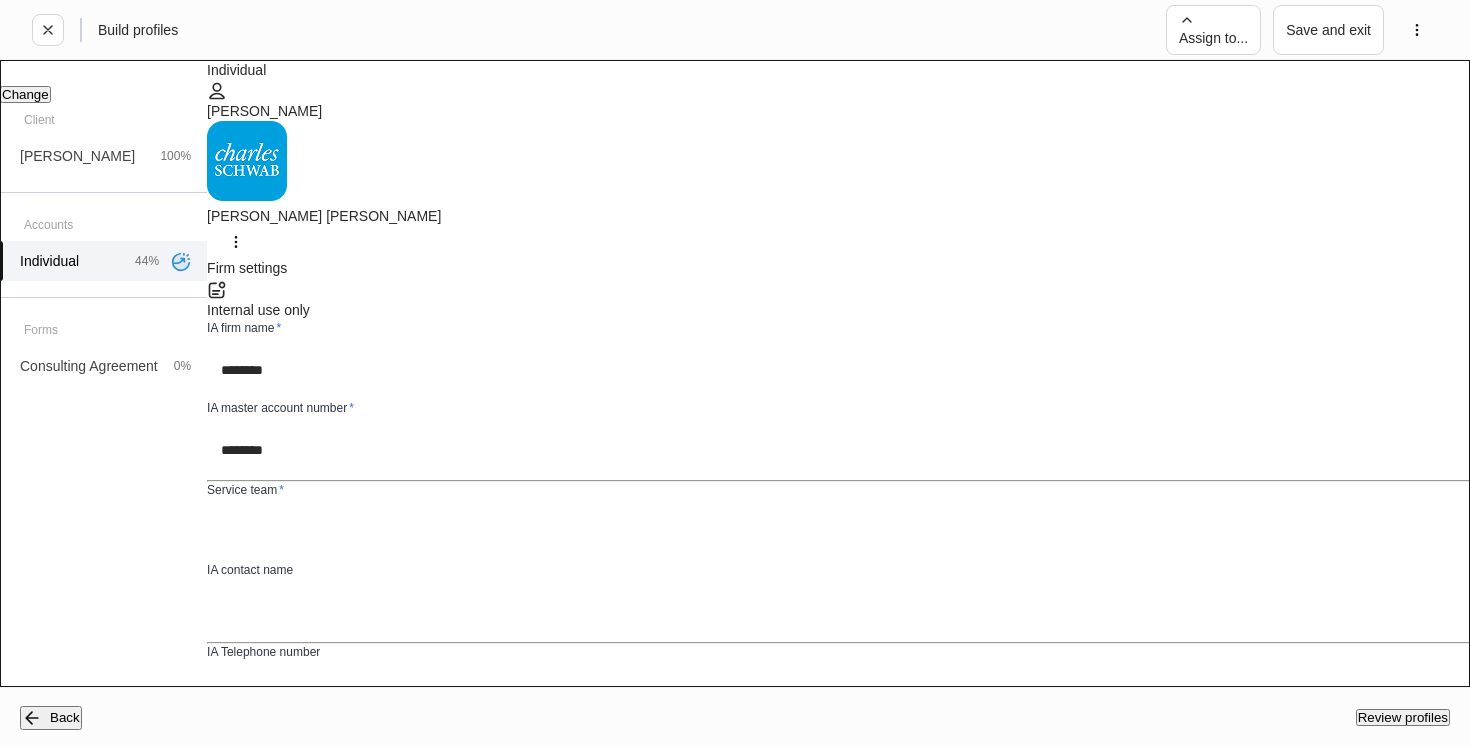 type on "********" 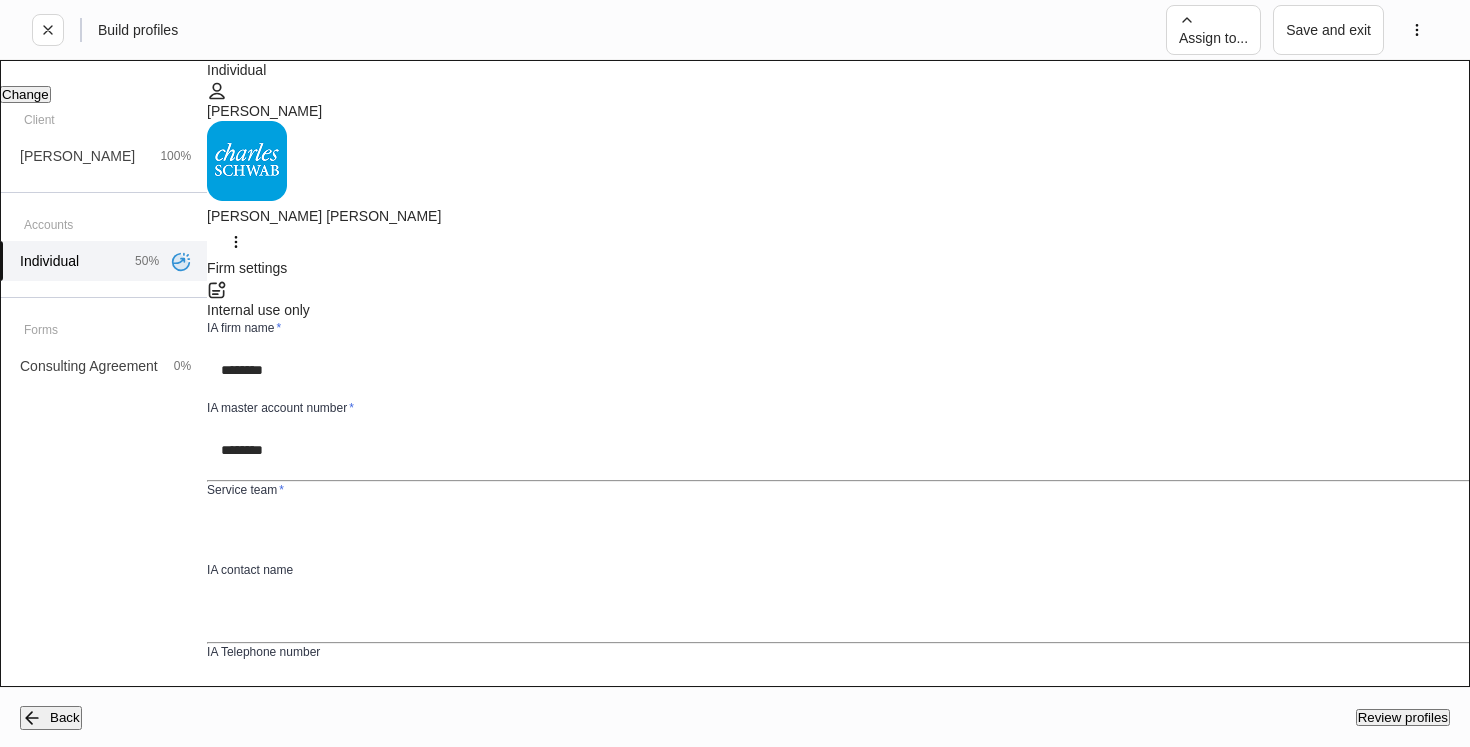 click on "******** ​" at bounding box center [838, 452] 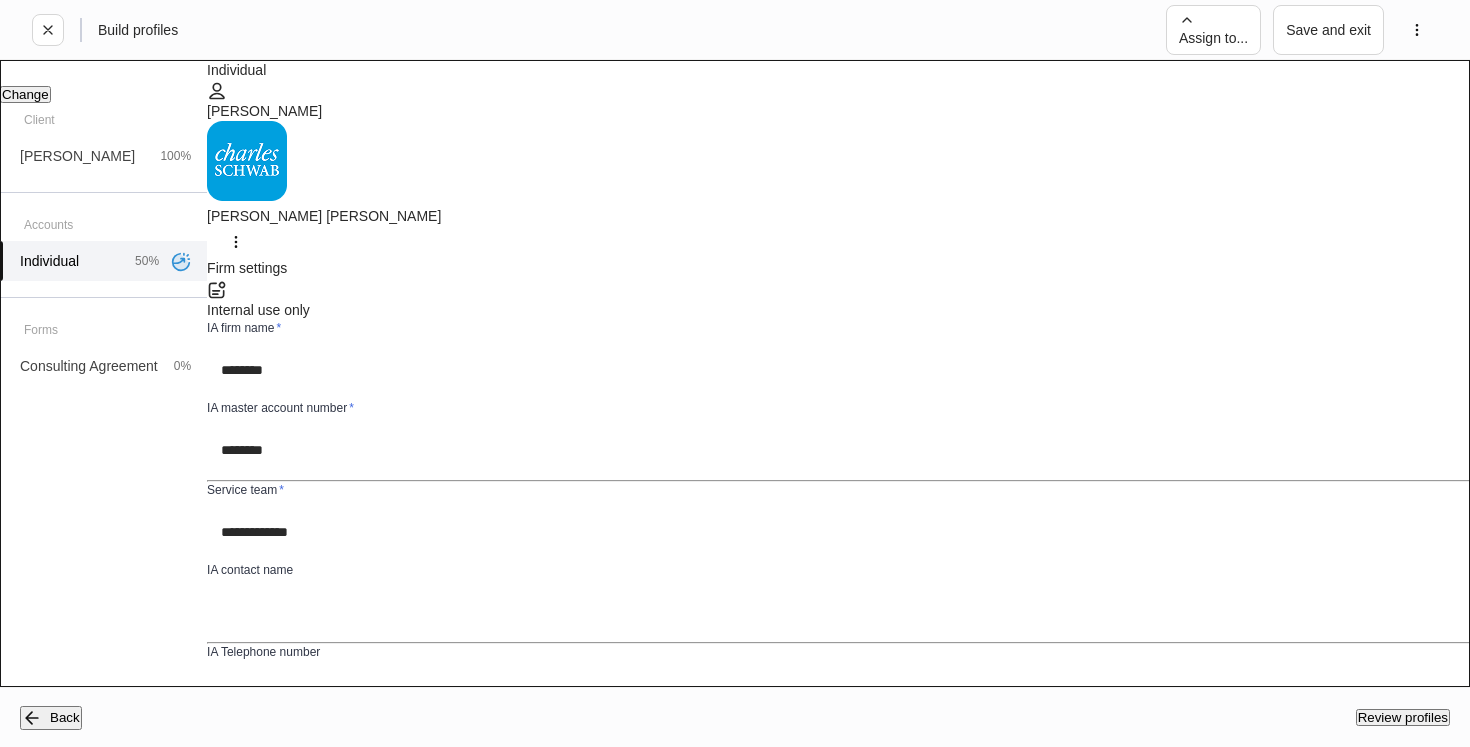 type on "**********" 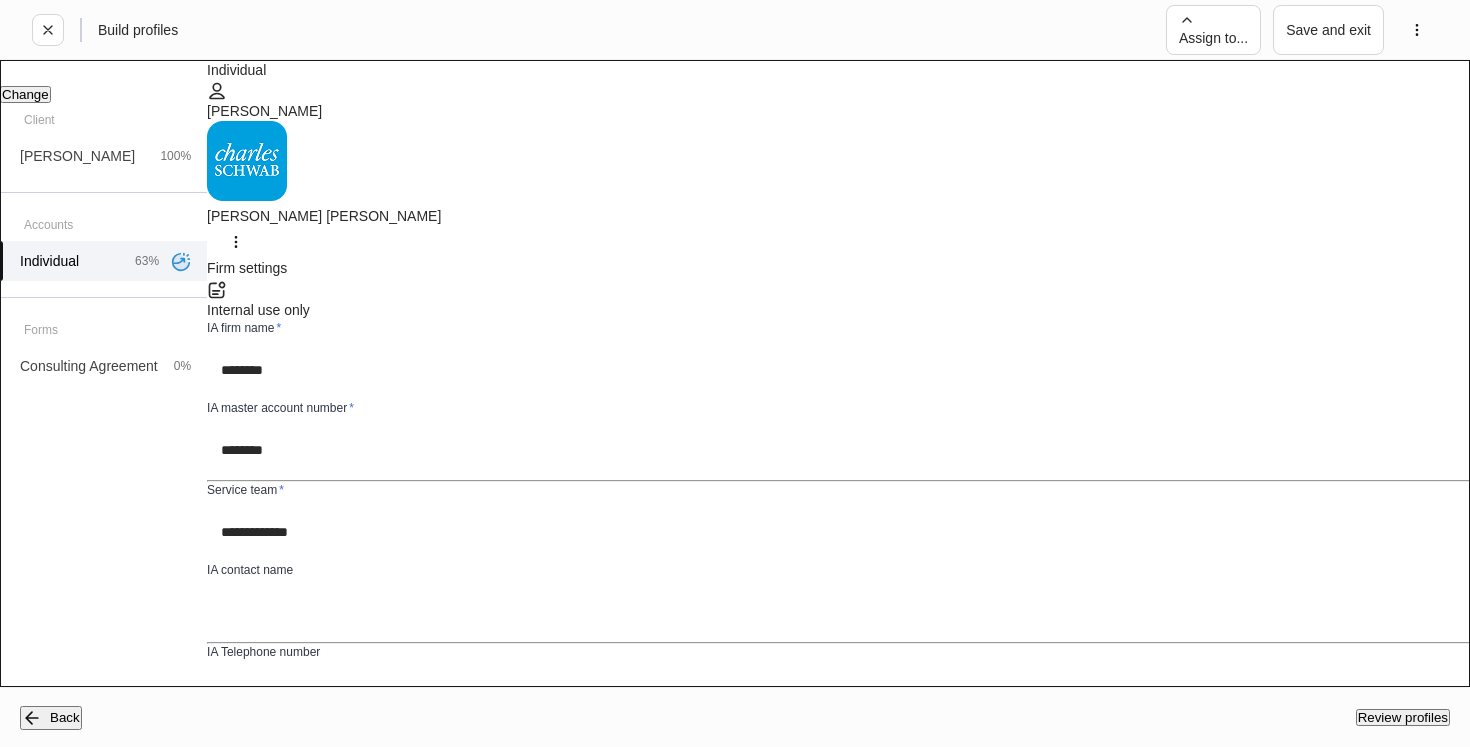 scroll, scrollTop: 412, scrollLeft: 0, axis: vertical 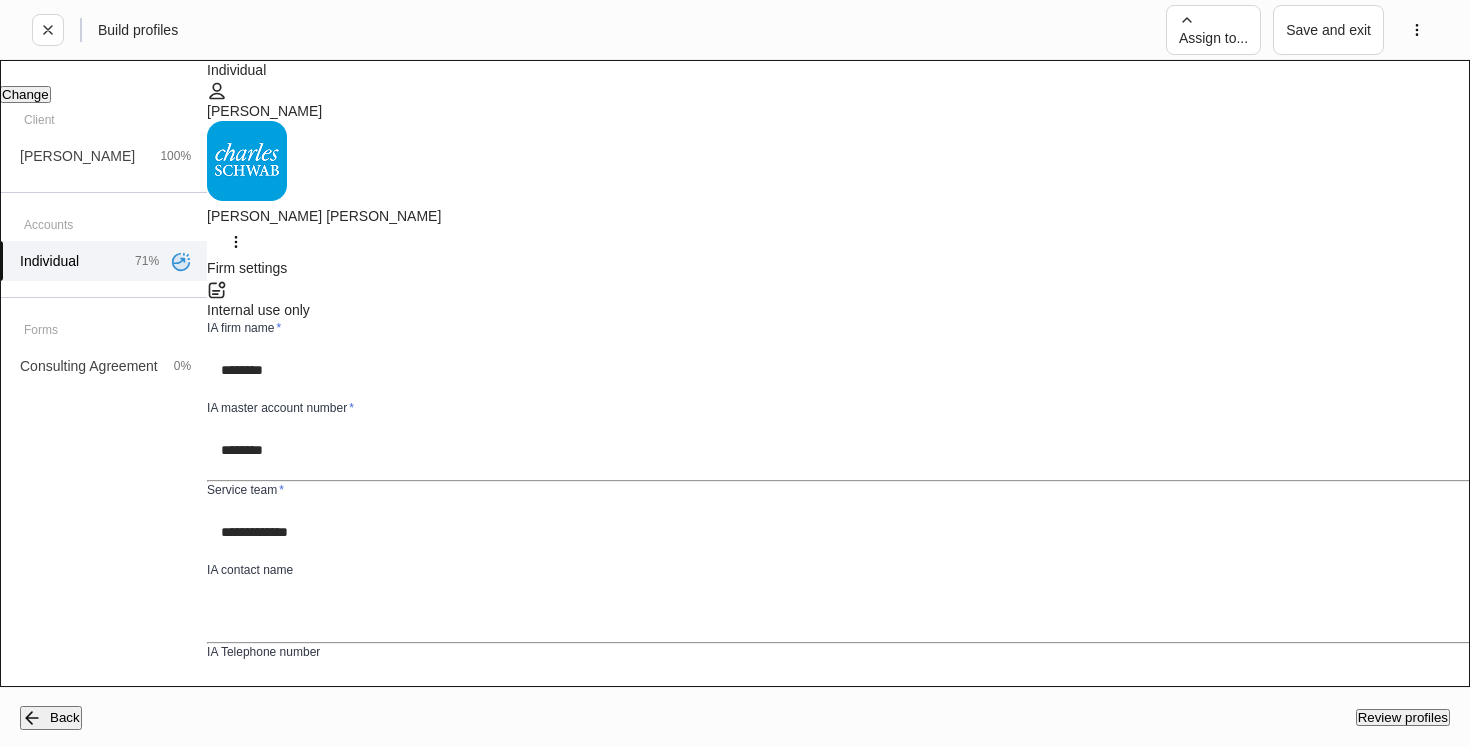 click at bounding box center (735, 747) 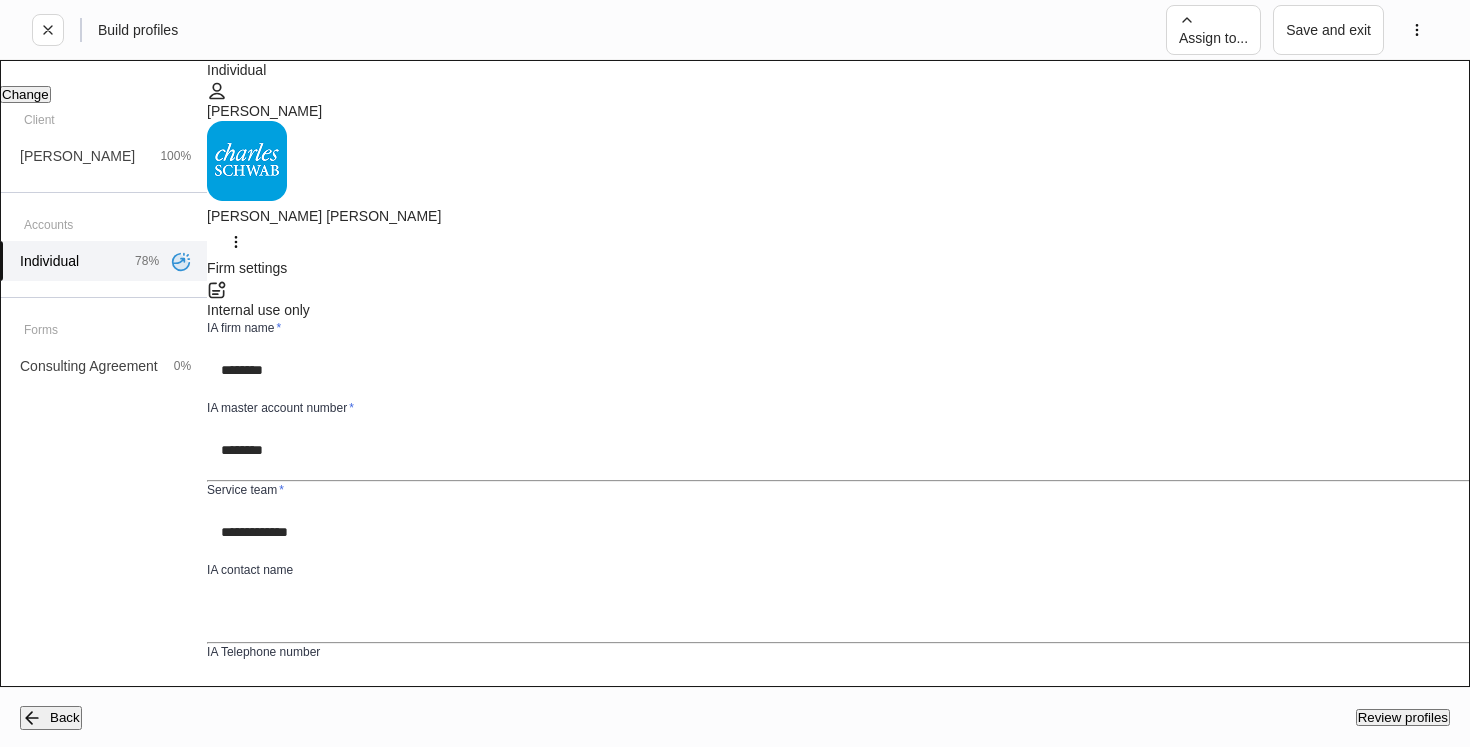 click at bounding box center (735, 747) 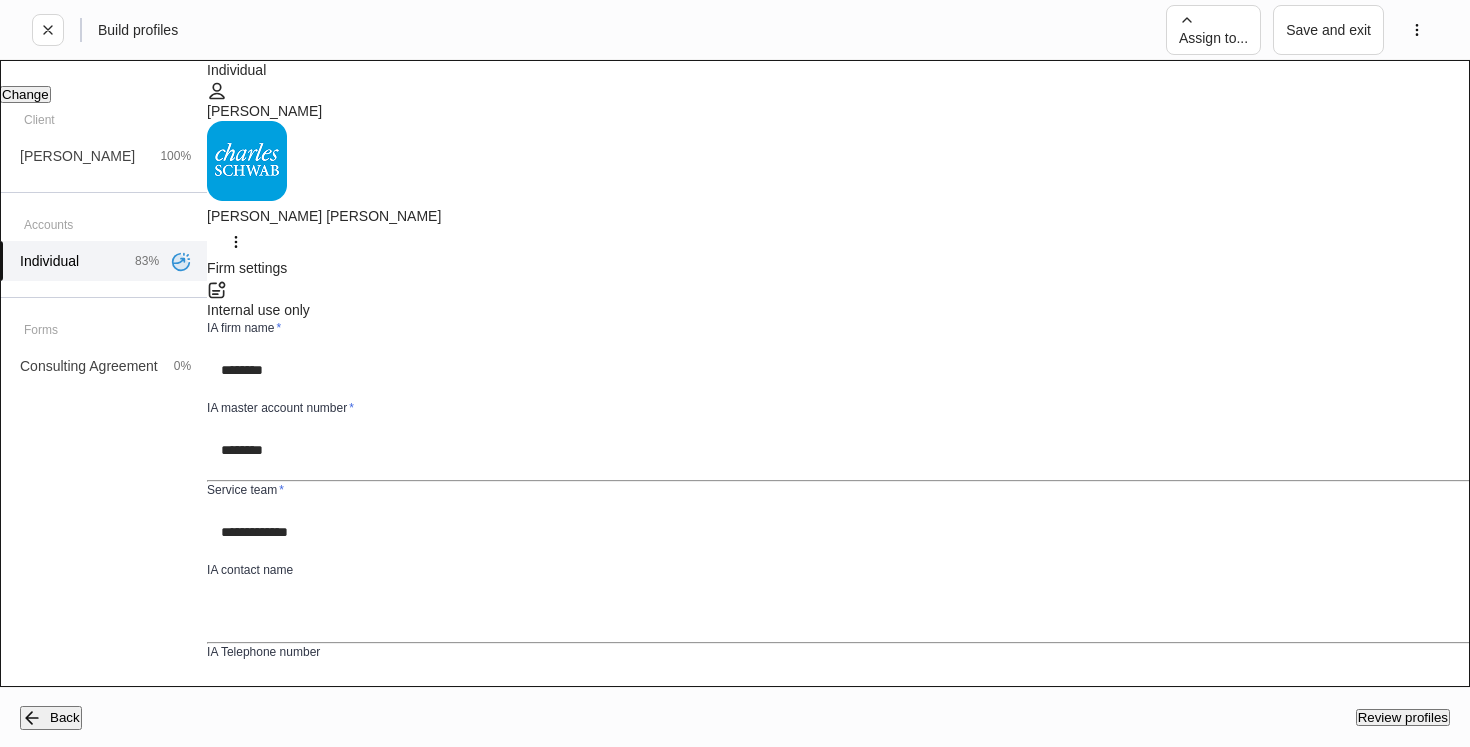 scroll, scrollTop: 580, scrollLeft: 0, axis: vertical 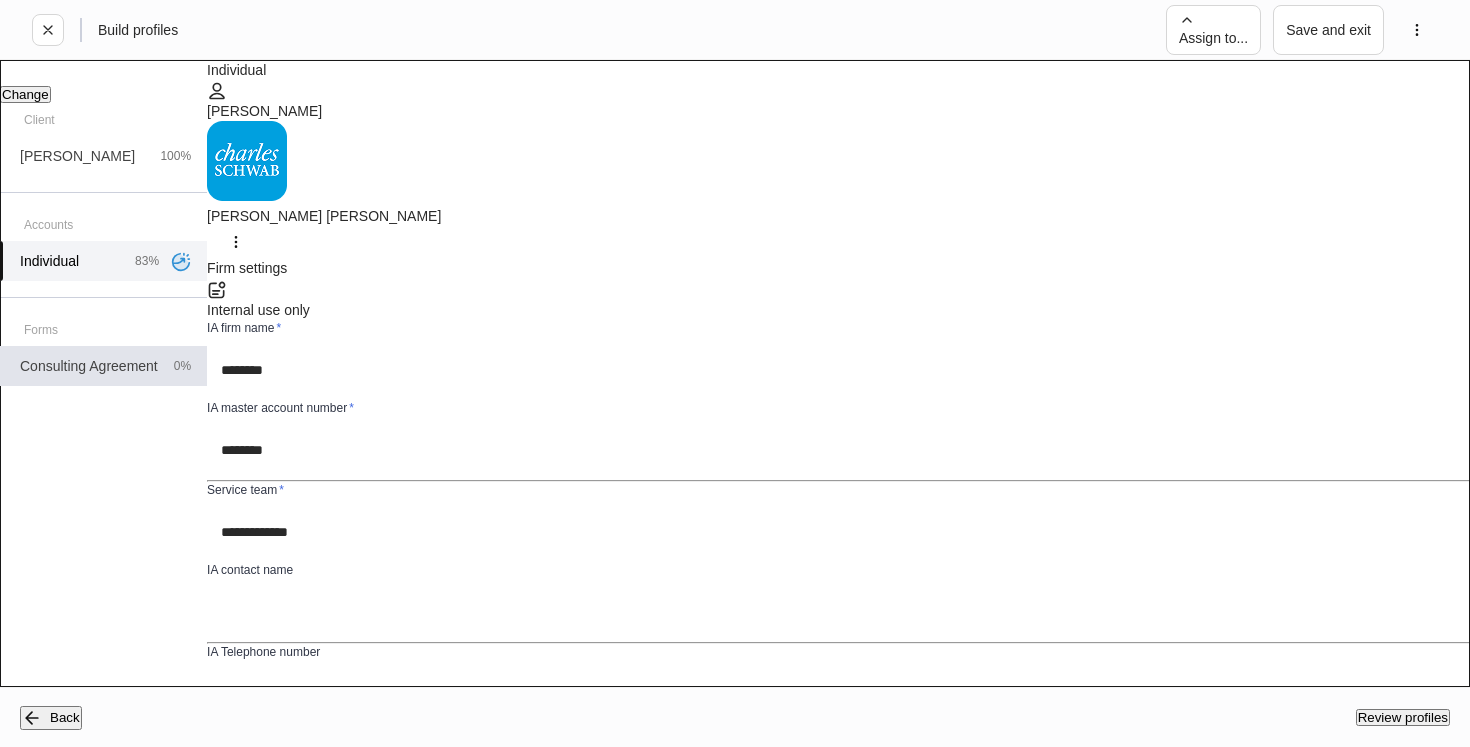 click on "Consulting Agreement 0%" at bounding box center [103, 366] 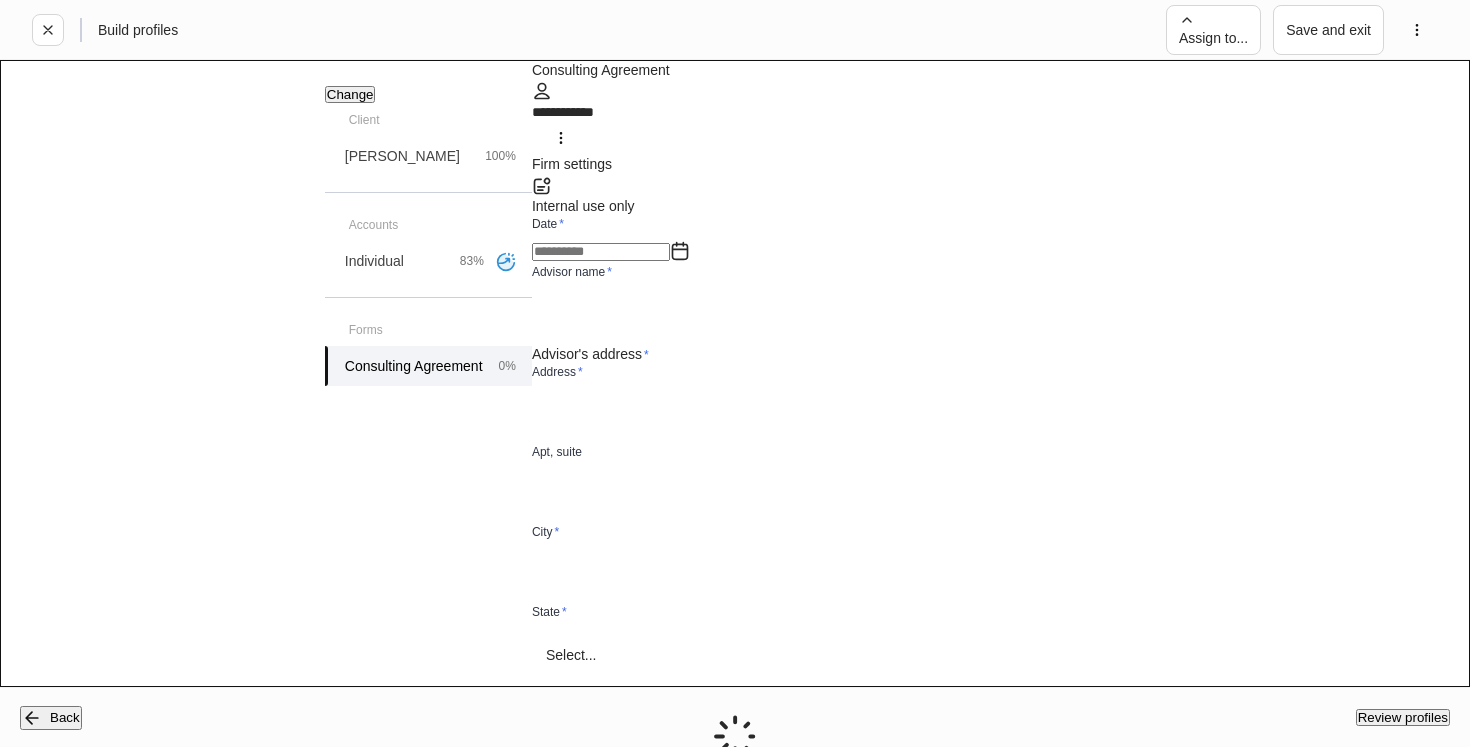 scroll, scrollTop: 32, scrollLeft: 0, axis: vertical 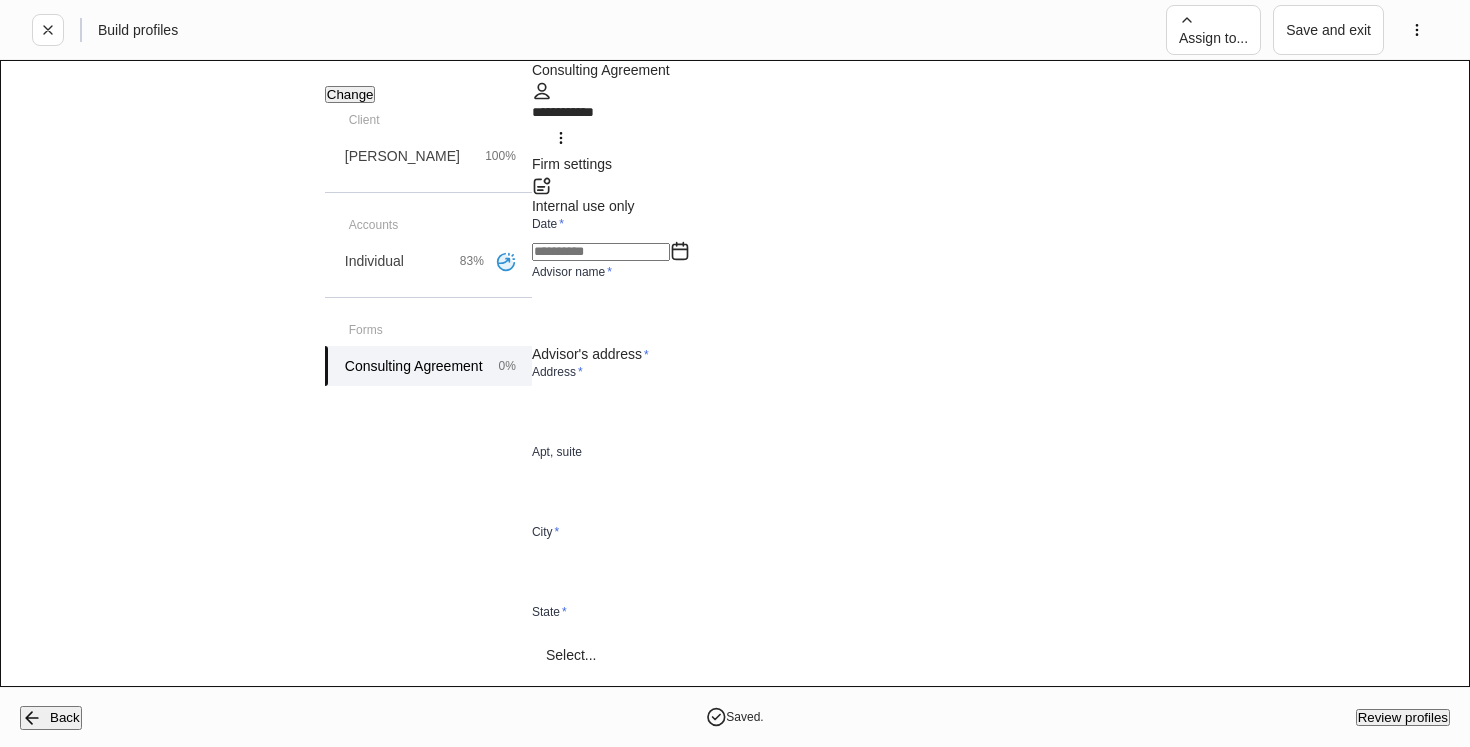 click 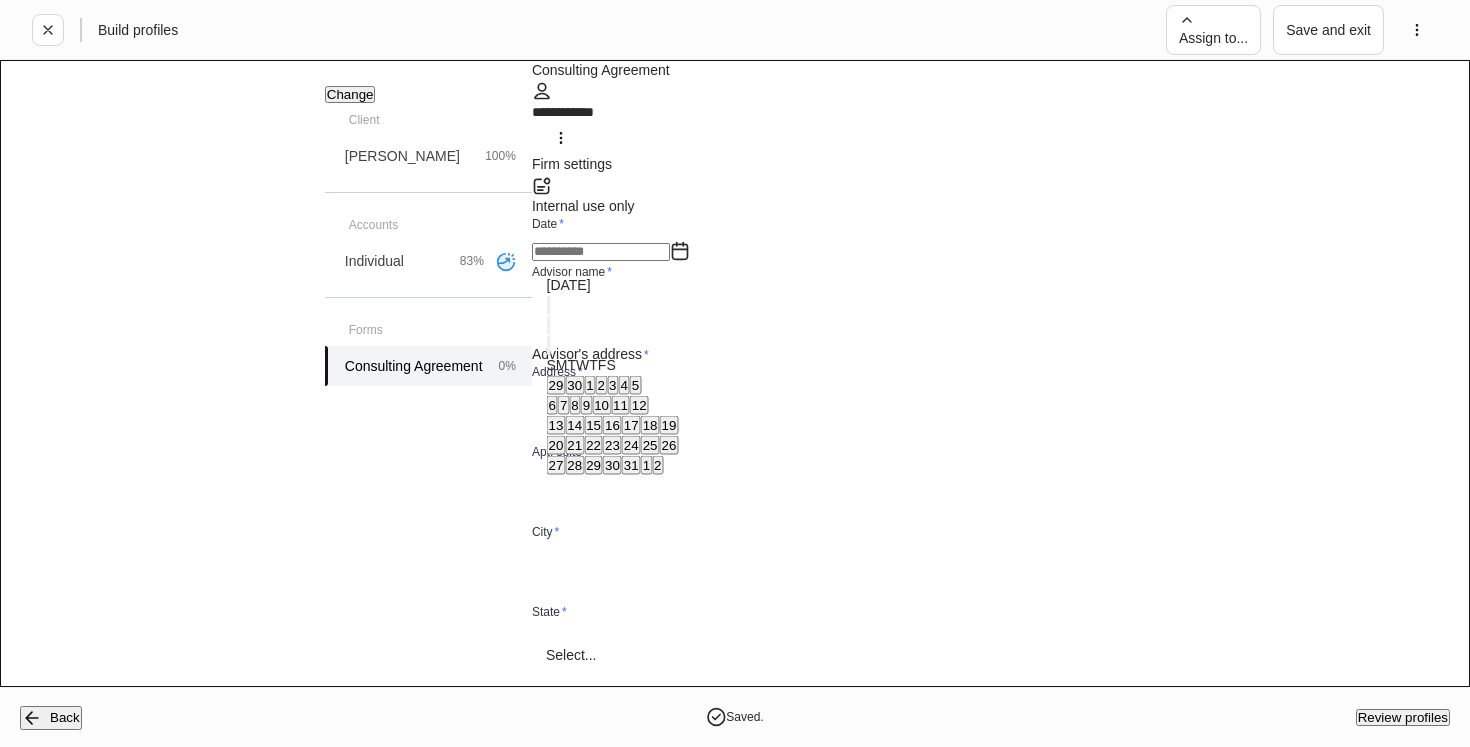 click on "[DATE]" at bounding box center [613, 285] 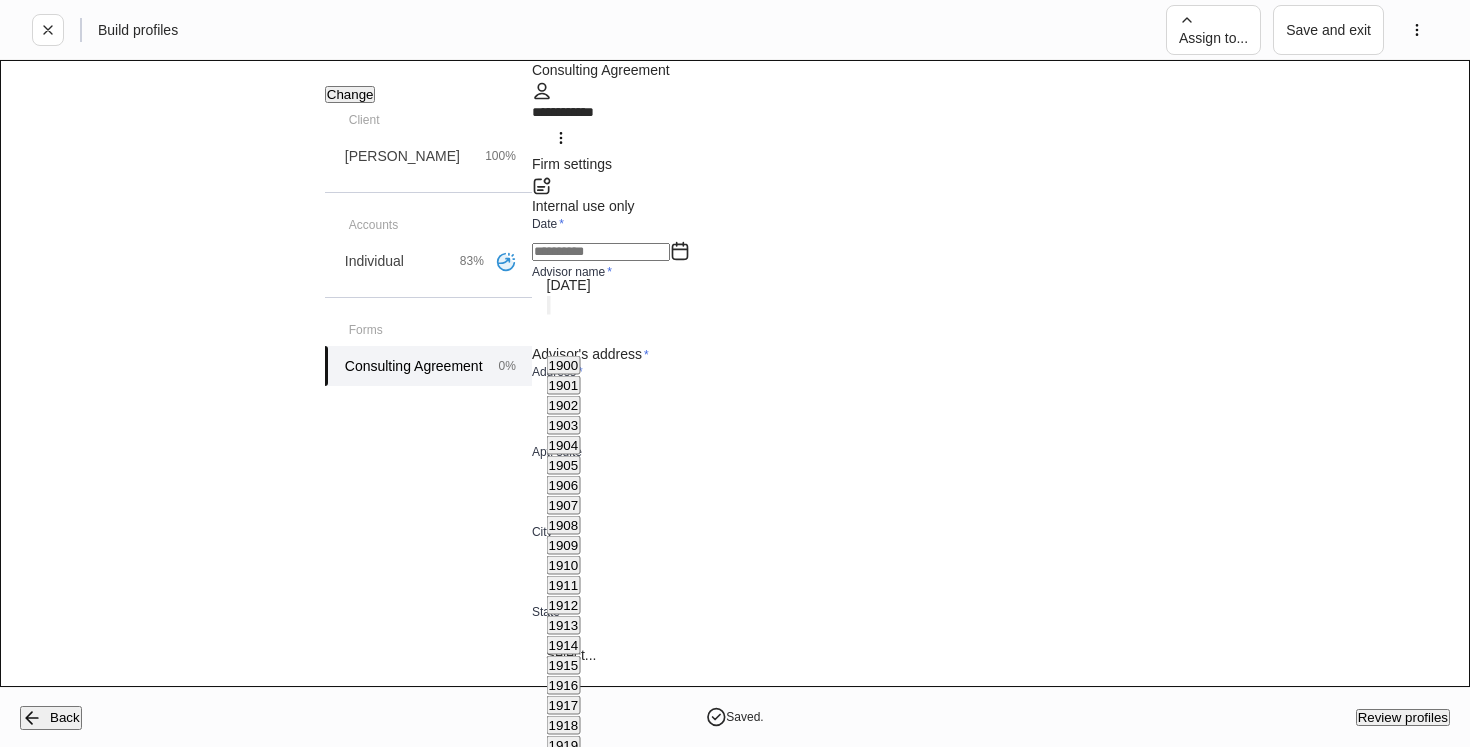 scroll, scrollTop: 1741, scrollLeft: 0, axis: vertical 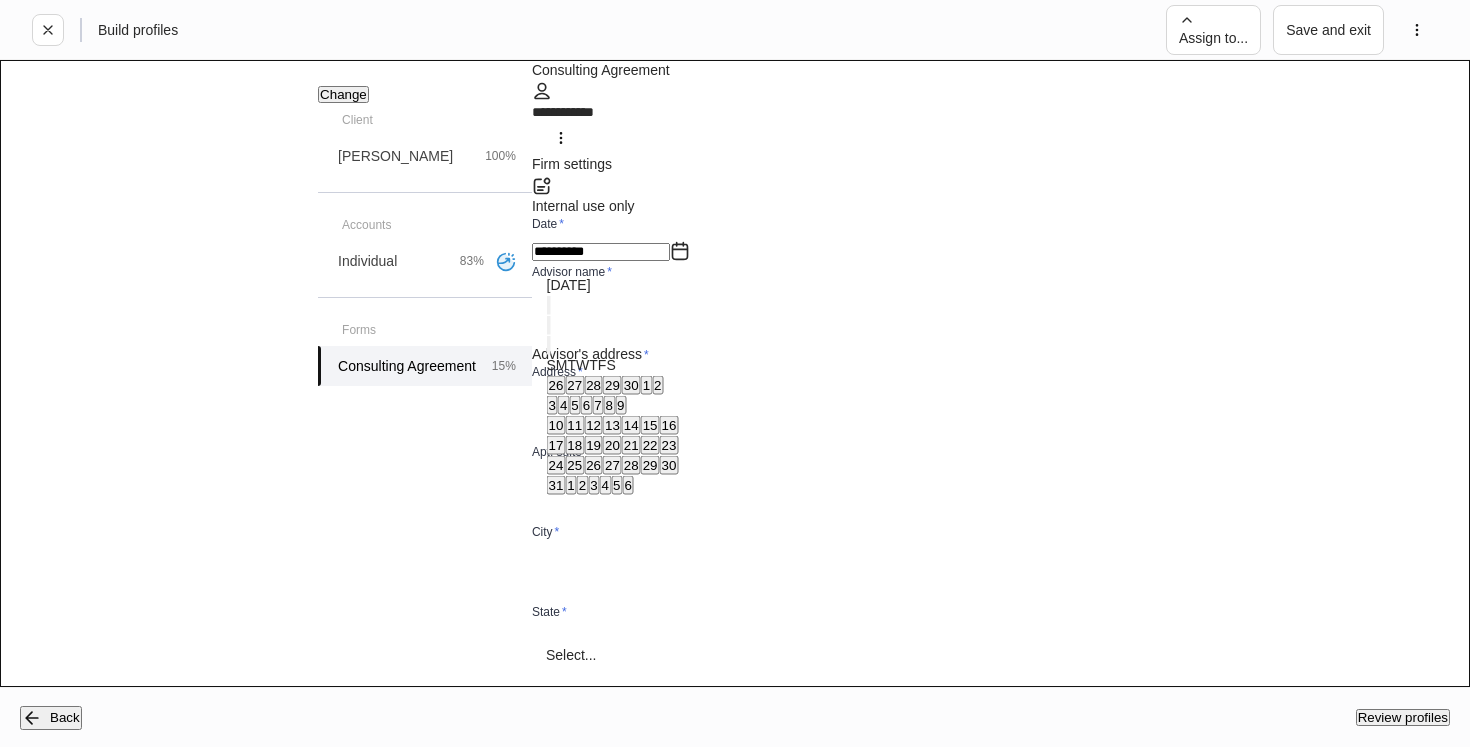 click on "Address * ​" at bounding box center [1001, 404] 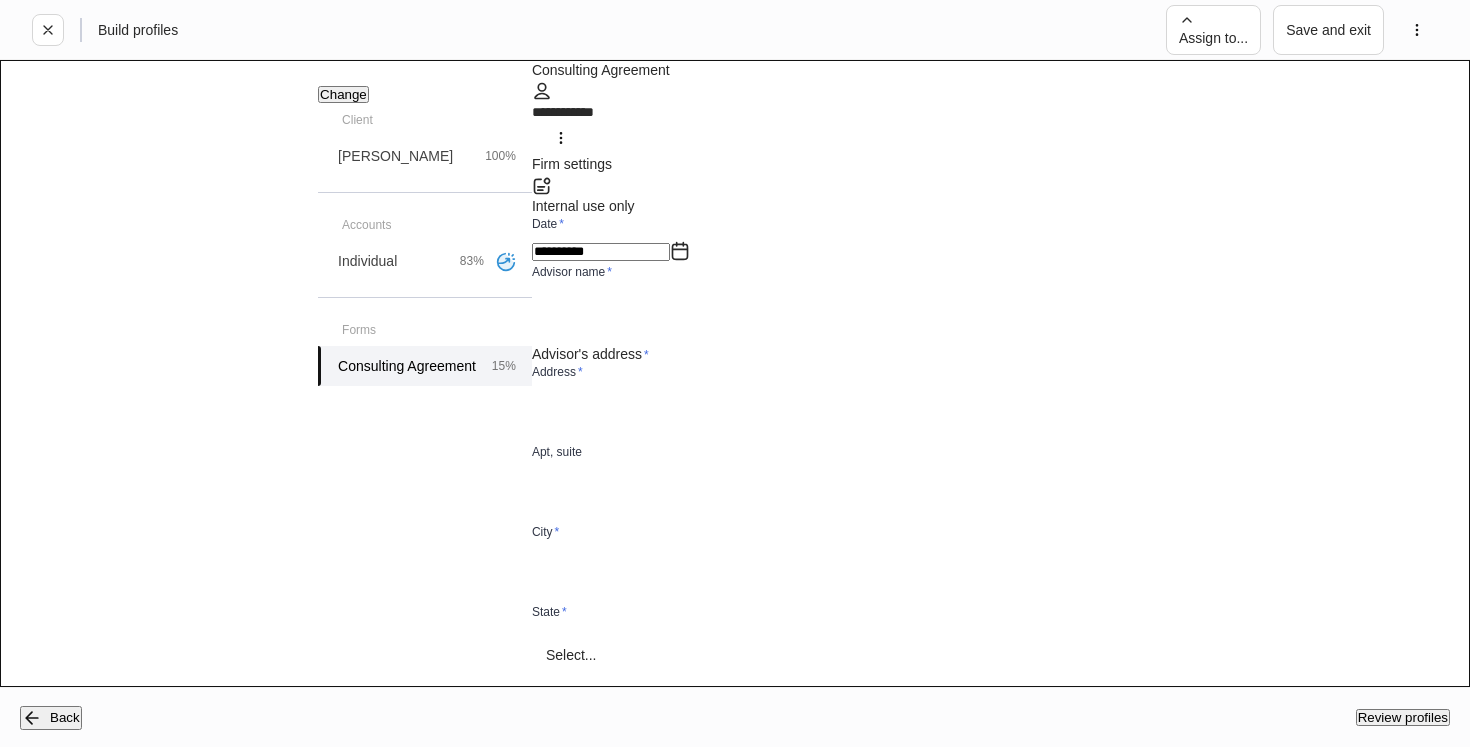 click at bounding box center [1015, 314] 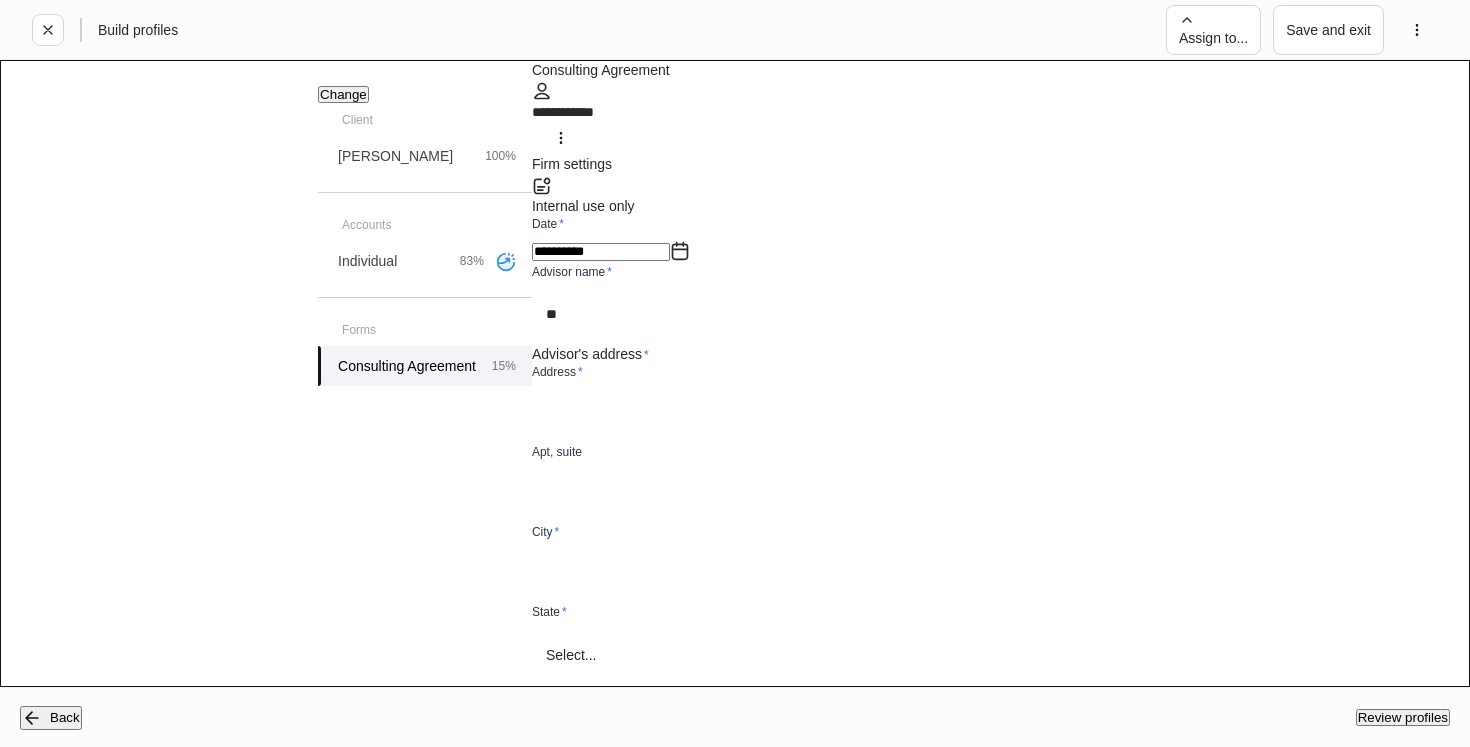 type on "*" 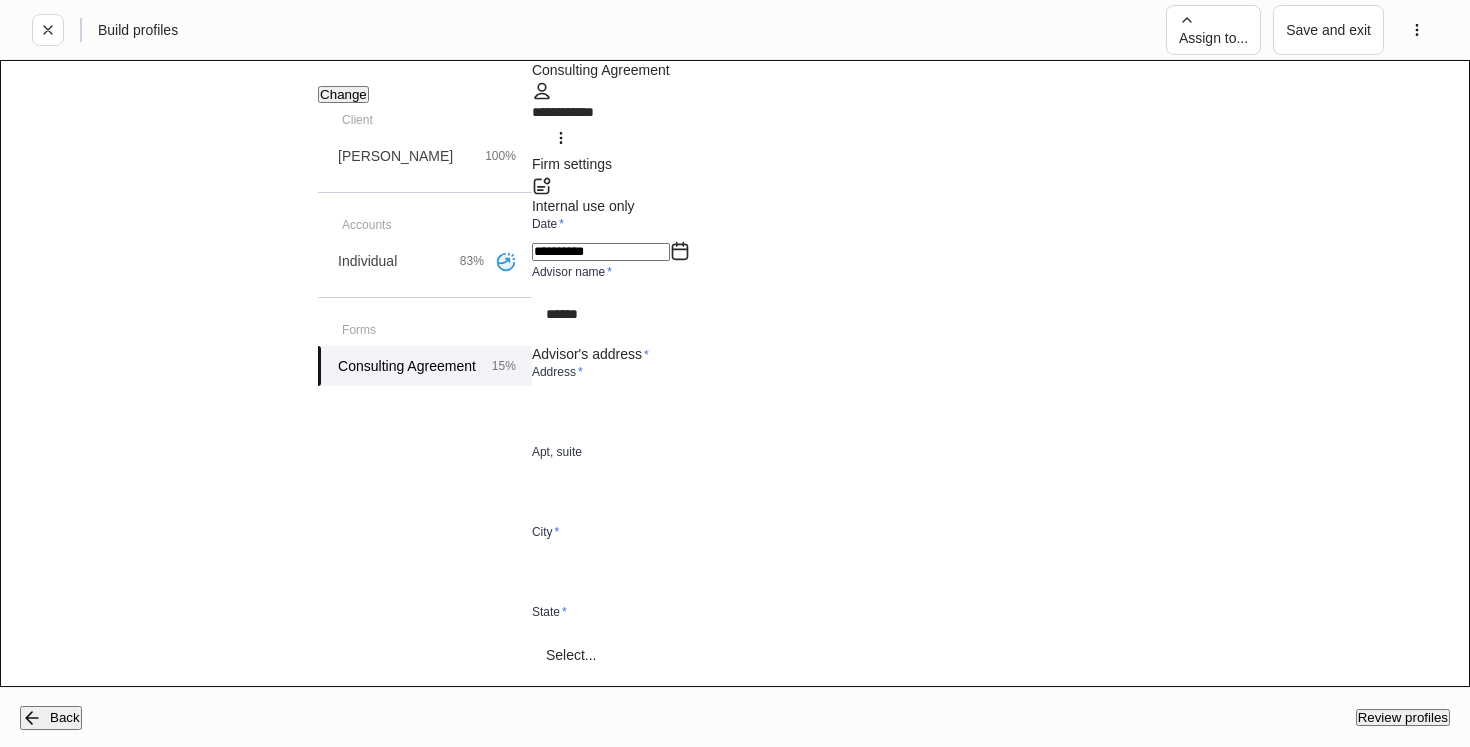 click on "​" at bounding box center (1001, 414) 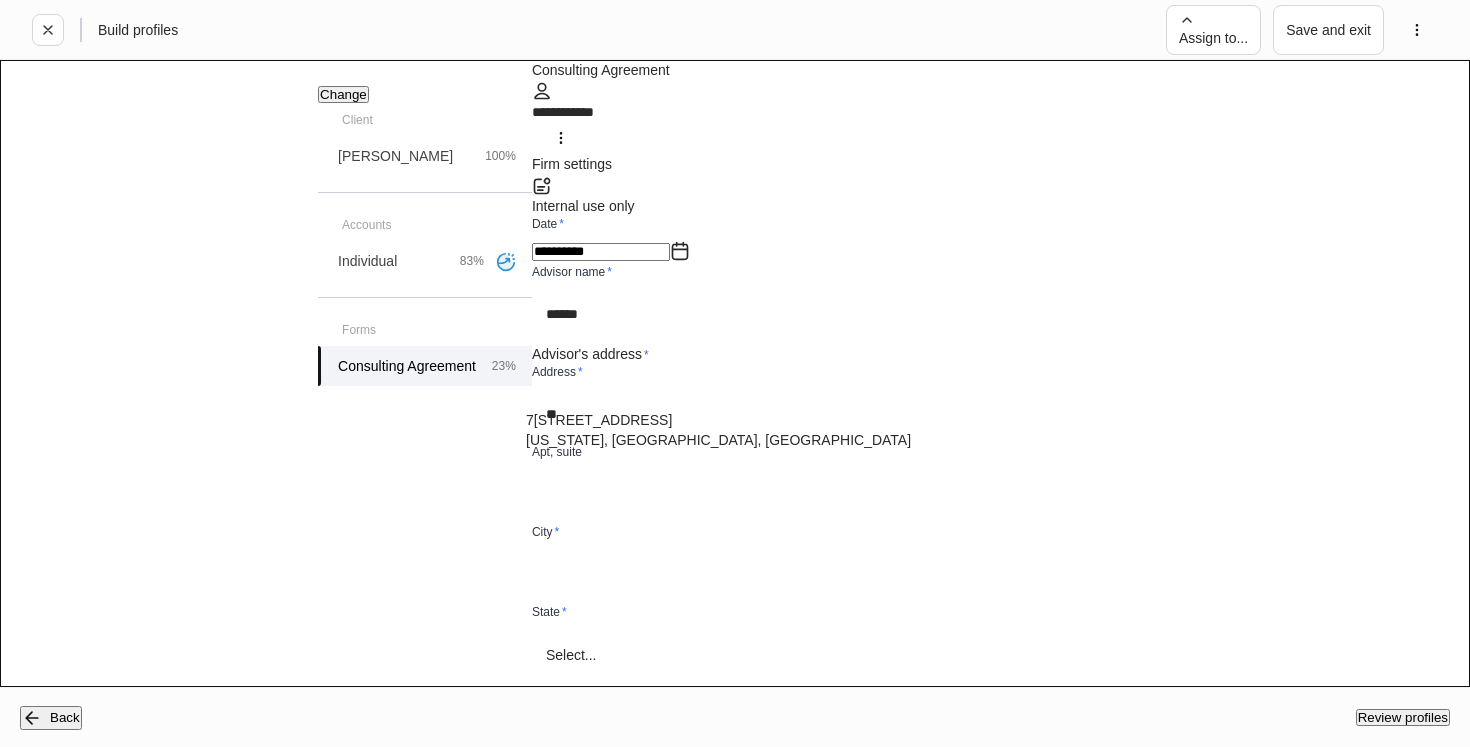 click on "[US_STATE], [GEOGRAPHIC_DATA], [GEOGRAPHIC_DATA]" at bounding box center [769, 440] 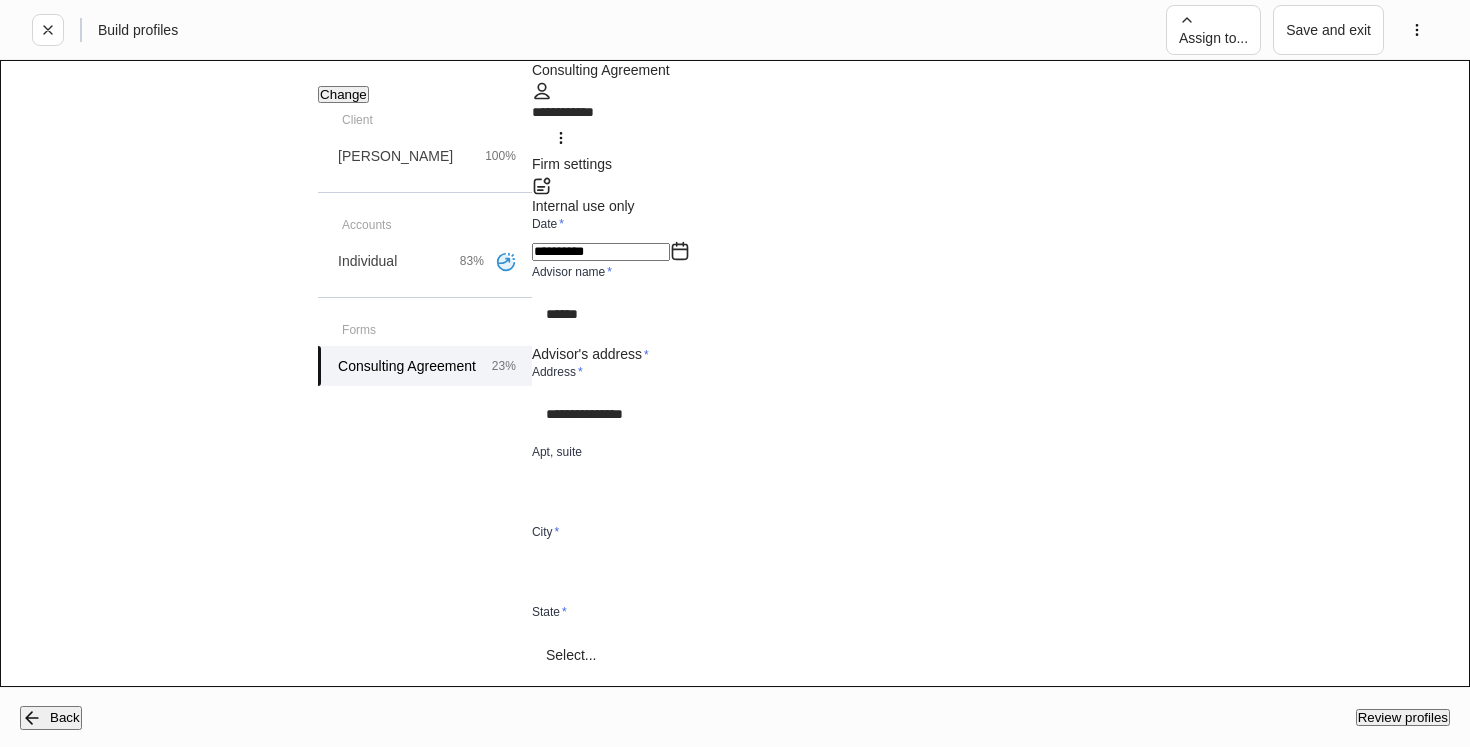 type on "*********" 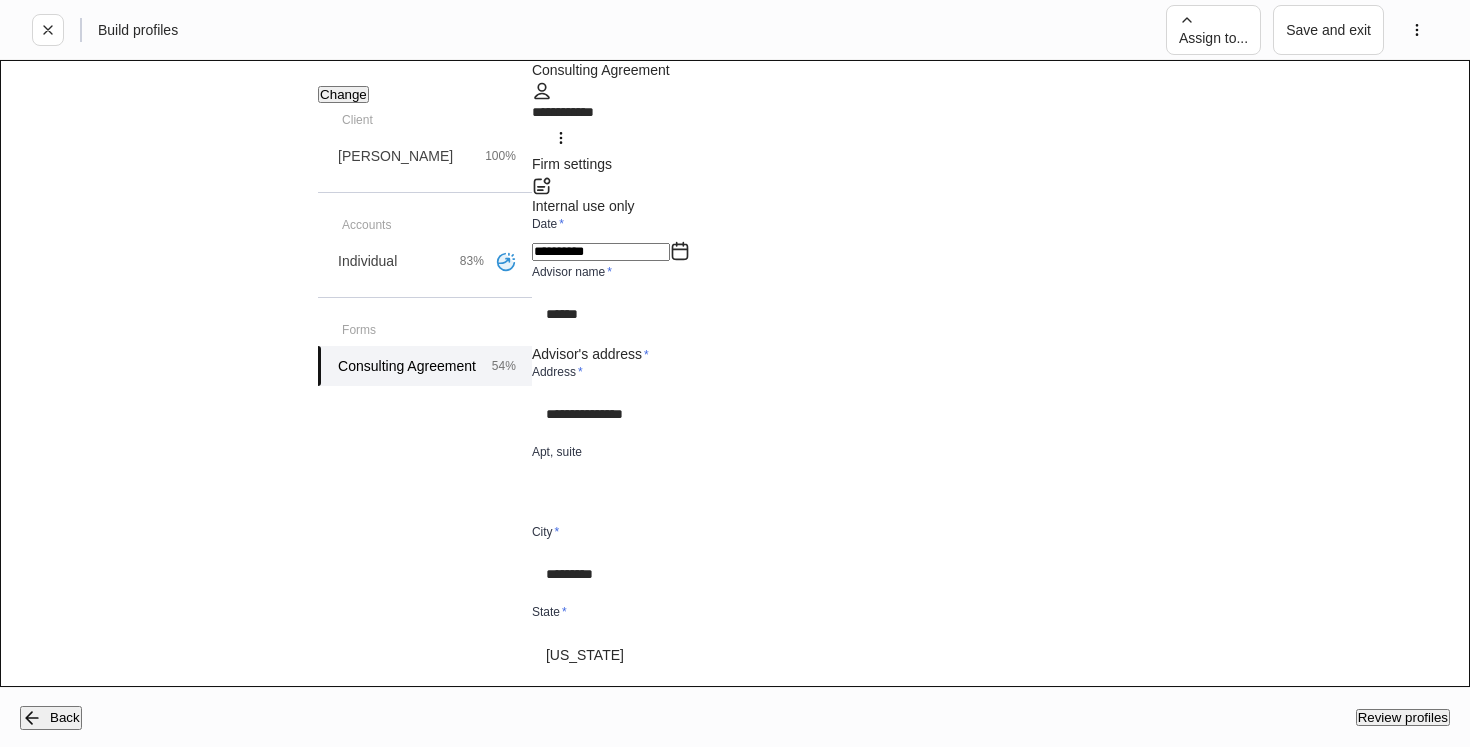 scroll, scrollTop: 267, scrollLeft: 0, axis: vertical 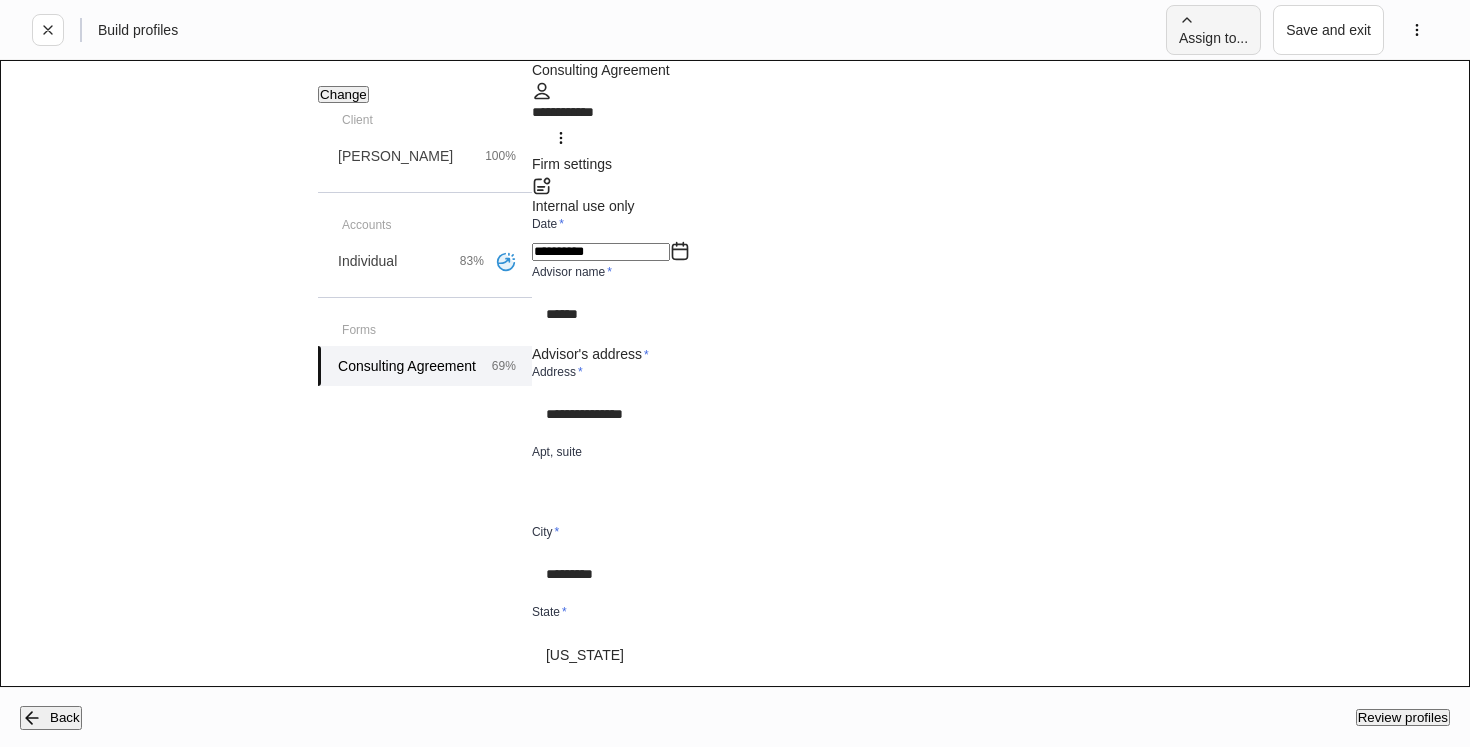 click on "Assign to..." at bounding box center (1213, 30) 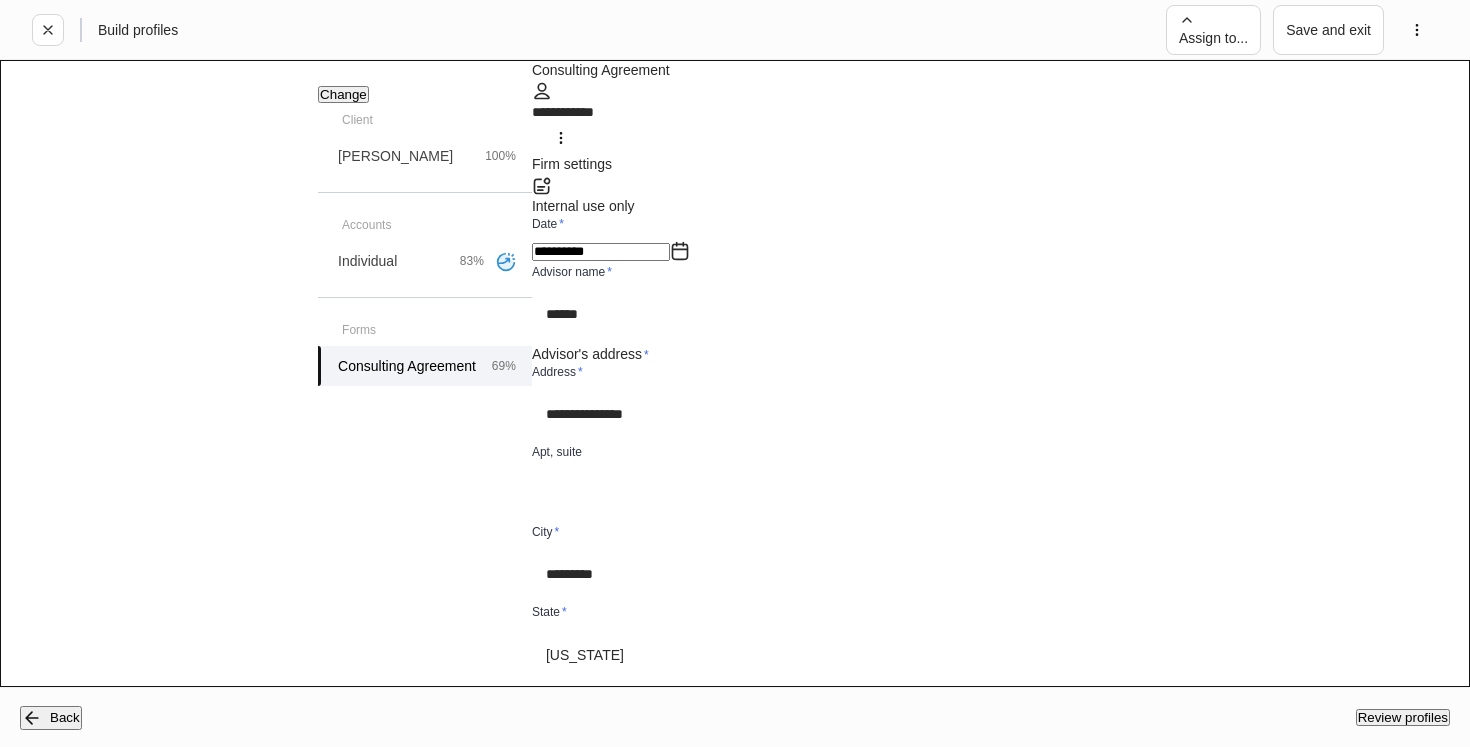 click at bounding box center (735, 747) 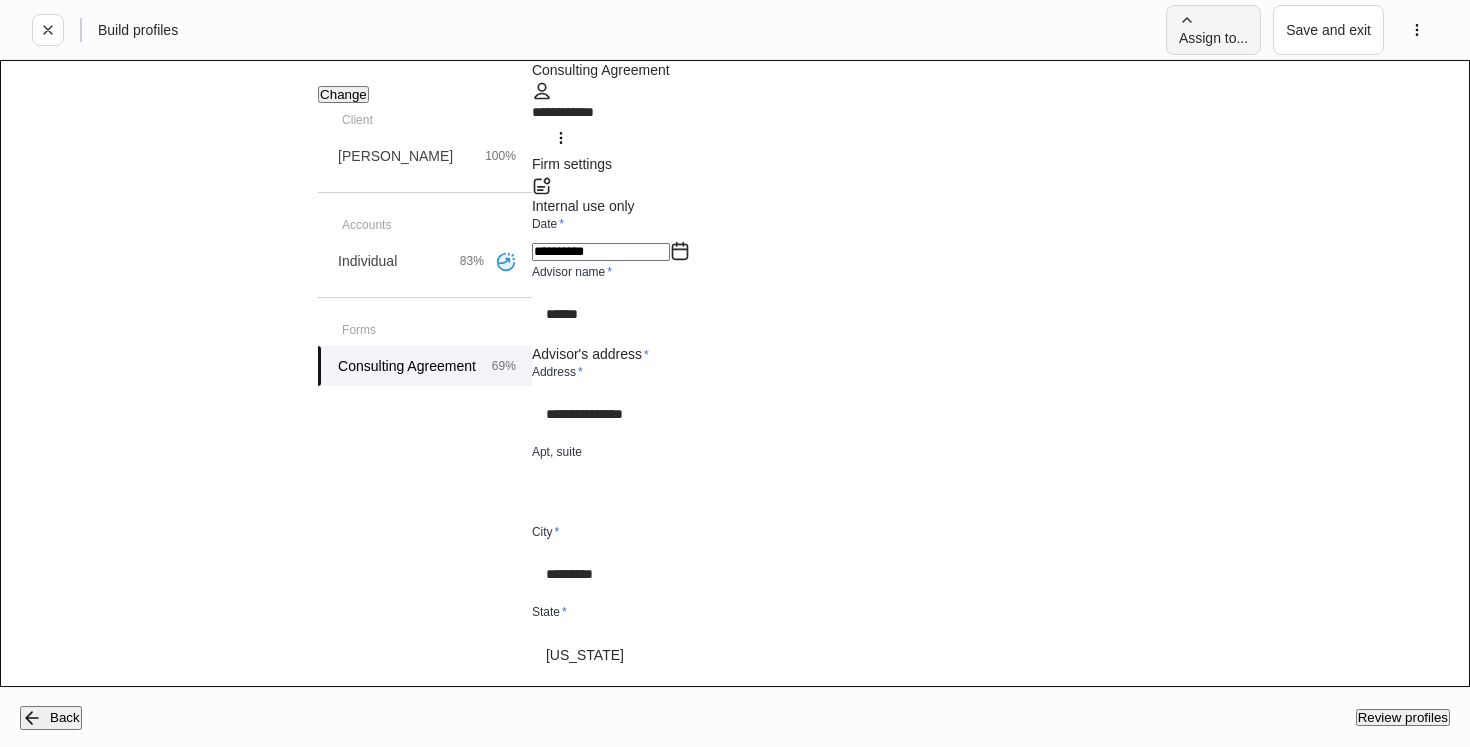 scroll, scrollTop: 3, scrollLeft: 0, axis: vertical 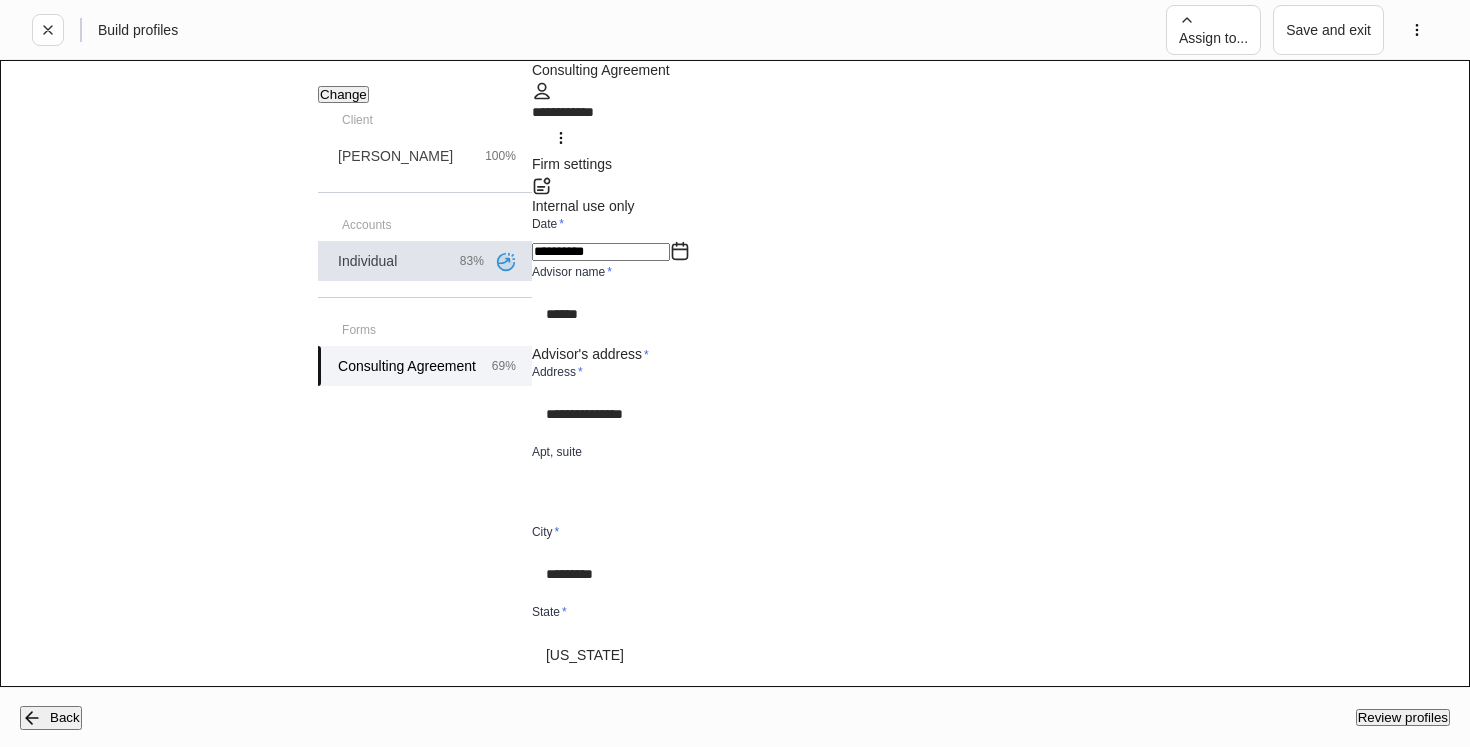 click on "83%" at bounding box center (472, 261) 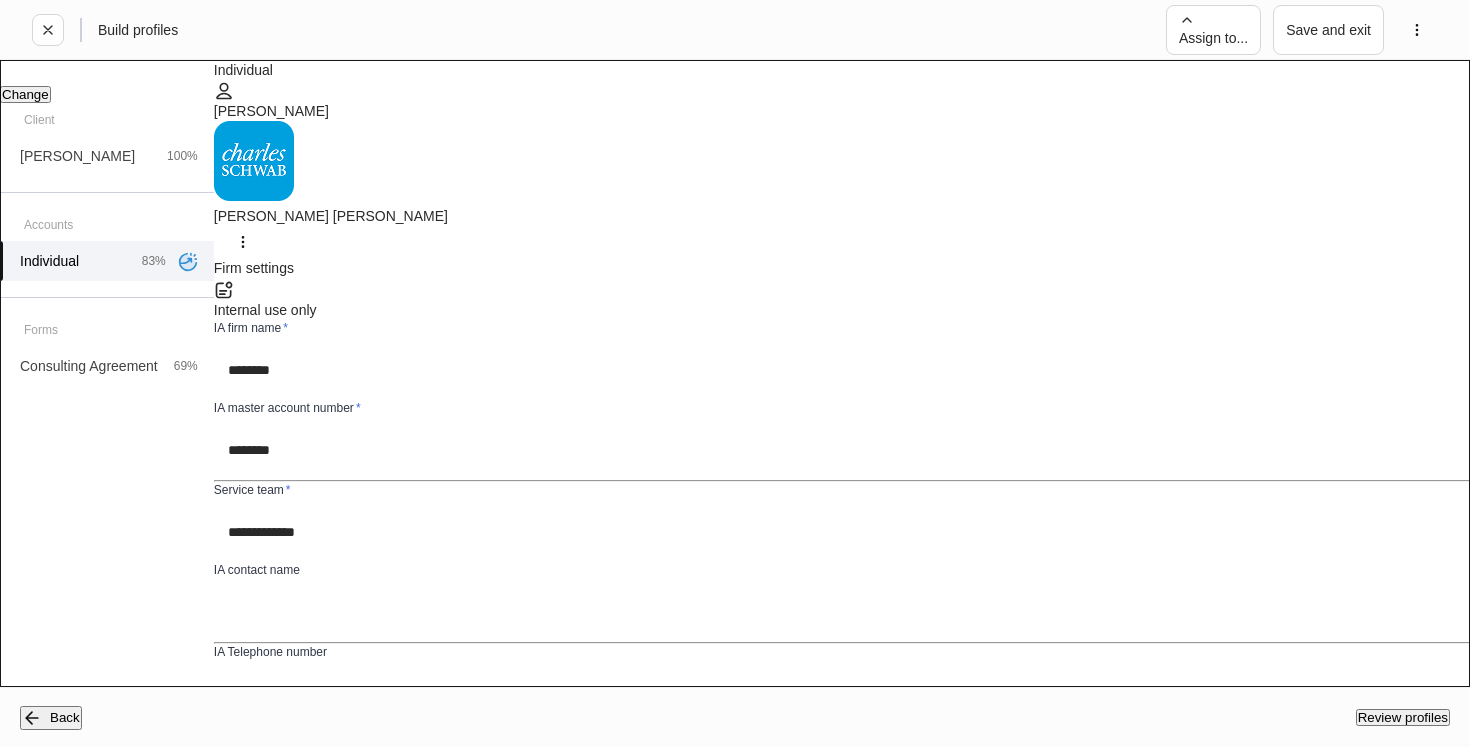 scroll, scrollTop: 63, scrollLeft: 0, axis: vertical 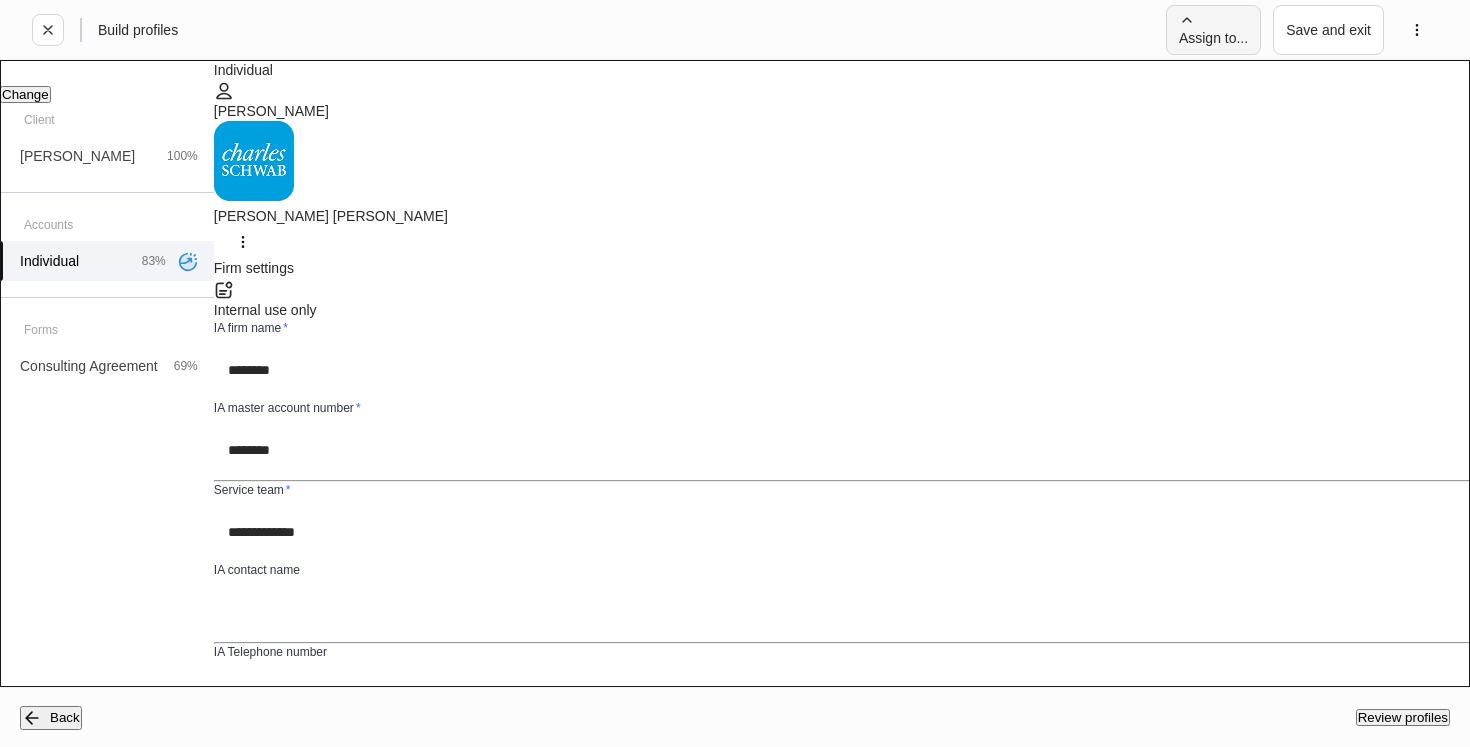 click on "Assign to..." at bounding box center [1213, 30] 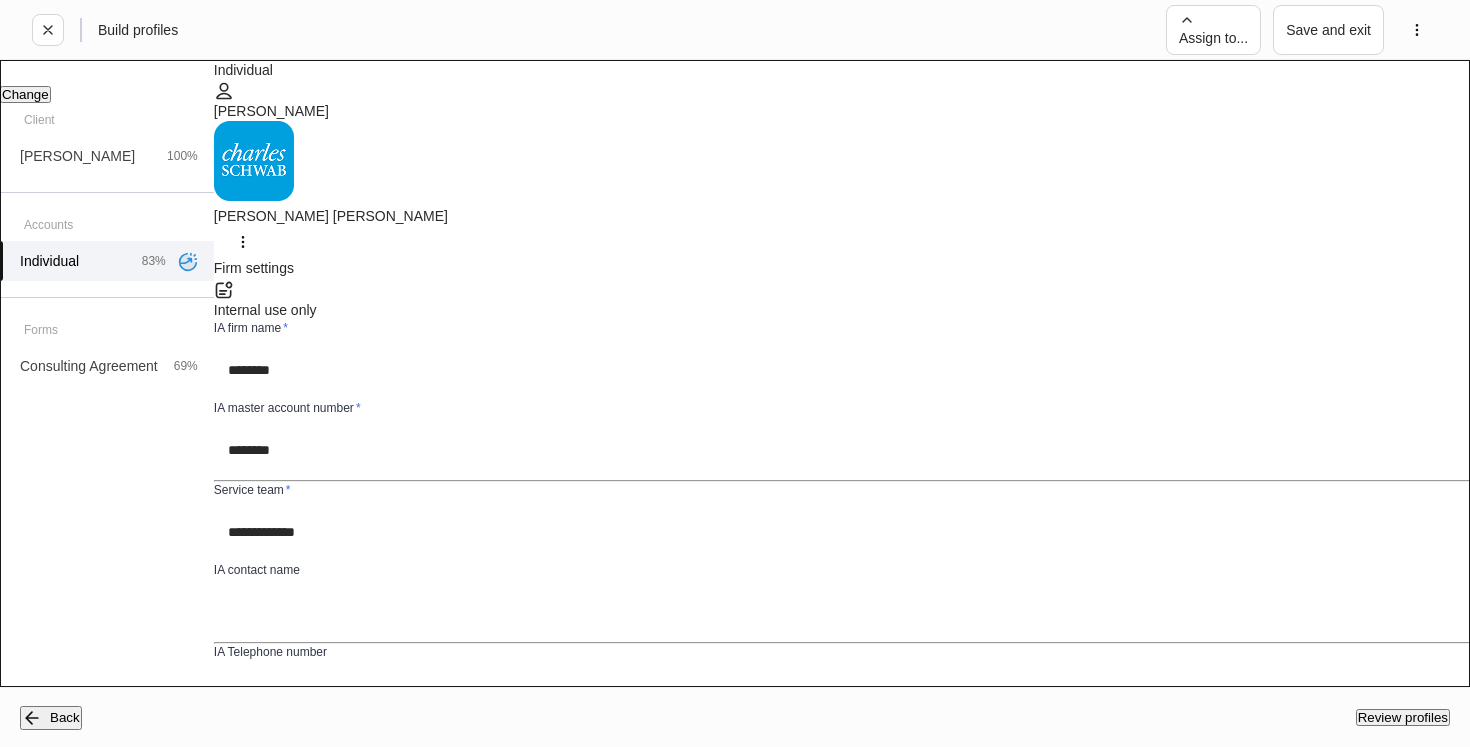 click on "Client(s) to complete" at bounding box center [735, 1494] 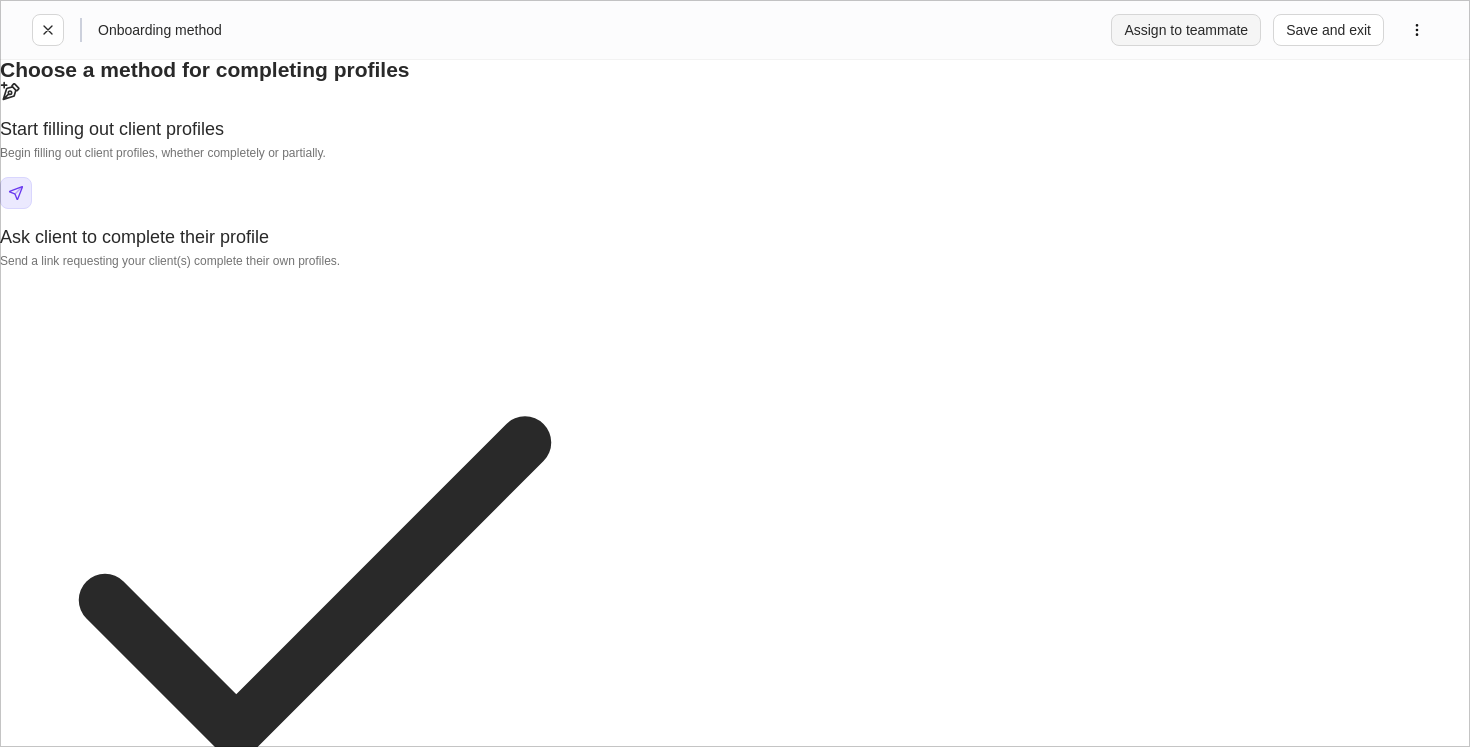 click on "Assign to teammate" at bounding box center [1186, 30] 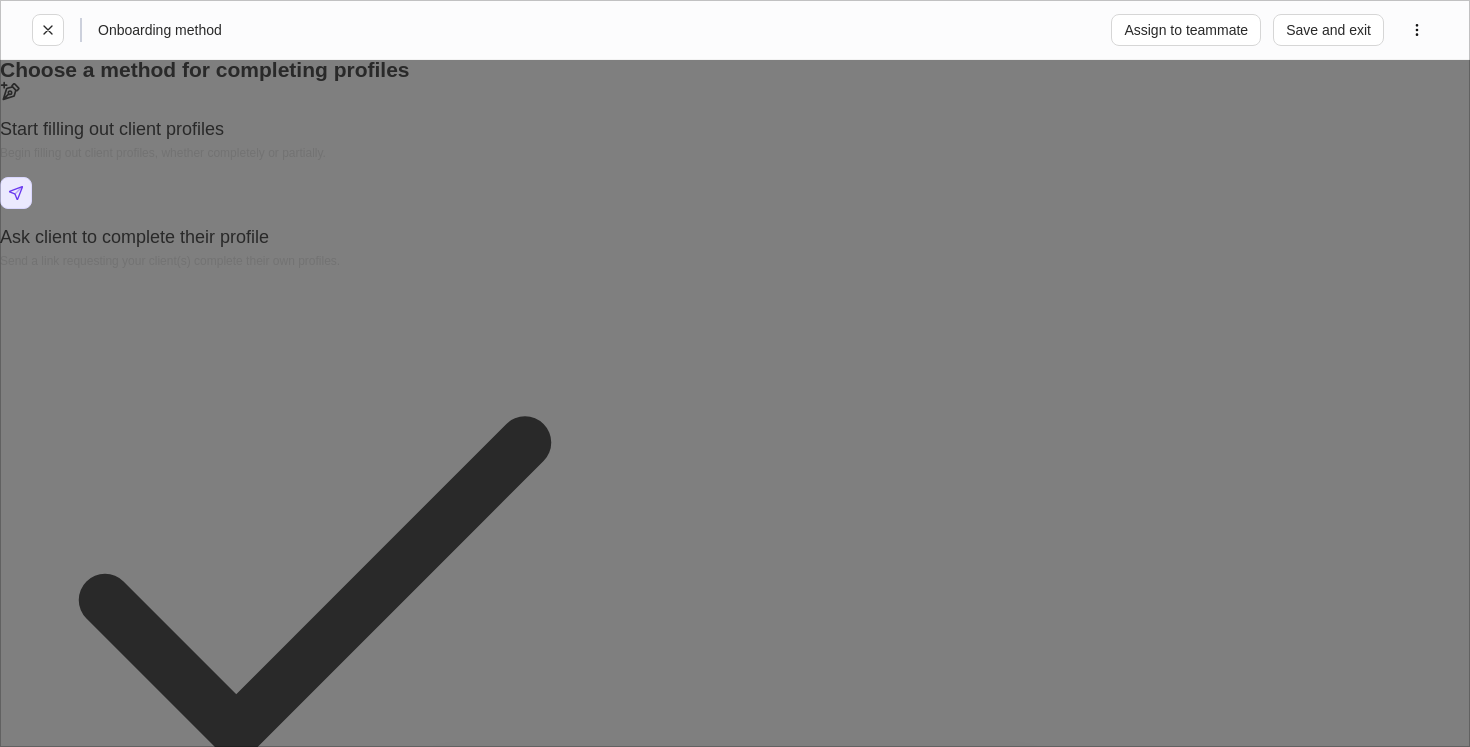 click on "Onboarding method Assign to teammate Save and exit Choose a method for completing profiles Start filling out client profiles Begin filling out client profiles, whether completely or partially. Ask client to complete their profile Send a link requesting your client(s) complete their own profiles. Request delivery settings Send a link requesting your client(s) complete their own profiles. Progress [PERSON_NAME] 100%  complete Enter profile builder Information request settings Send email as... The email invitation will appear to be sent by this person Select... ​ Create a client onboarding link When selected, custom URL(s) will be generated to copy and paste    into your own email. Dispatch will not send an email. Back Review
Hand-off to a team or teammate Assign this request for information to another team or teammate in your firm. This request will appear in assignee's data collection pipeline where they can continue where you left off. Select a team or team member * Select... ​ Select..." at bounding box center [735, 617] 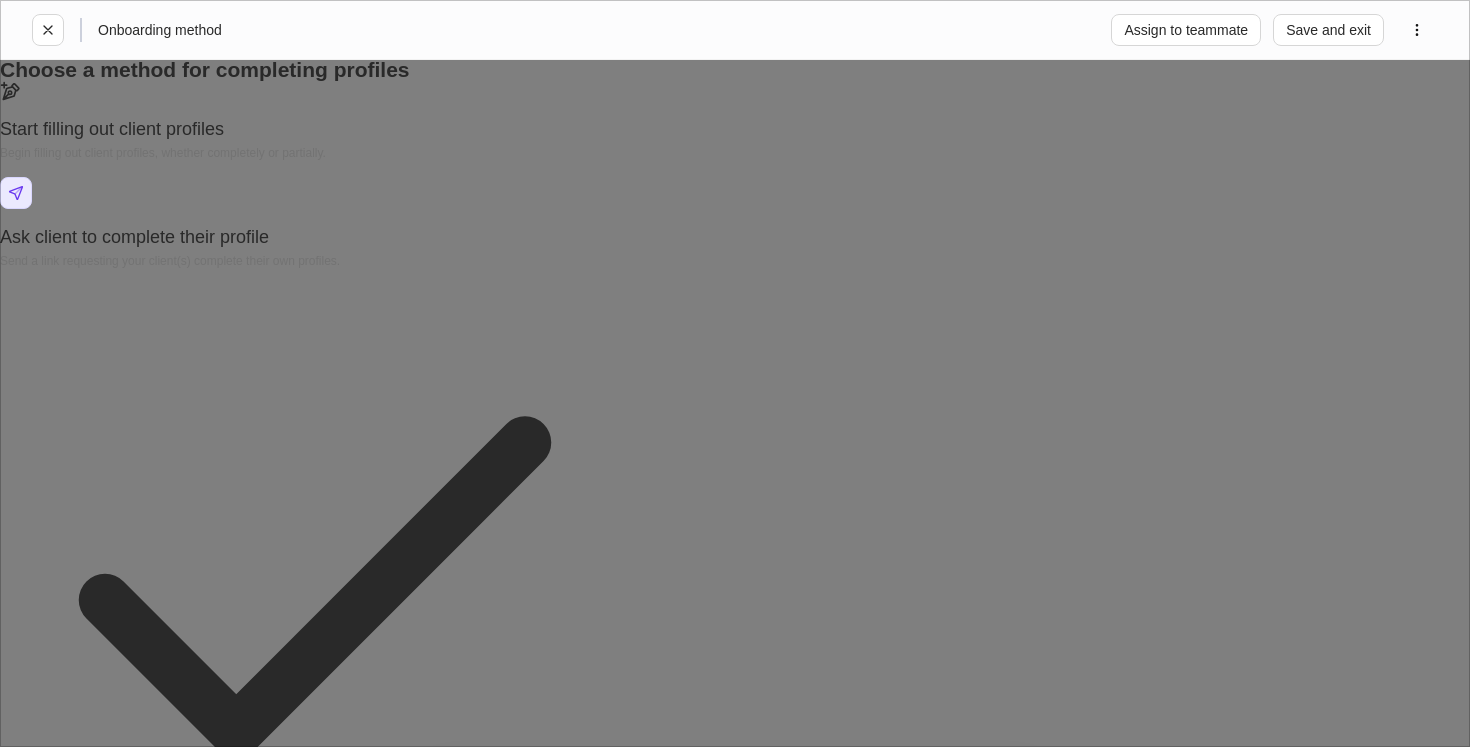 click at bounding box center [735, 1034] 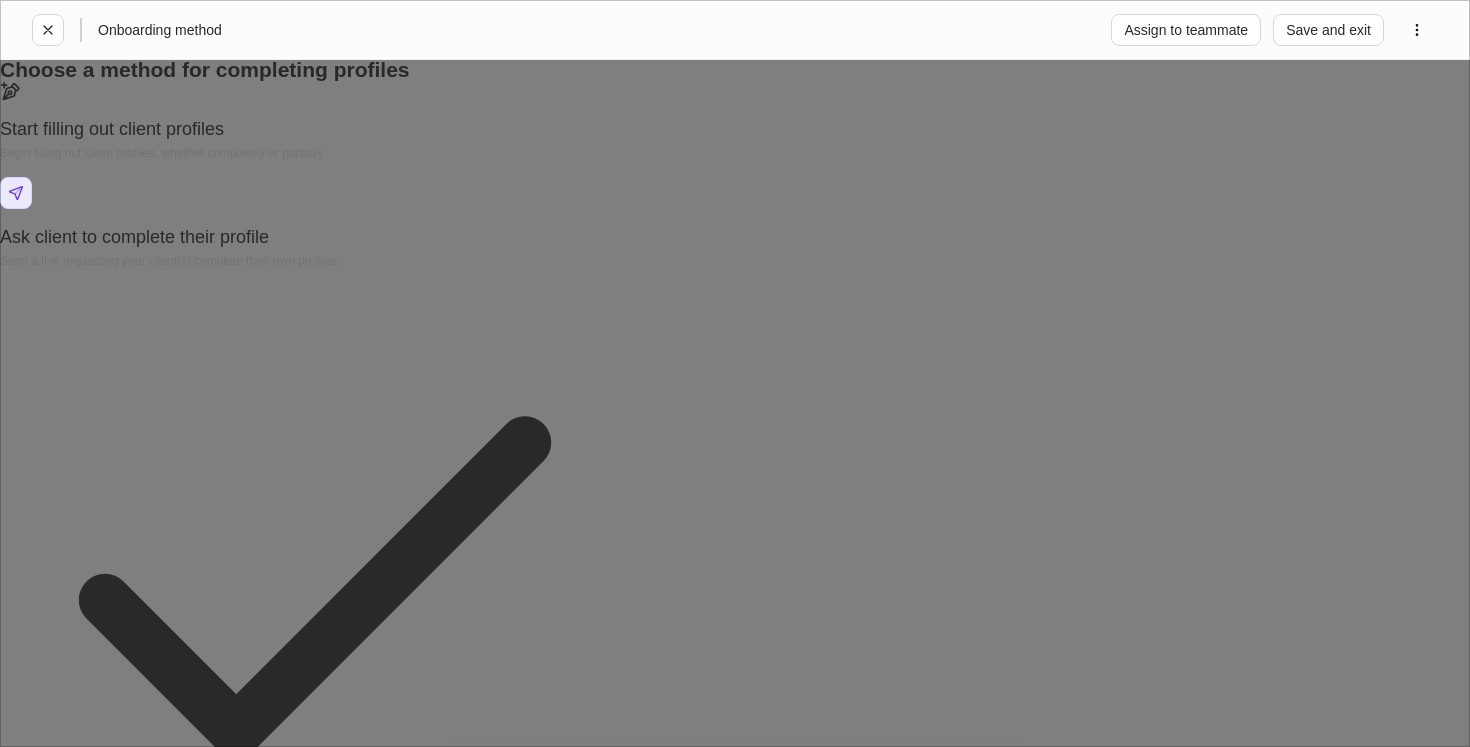 click 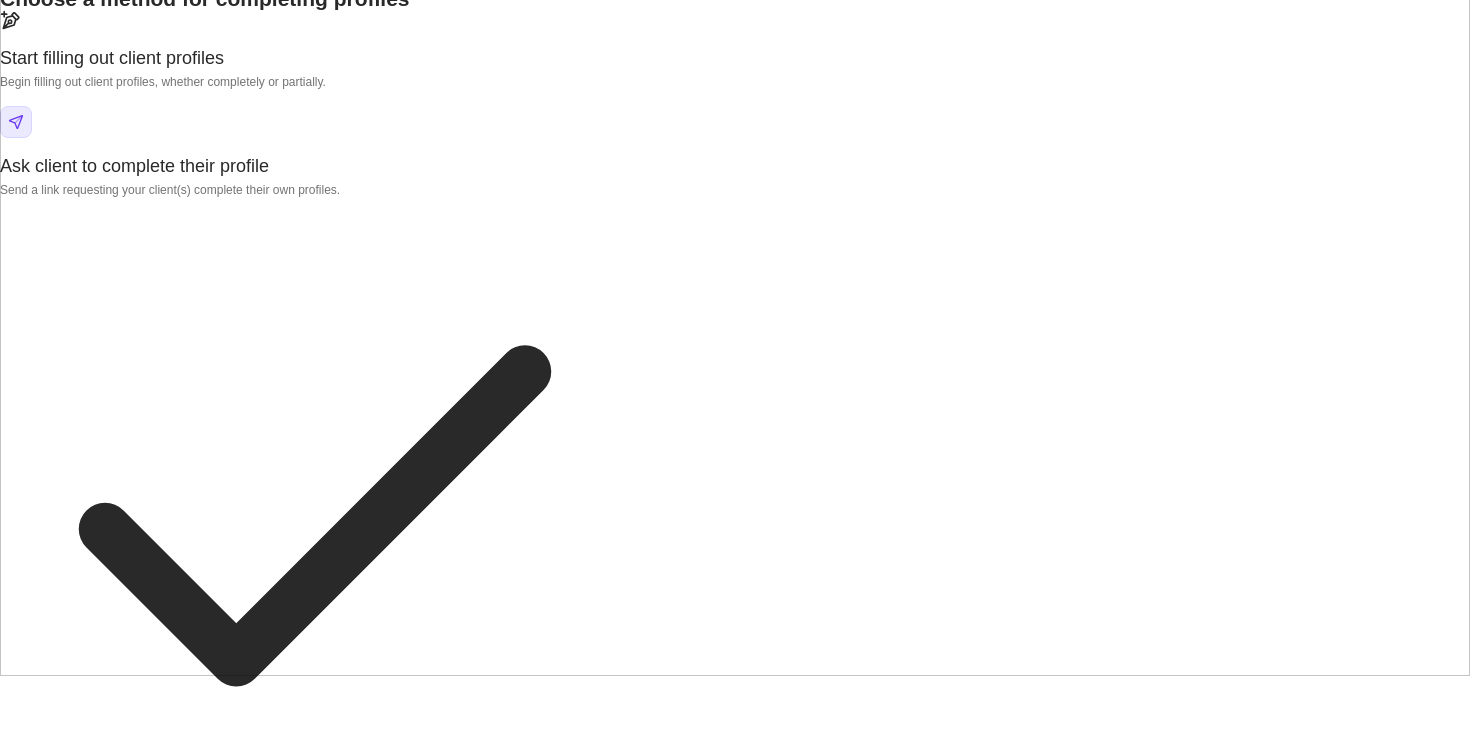 scroll, scrollTop: 119, scrollLeft: 0, axis: vertical 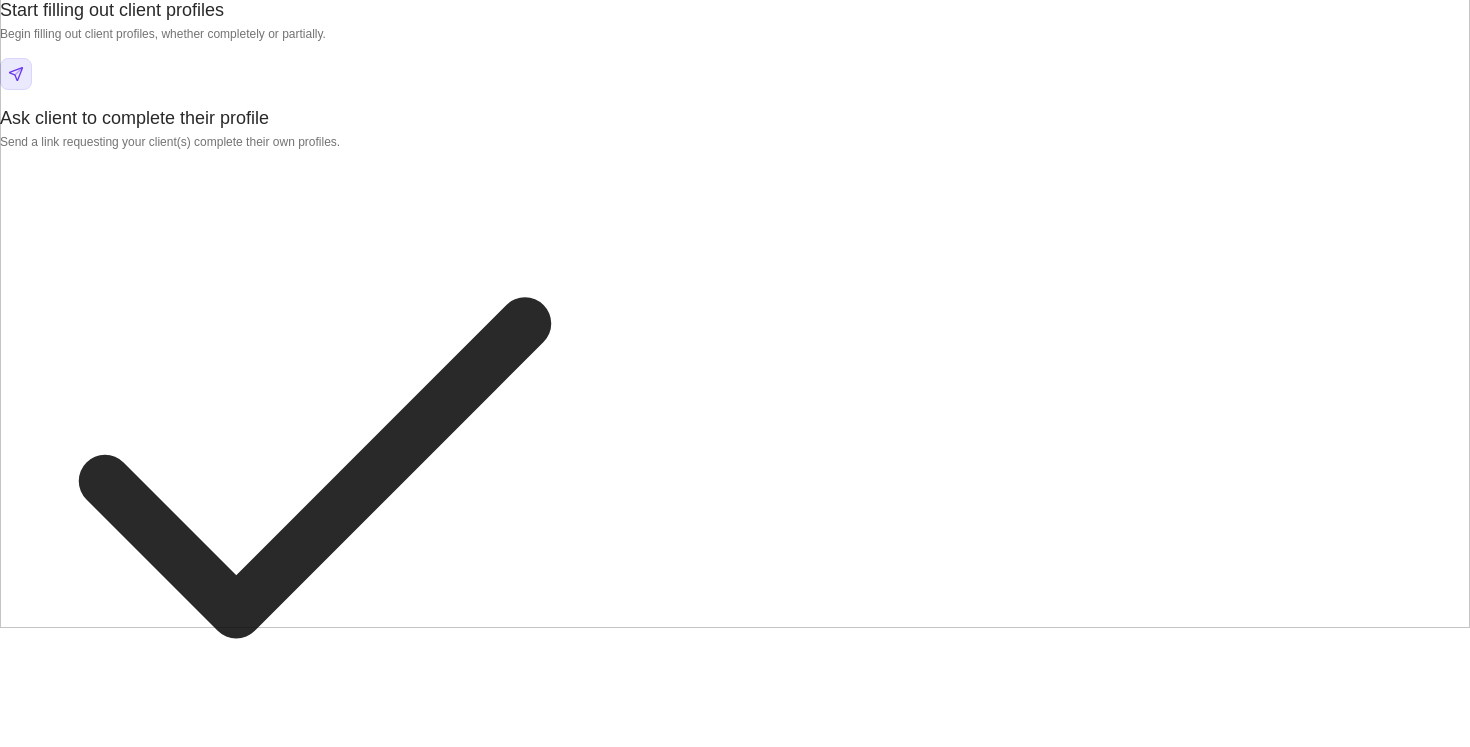 click on "Review" at bounding box center (1402, 1166) 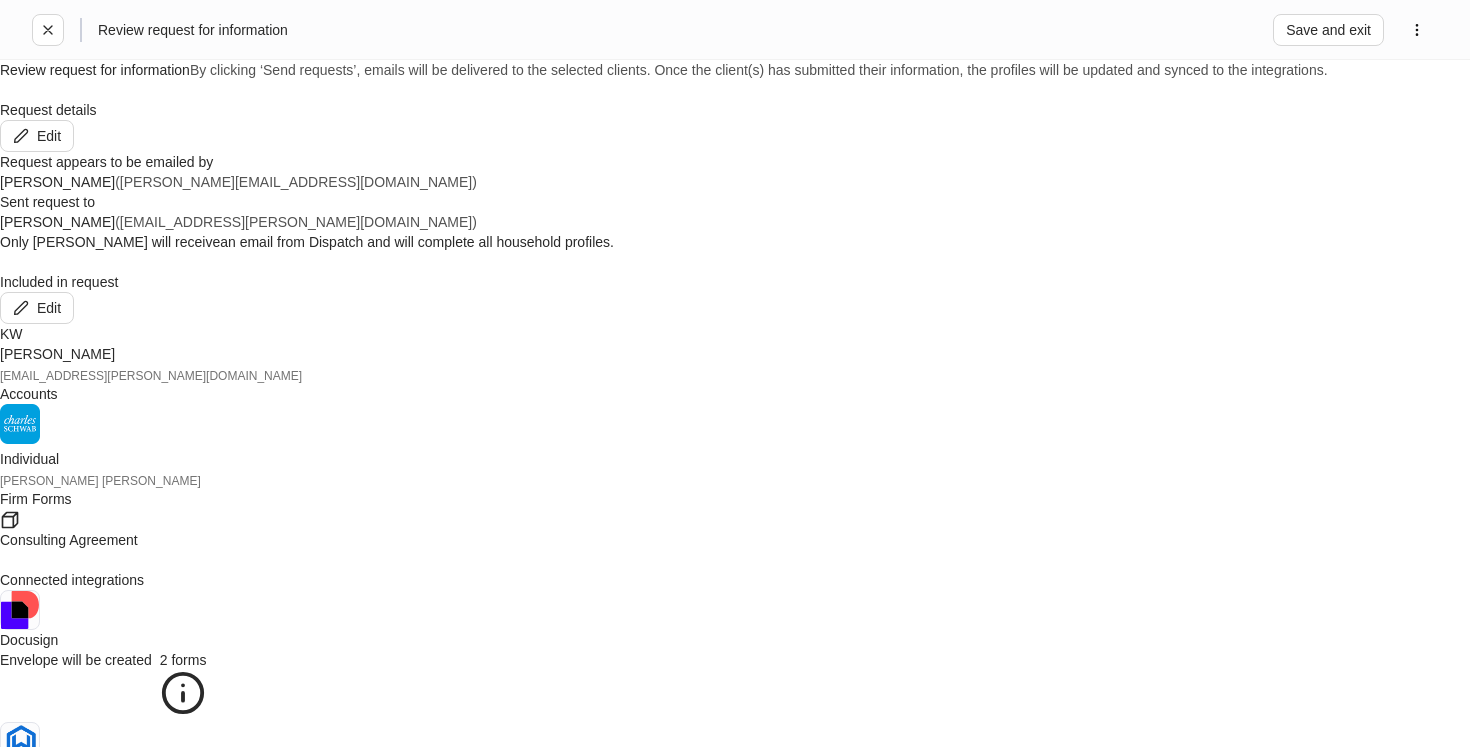 scroll, scrollTop: 311, scrollLeft: 0, axis: vertical 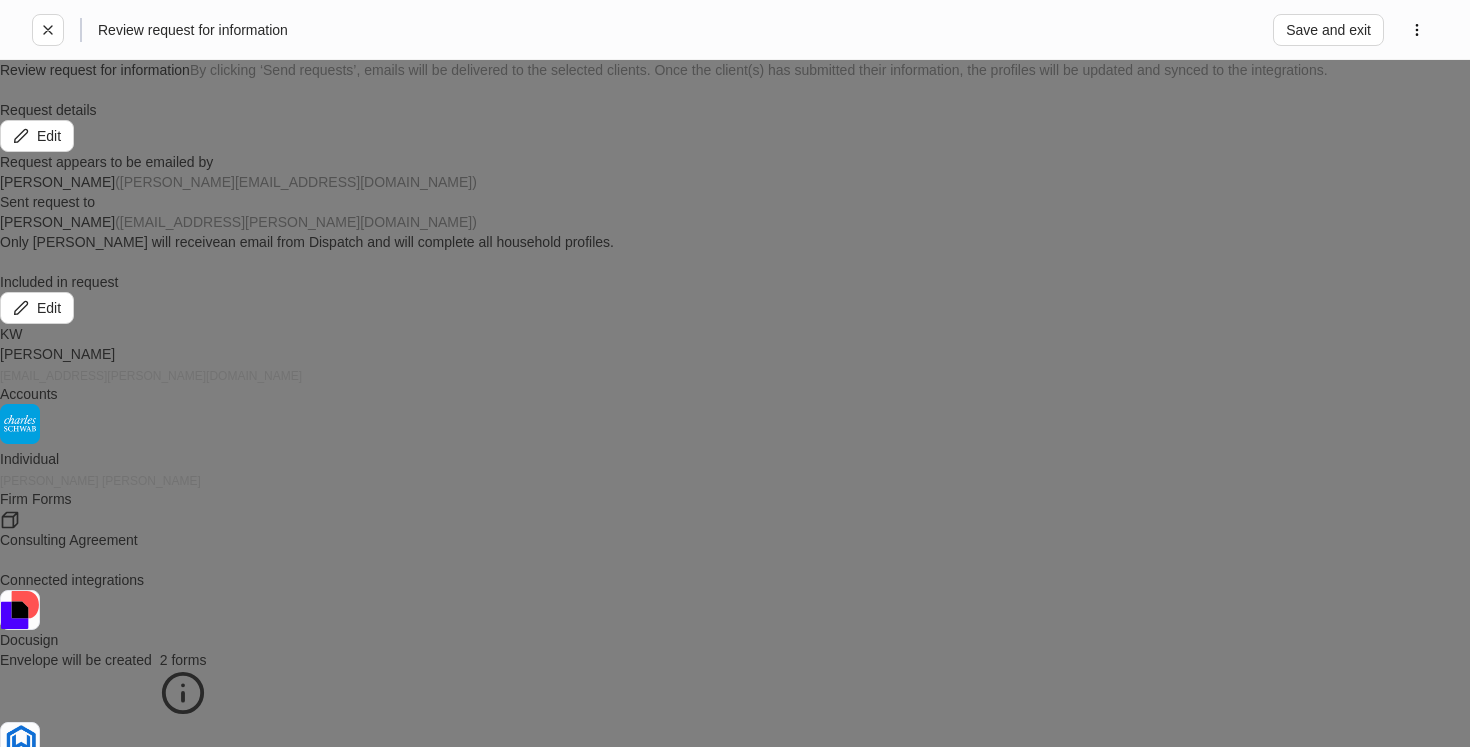 click on "Go to client onboarding" at bounding box center [944, 1072] 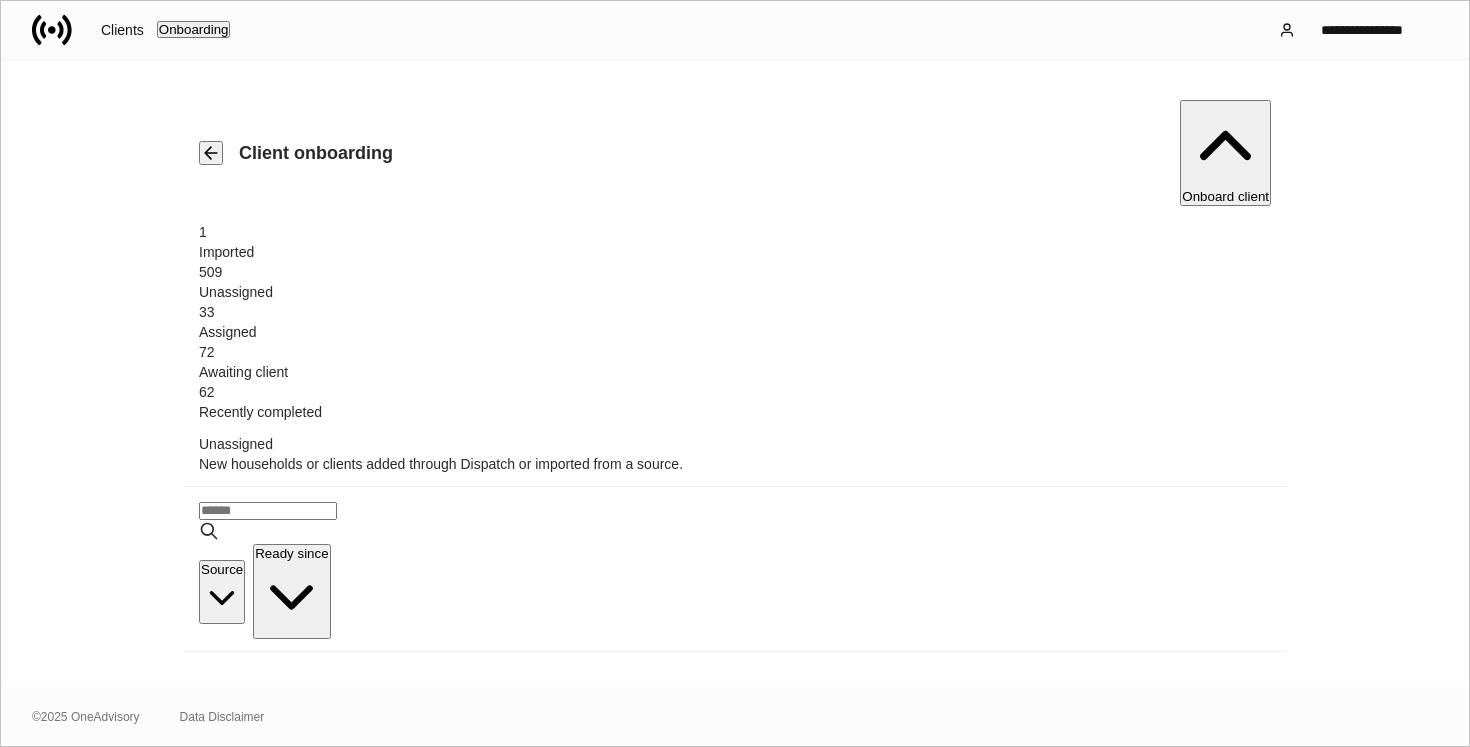 click on "72" at bounding box center (735, 352) 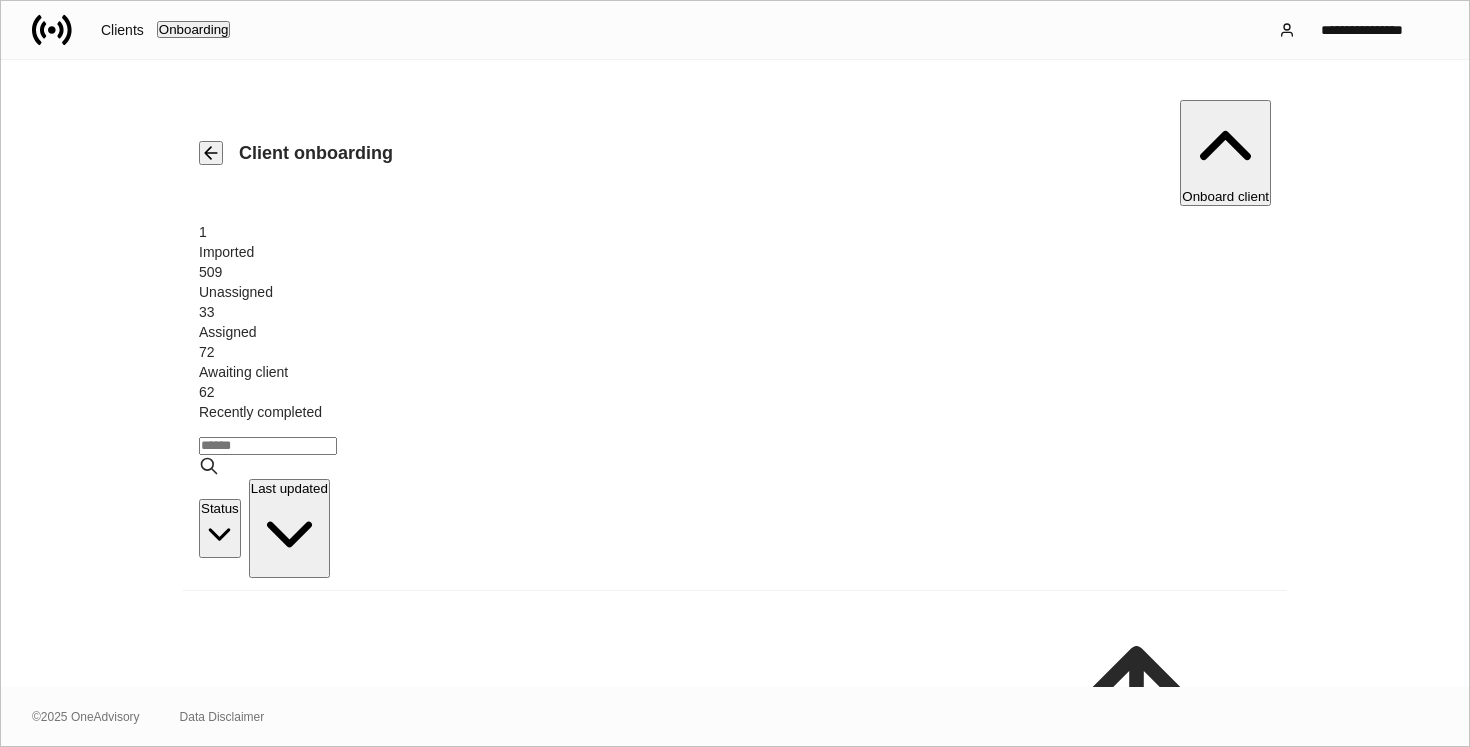 click on "33" at bounding box center (735, 312) 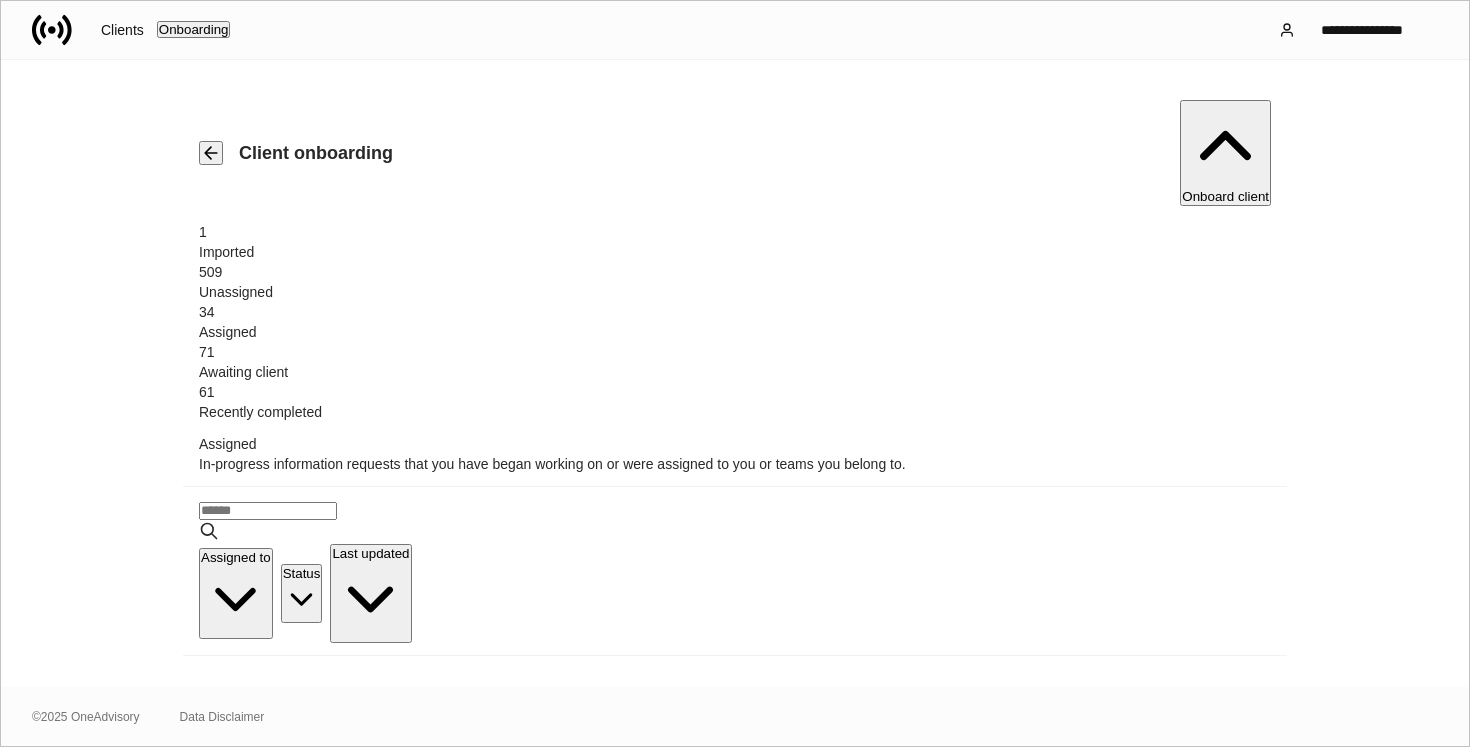 click on "***" at bounding box center (587, 898) 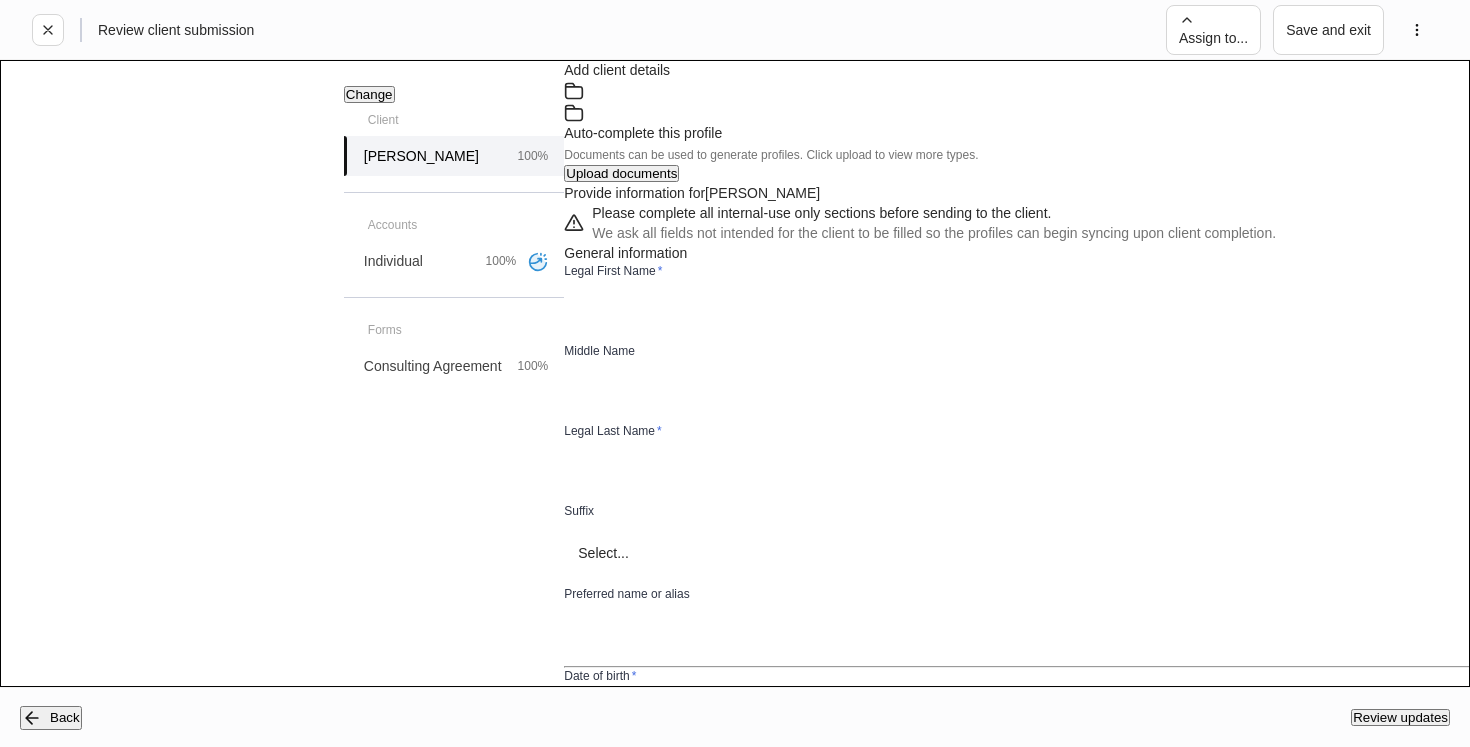 type on "*****" 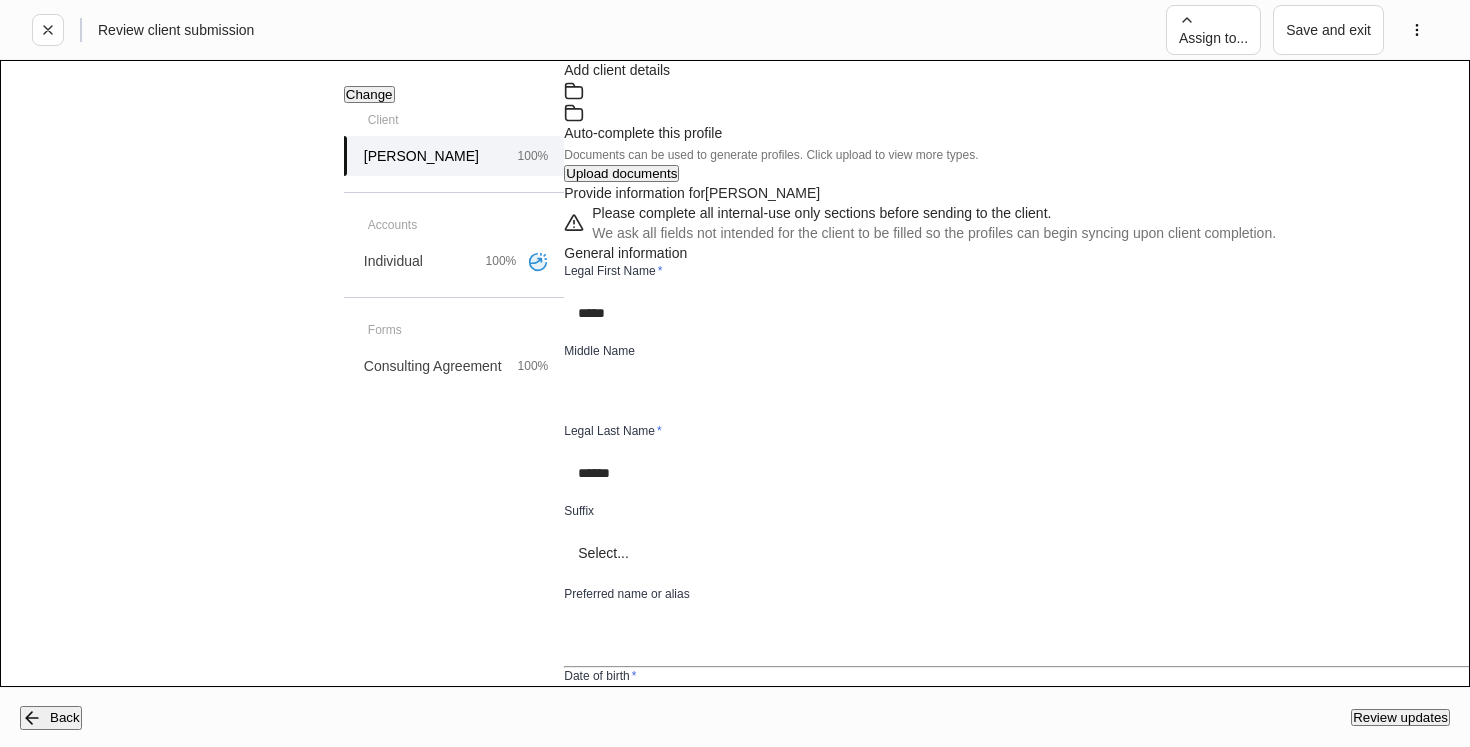 type on "**********" 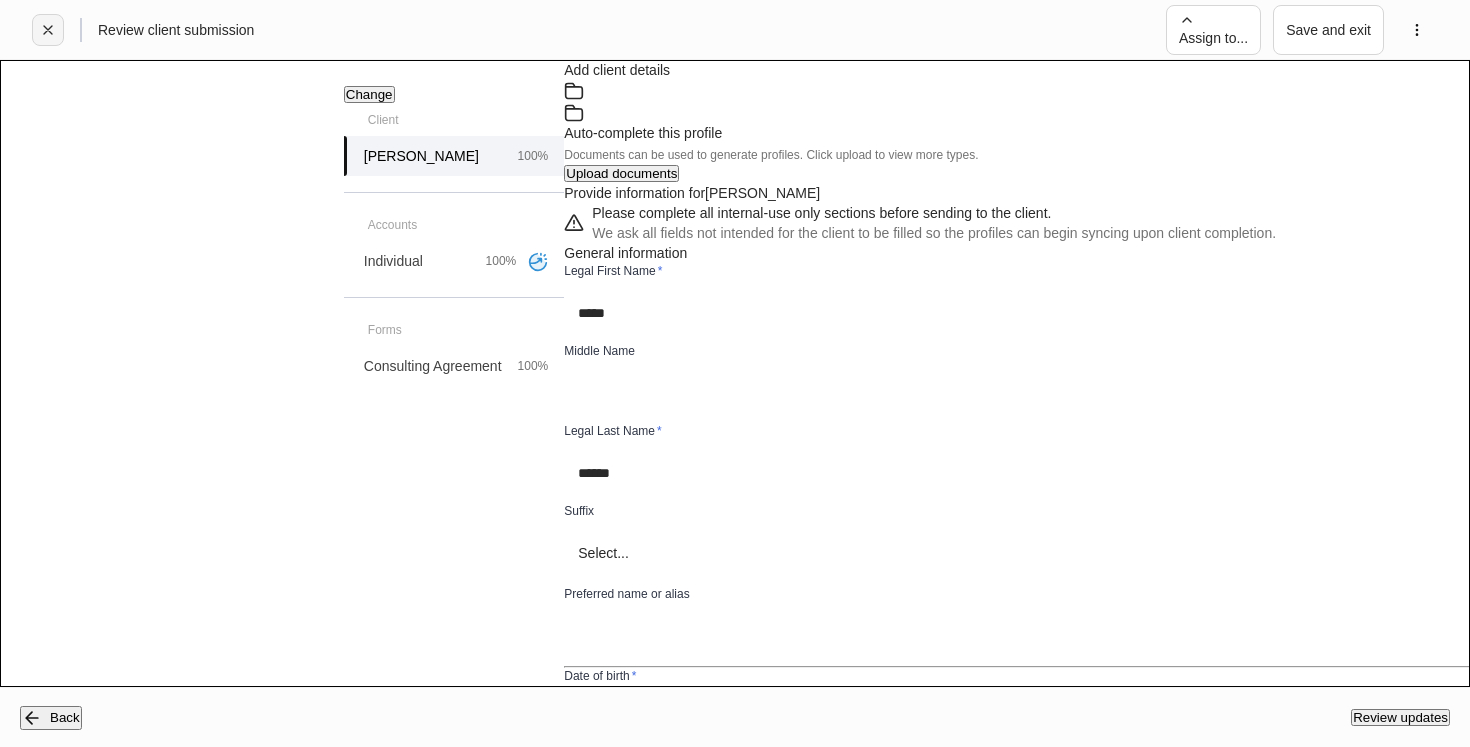 click 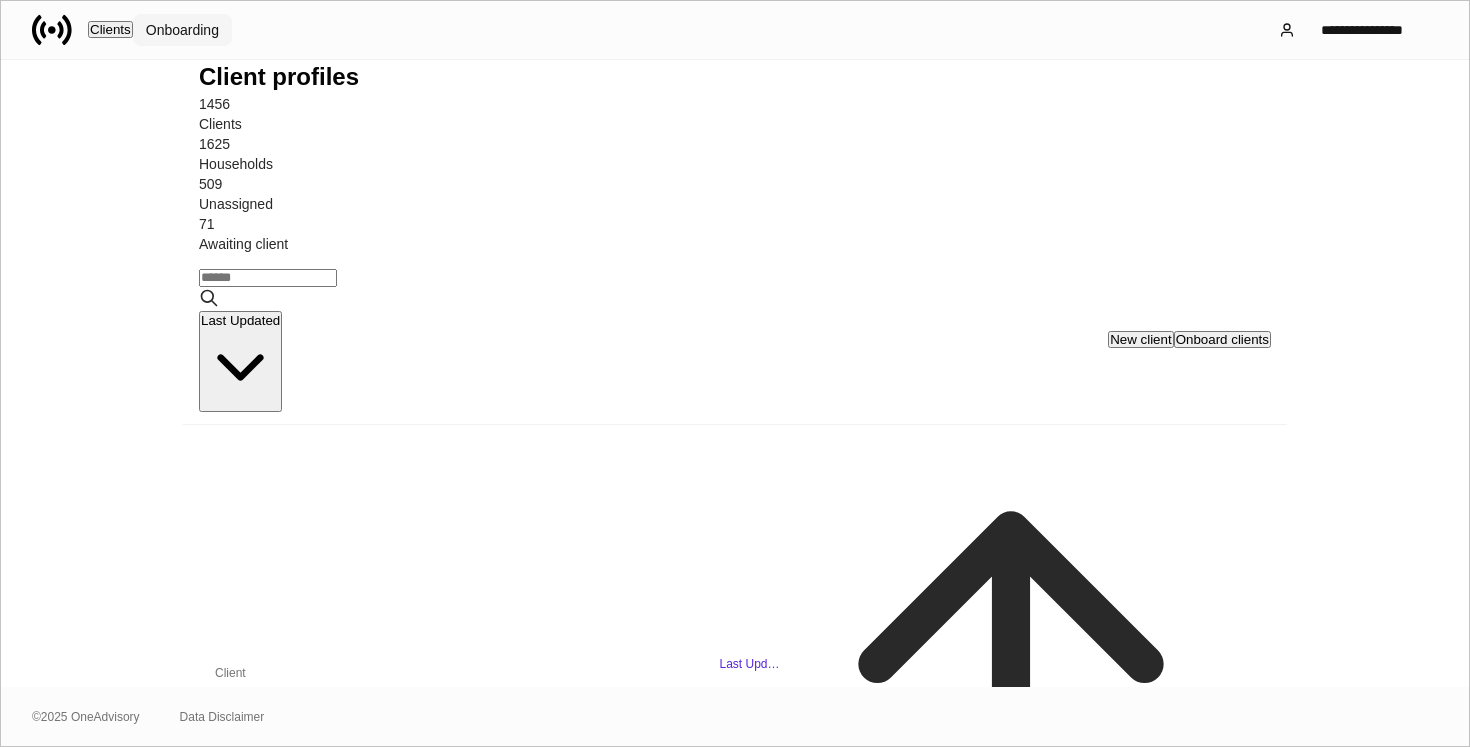 click on "Onboarding" at bounding box center [182, 30] 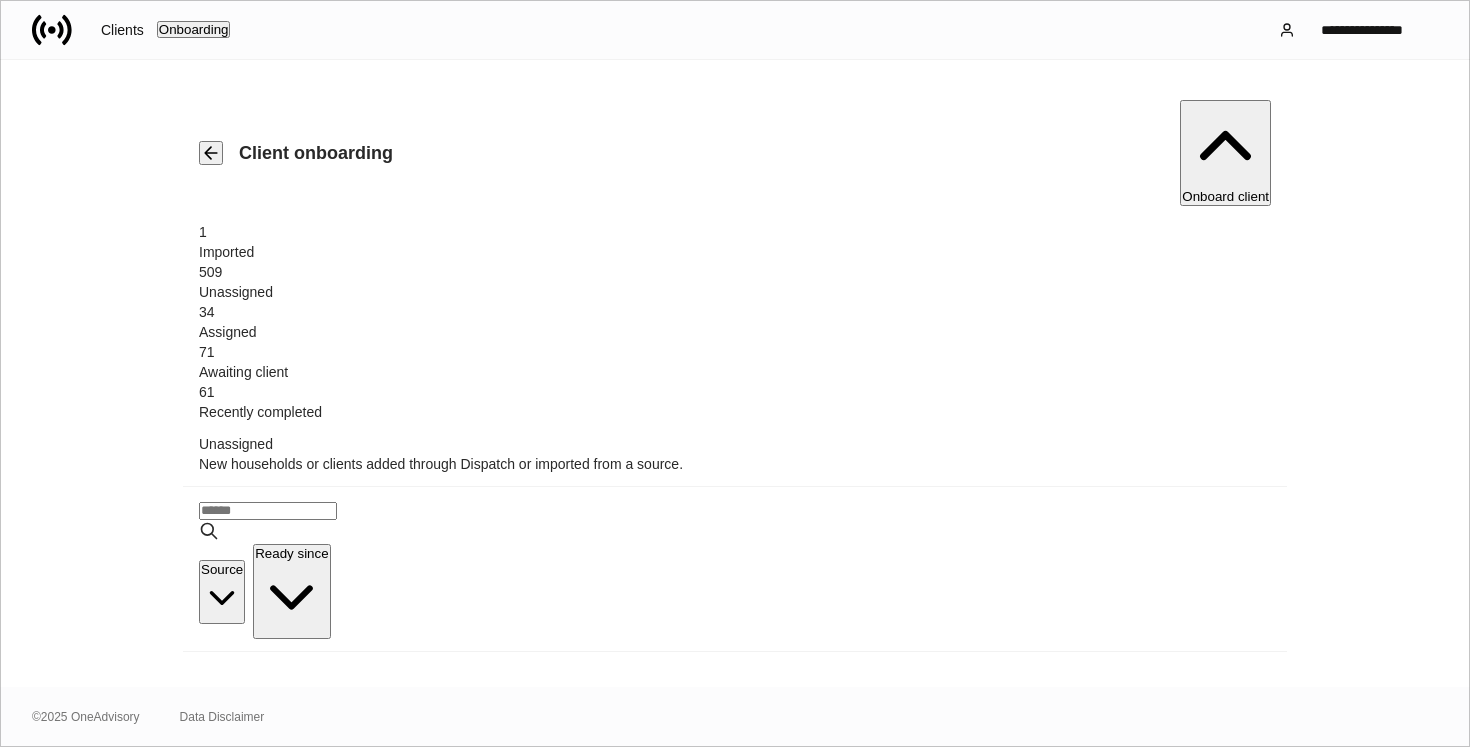 click on "34 Assigned" at bounding box center (735, 322) 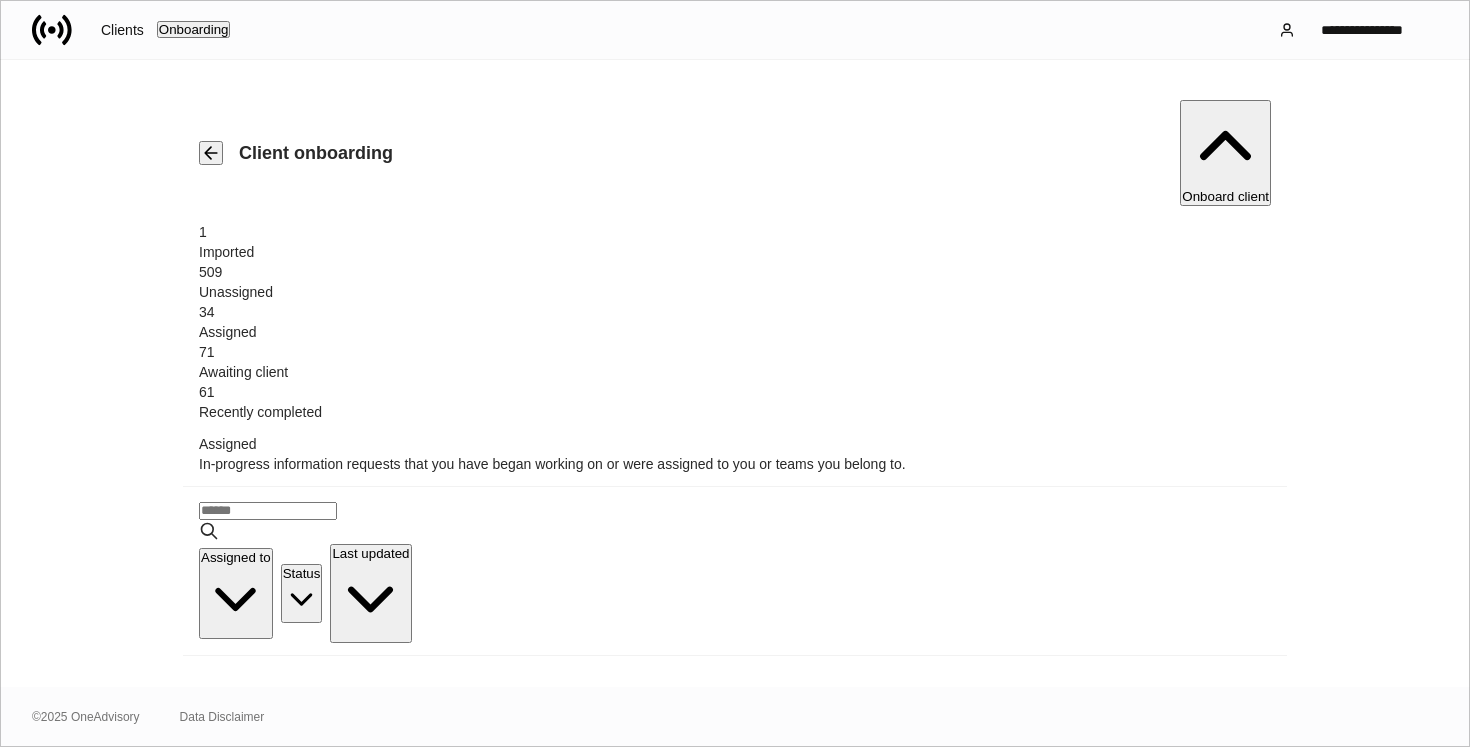 click on "***" at bounding box center (587, 898) 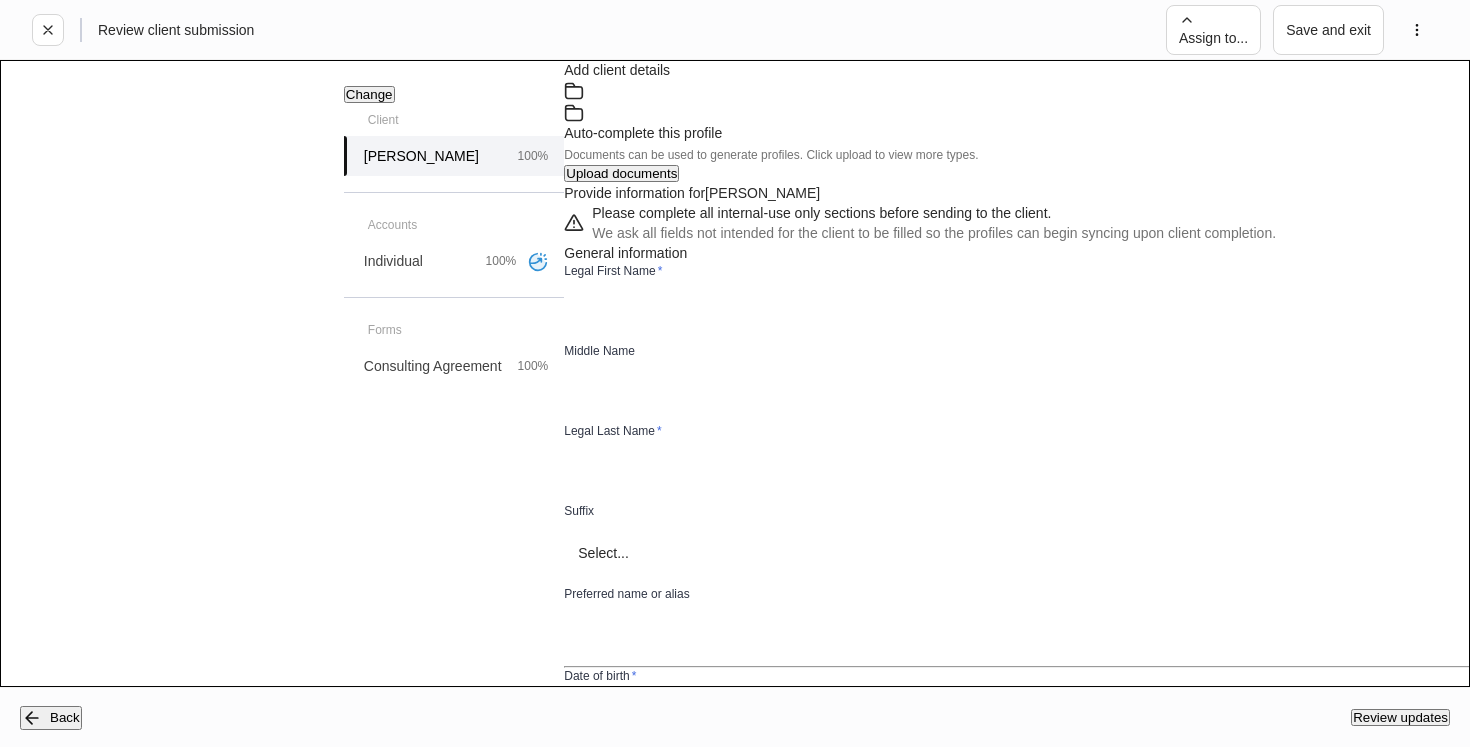 type on "*****" 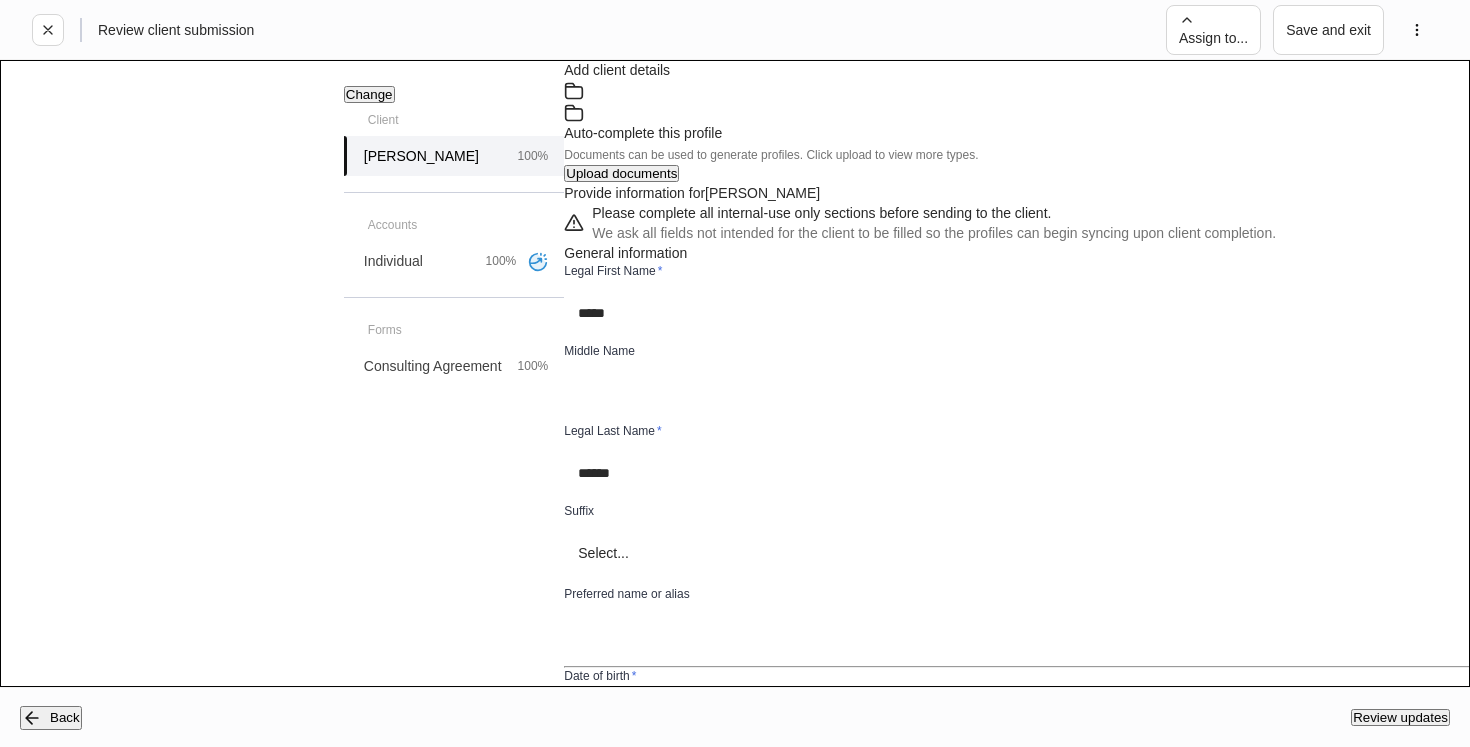 type on "**********" 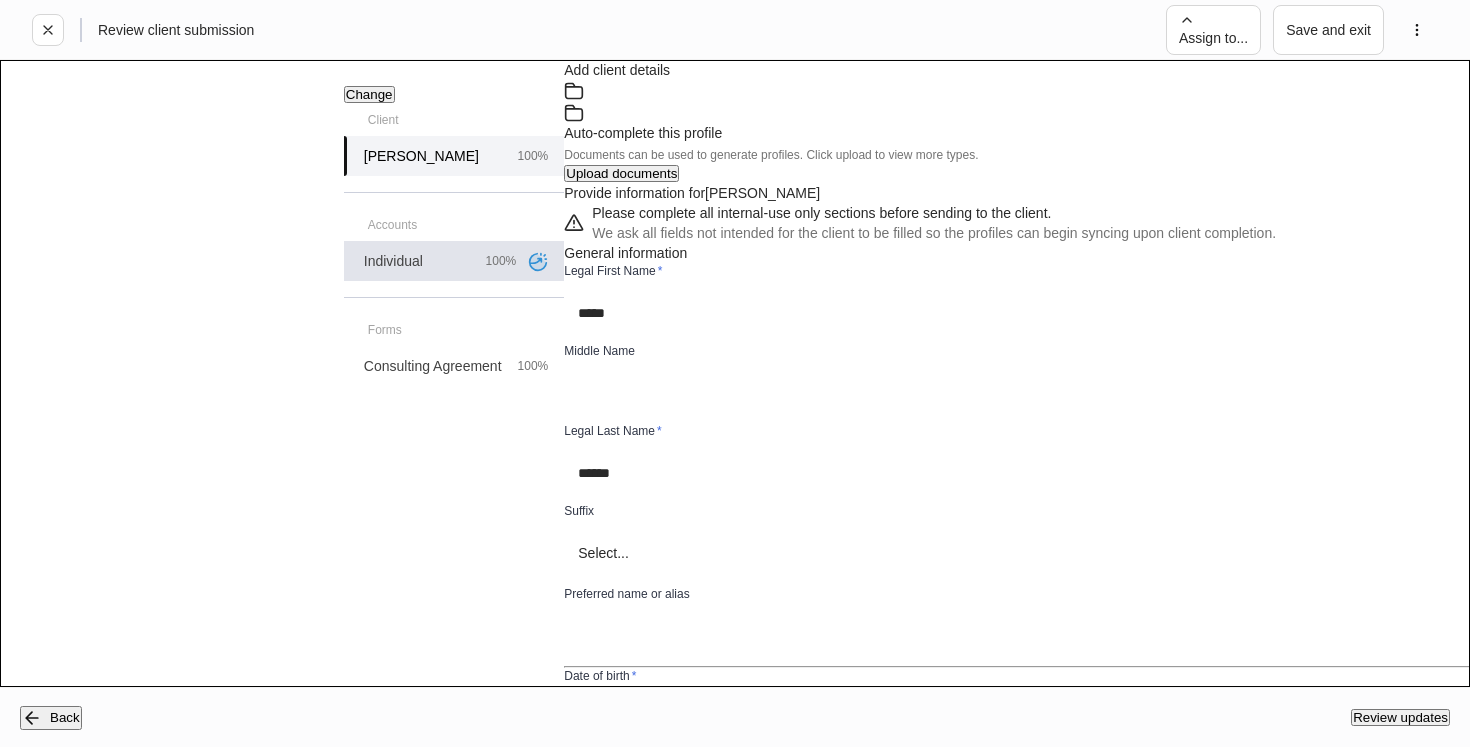 click on "Individual 100%" at bounding box center (454, 261) 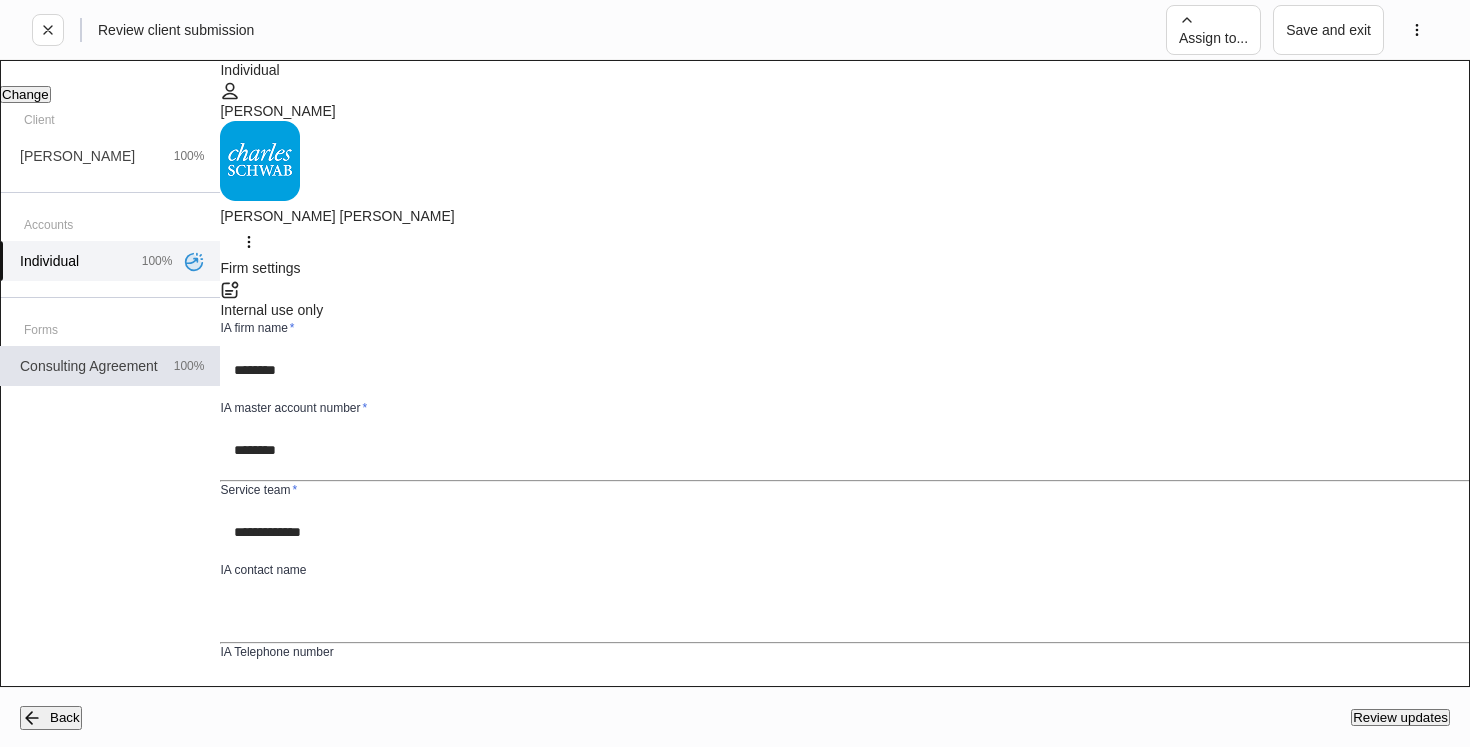 click on "Consulting Agreement 100%" at bounding box center (110, 366) 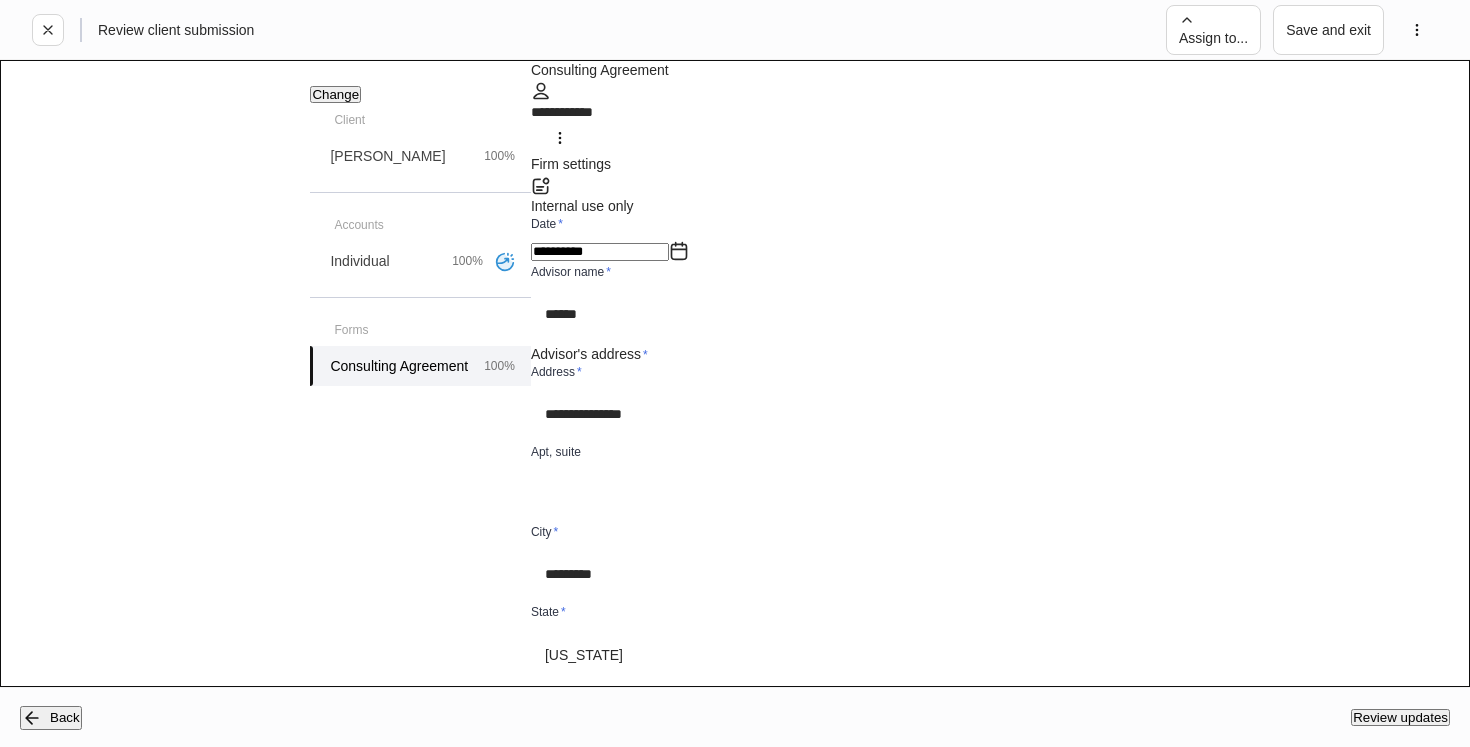 click on "Review updates" at bounding box center (1400, 717) 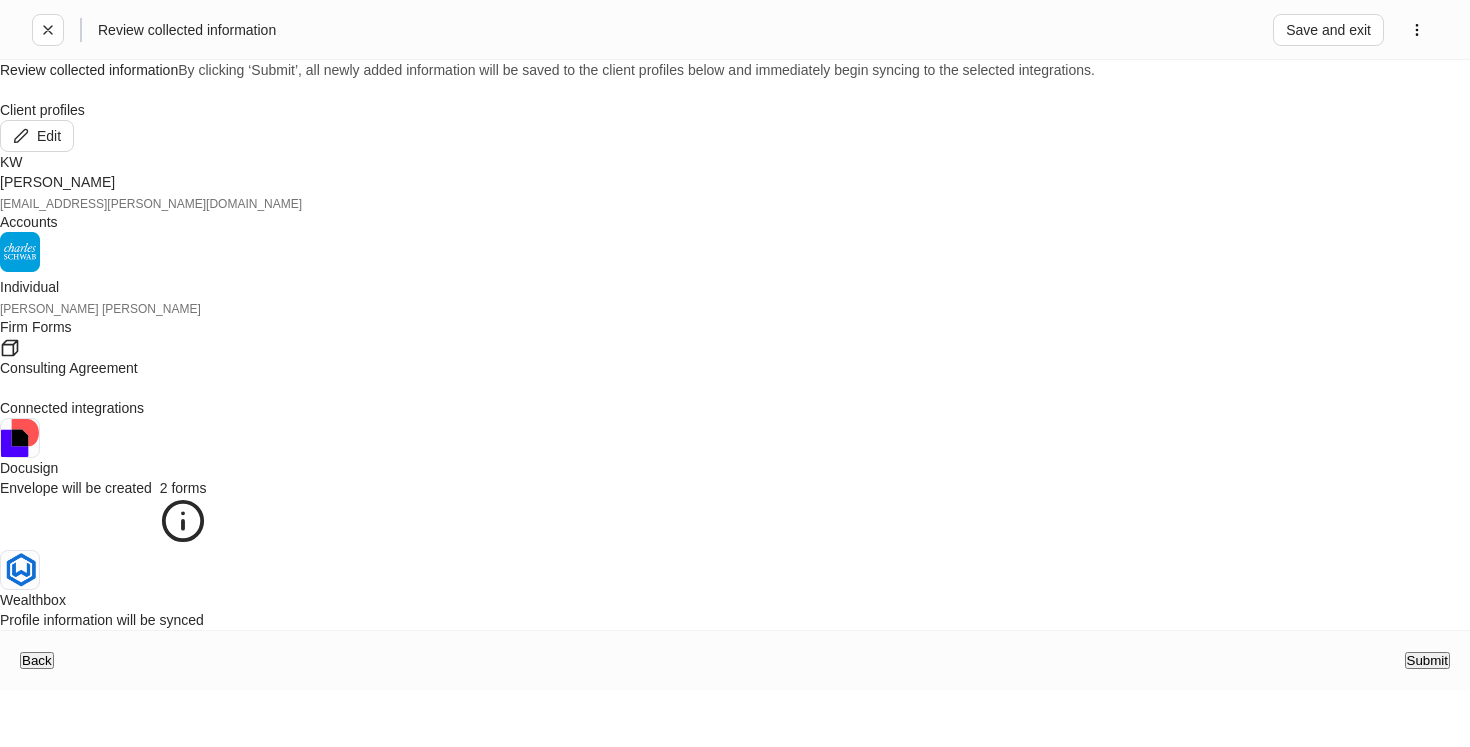scroll, scrollTop: 60, scrollLeft: 0, axis: vertical 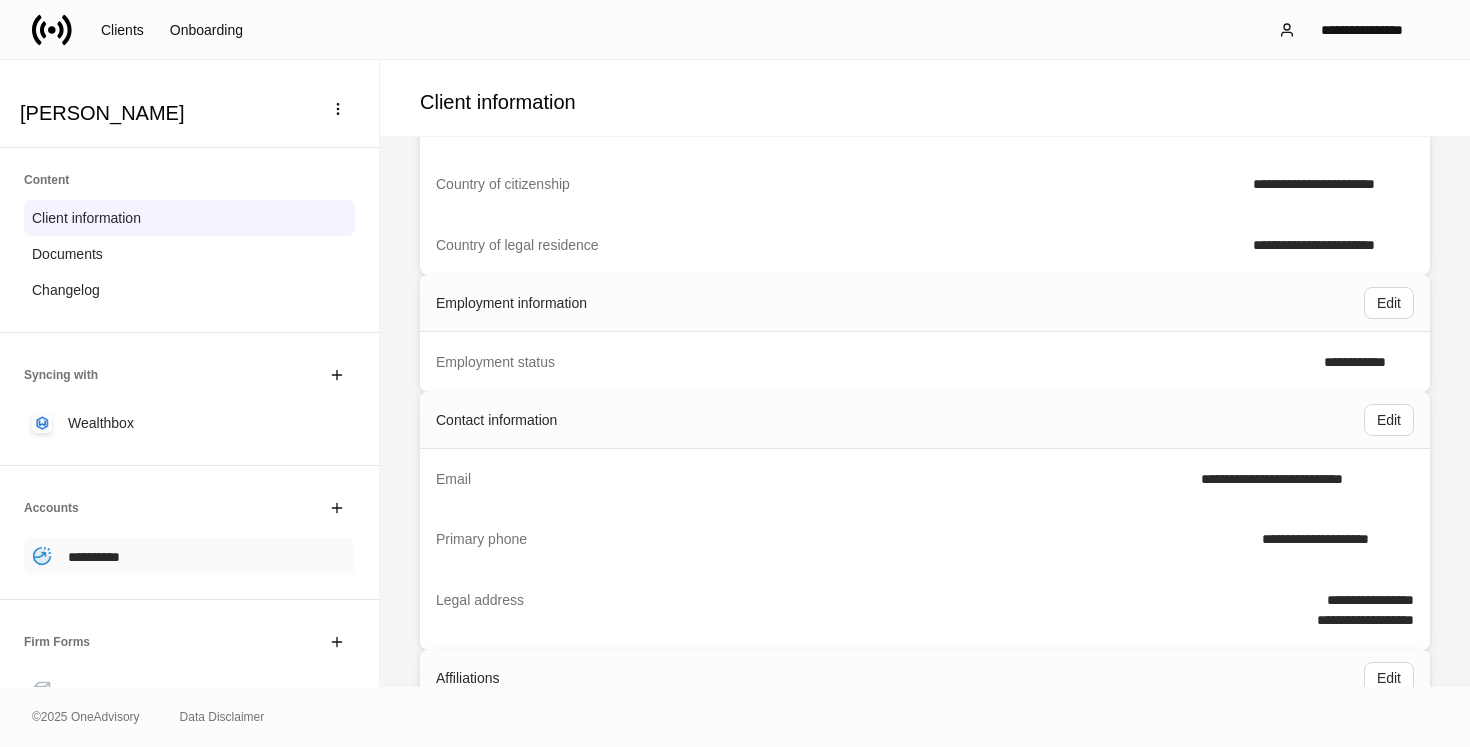 click on "**********" at bounding box center [189, 556] 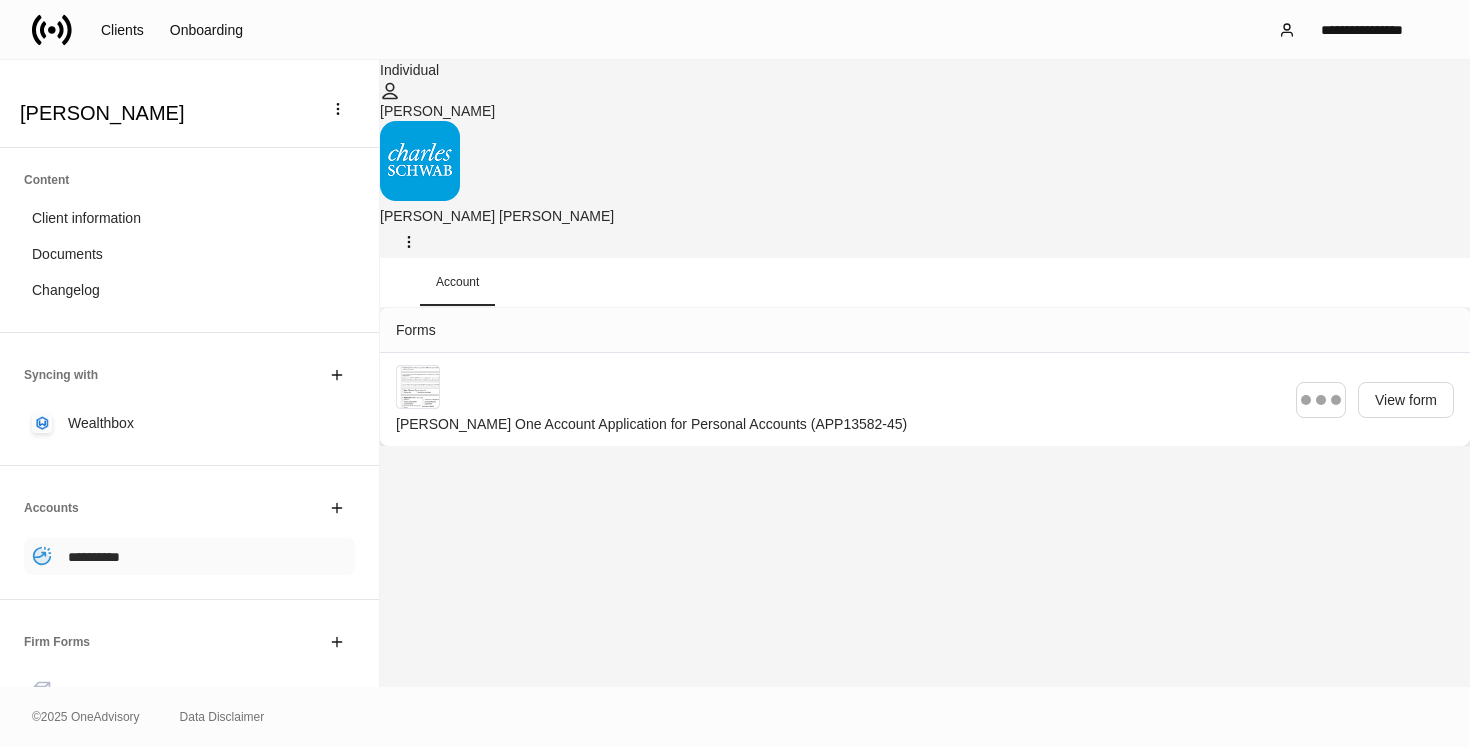 scroll, scrollTop: 0, scrollLeft: 0, axis: both 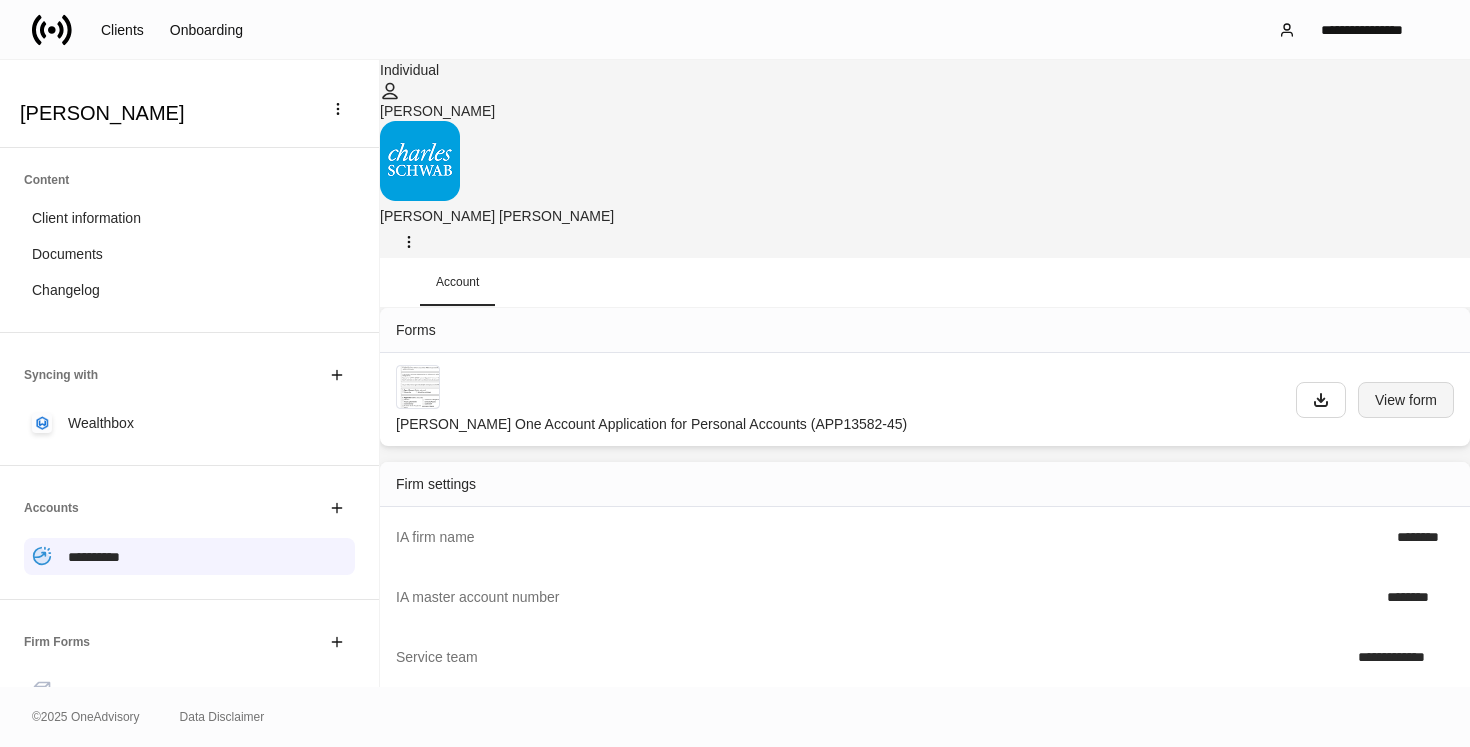 click on "View form" at bounding box center (1406, 400) 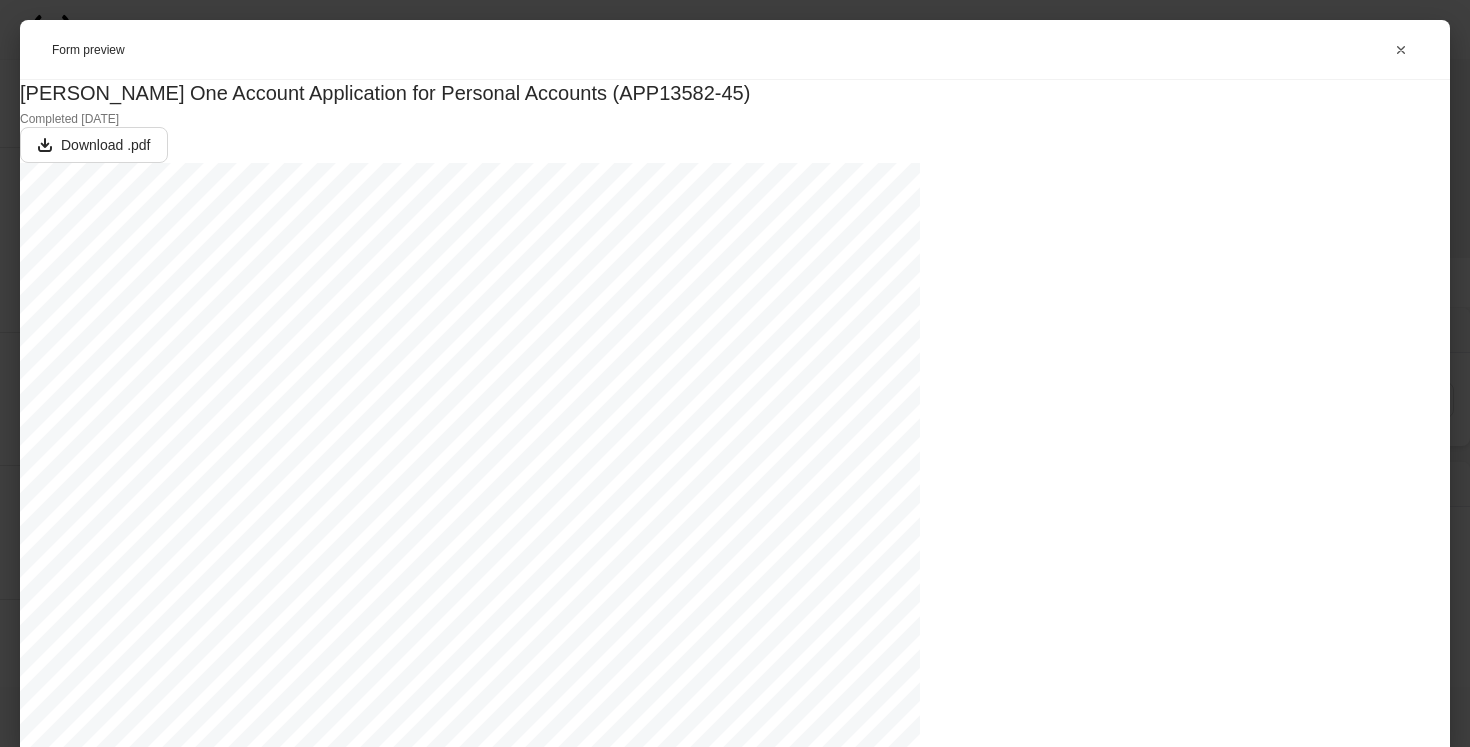 scroll, scrollTop: 241, scrollLeft: 0, axis: vertical 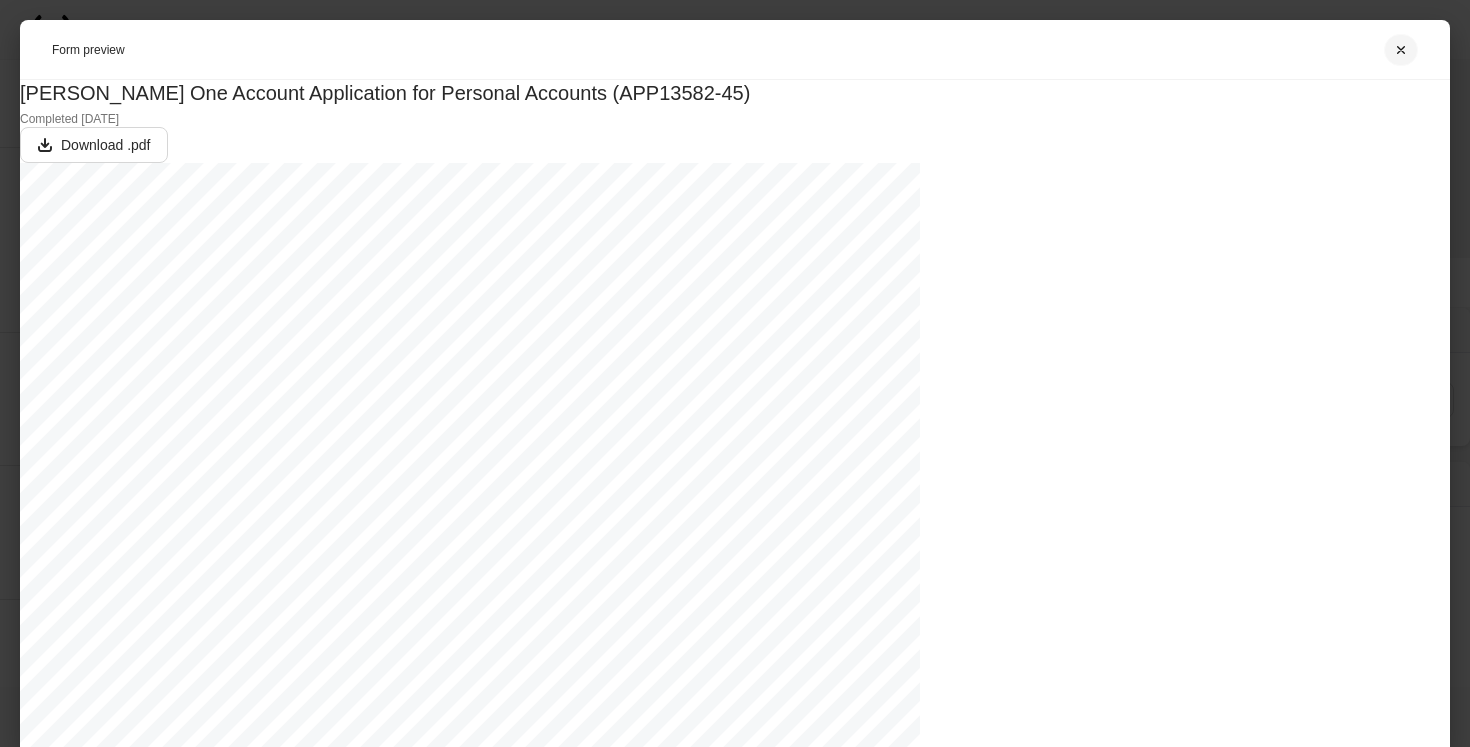 click 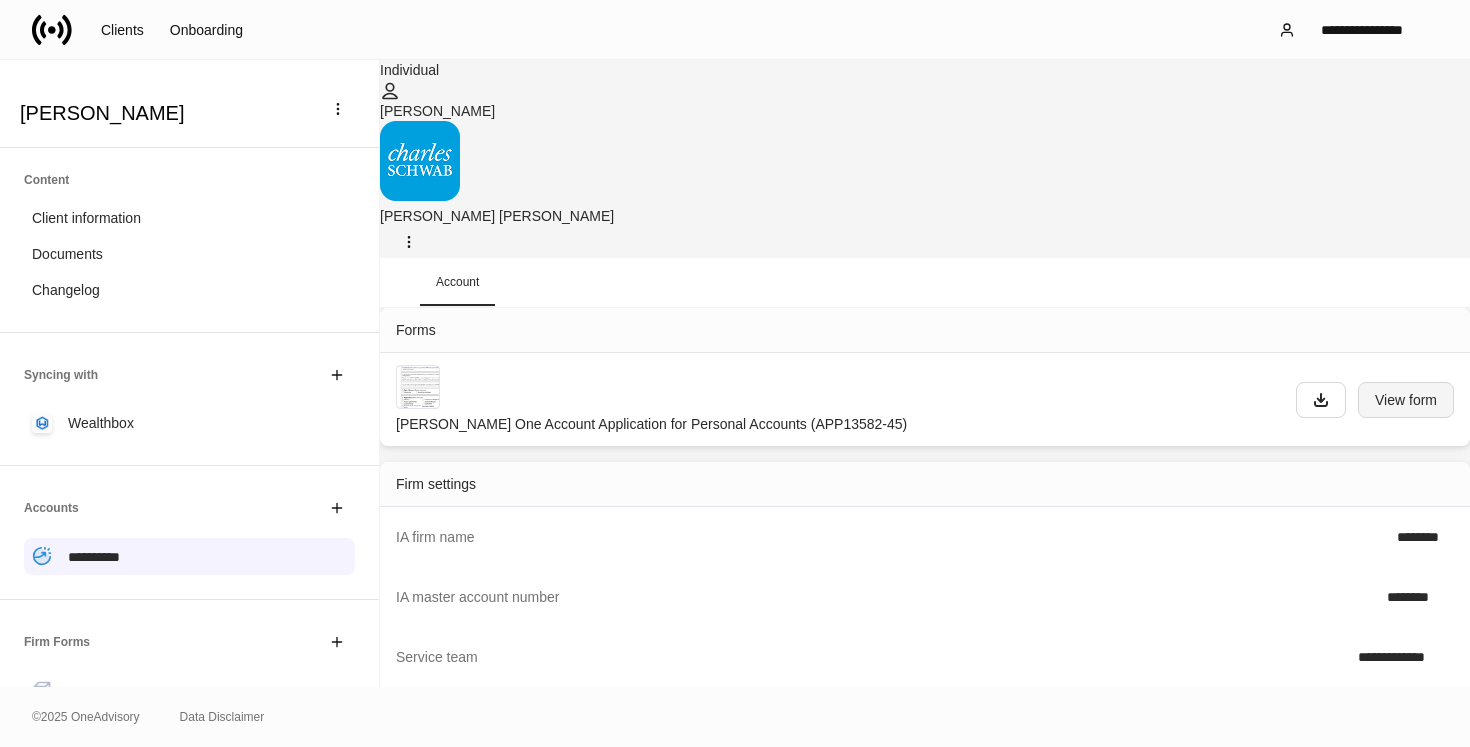 scroll, scrollTop: 809, scrollLeft: 0, axis: vertical 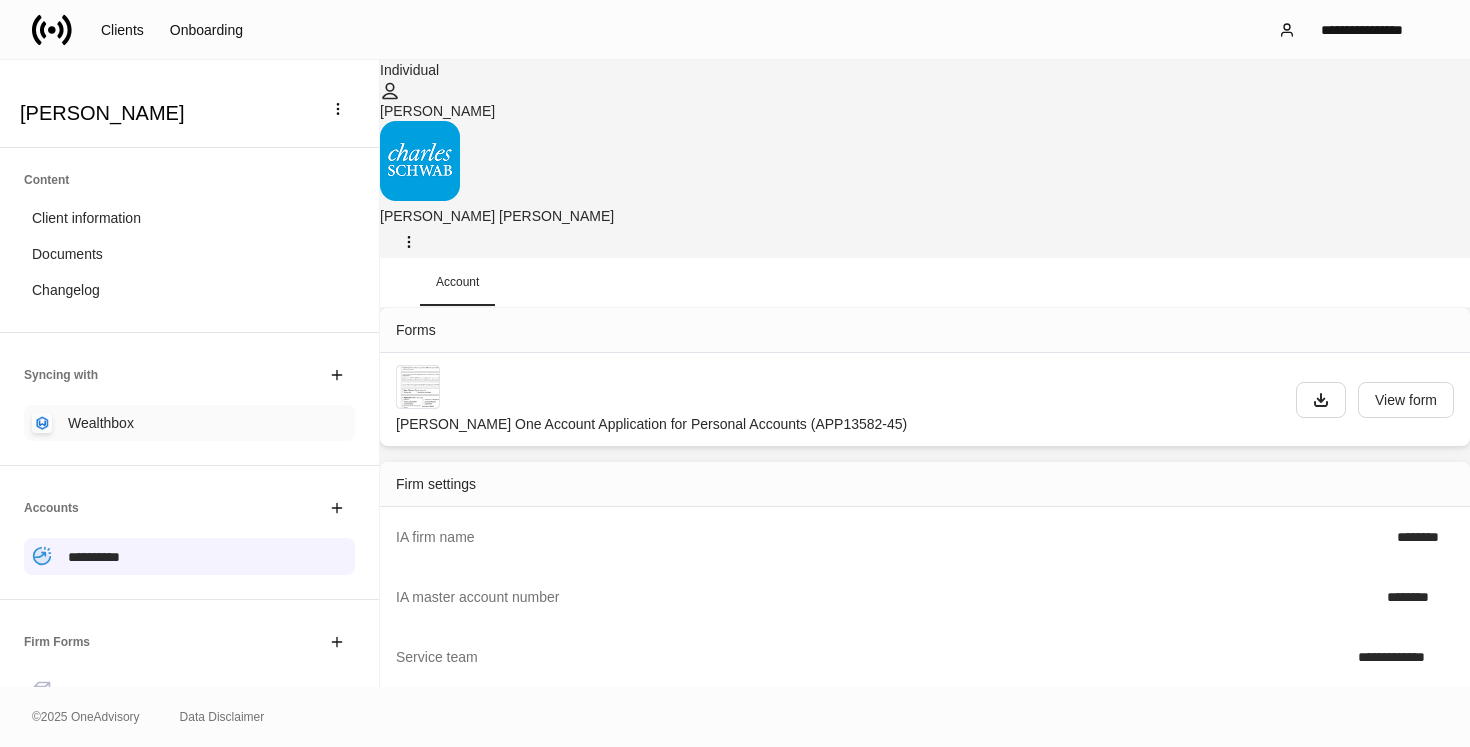 click on "Wealthbox" at bounding box center [189, 423] 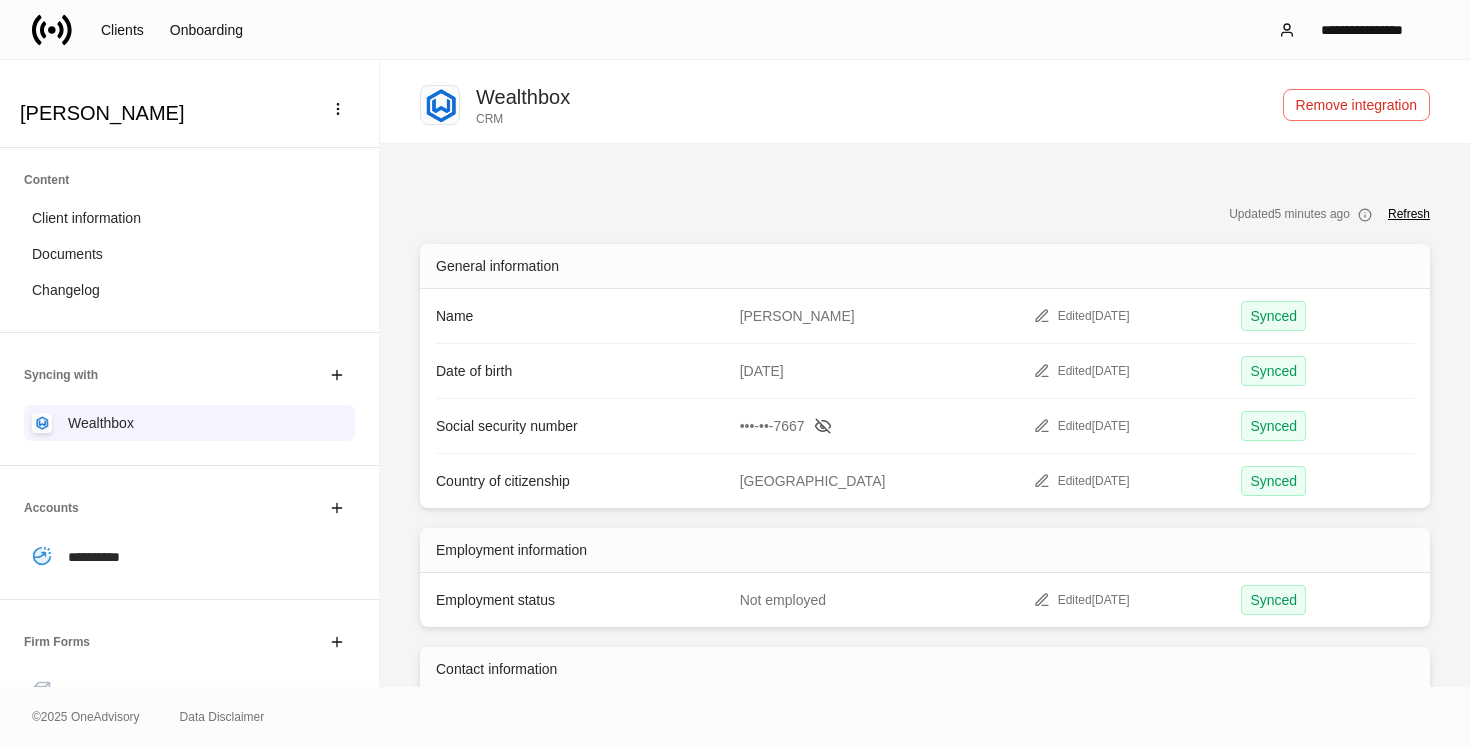 scroll, scrollTop: 75, scrollLeft: 0, axis: vertical 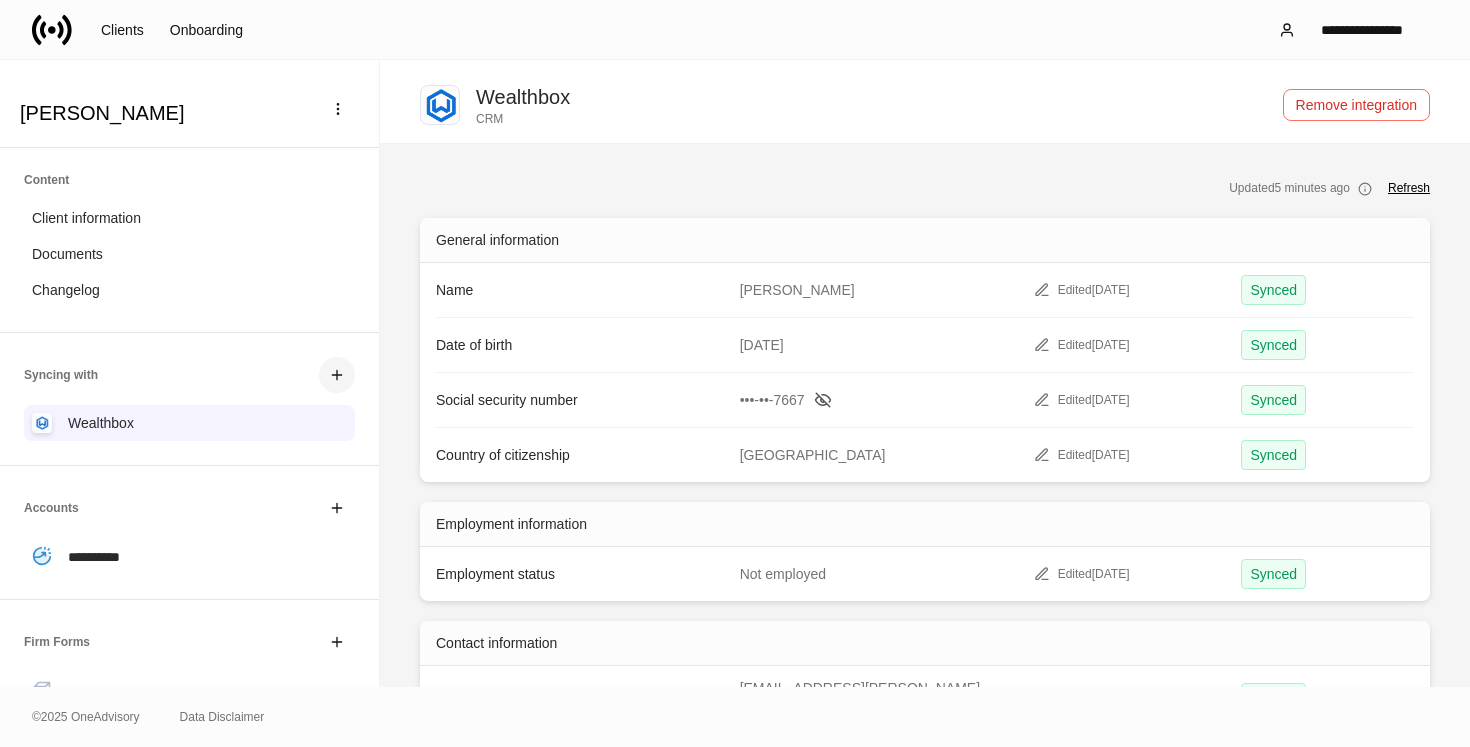 click 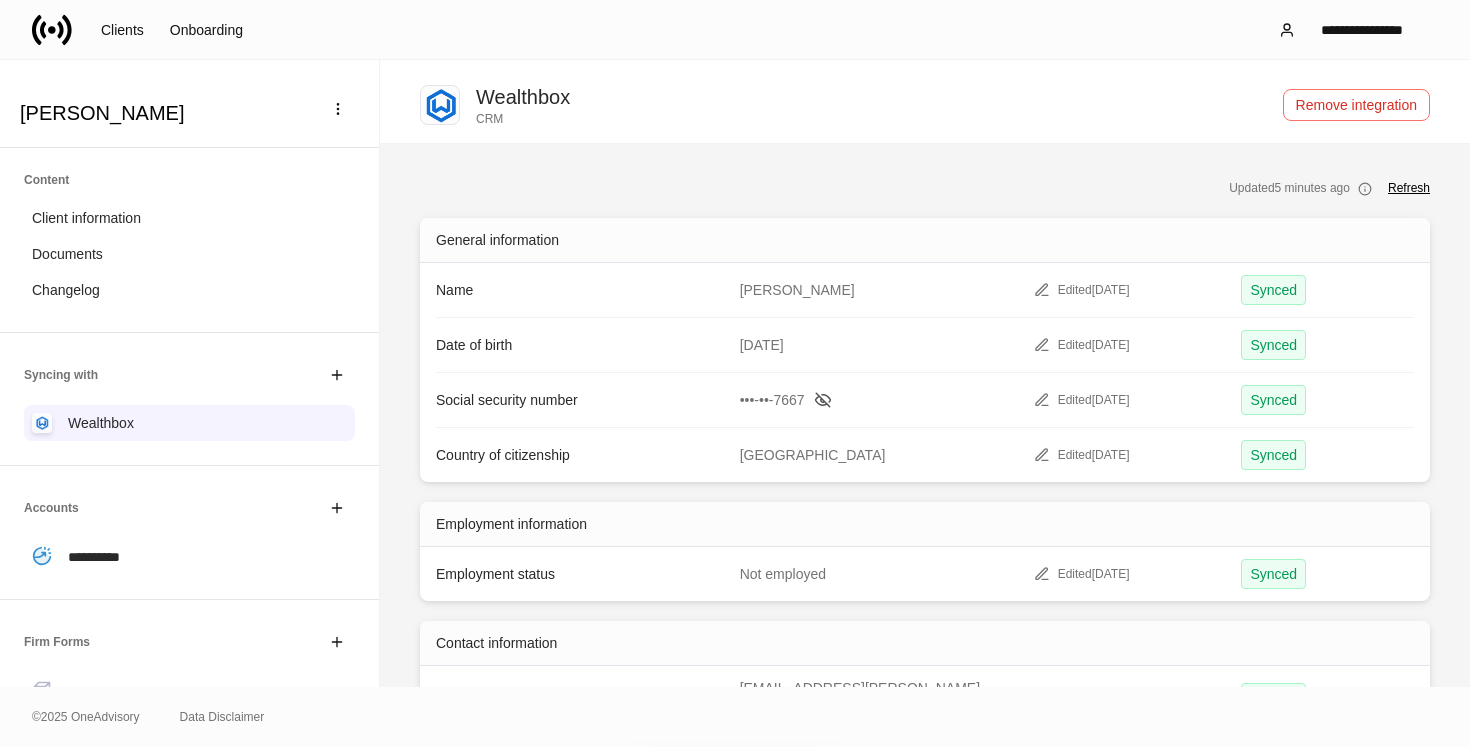 scroll, scrollTop: 450, scrollLeft: 0, axis: vertical 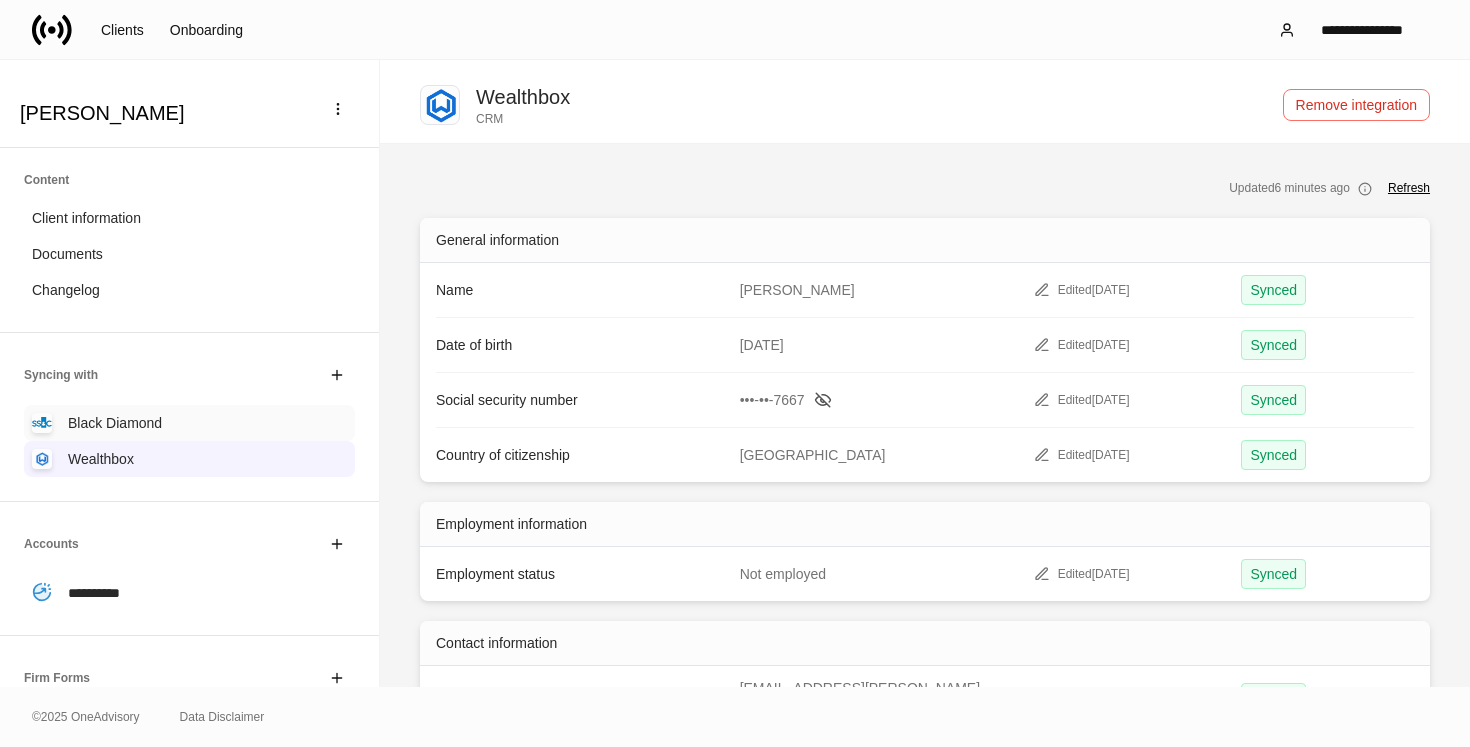 click on "Black Diamond" at bounding box center (189, 423) 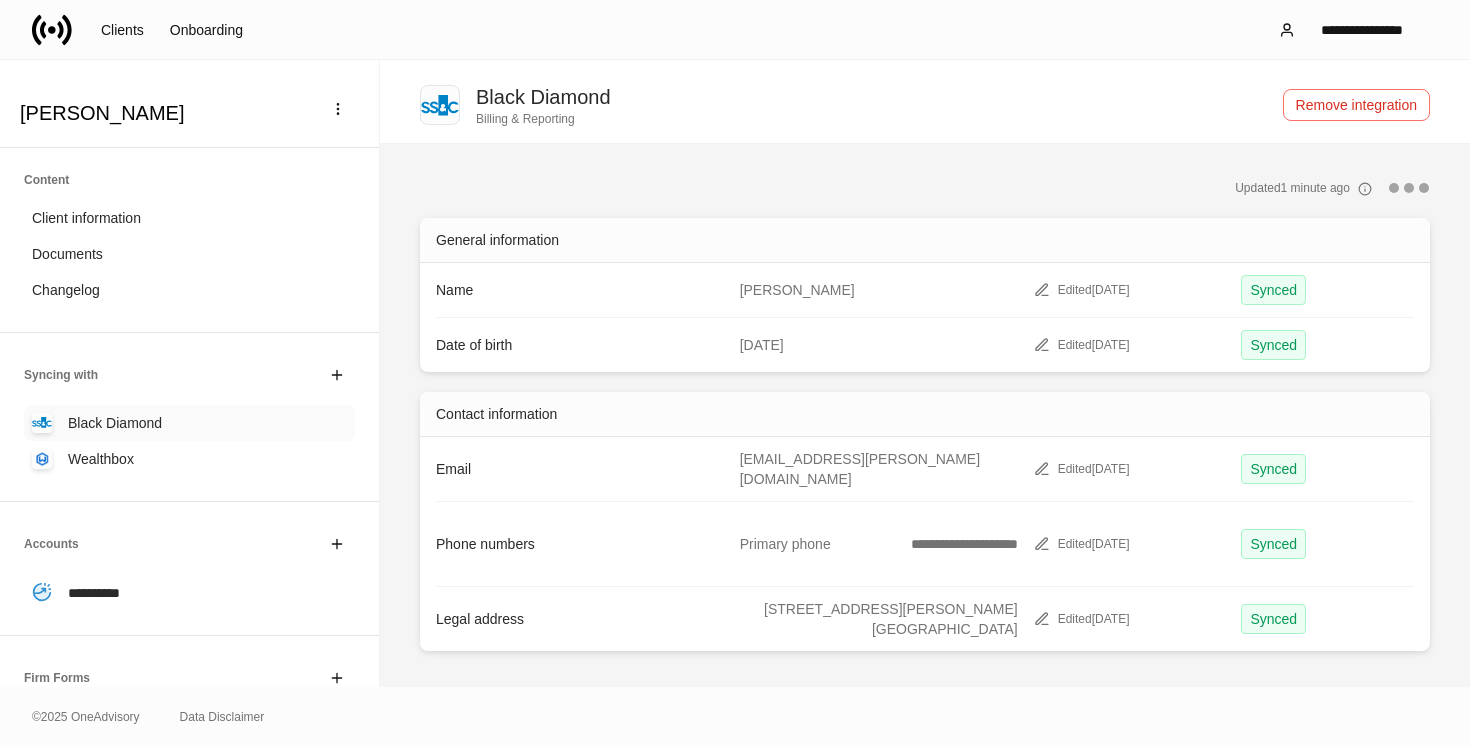scroll, scrollTop: 0, scrollLeft: 0, axis: both 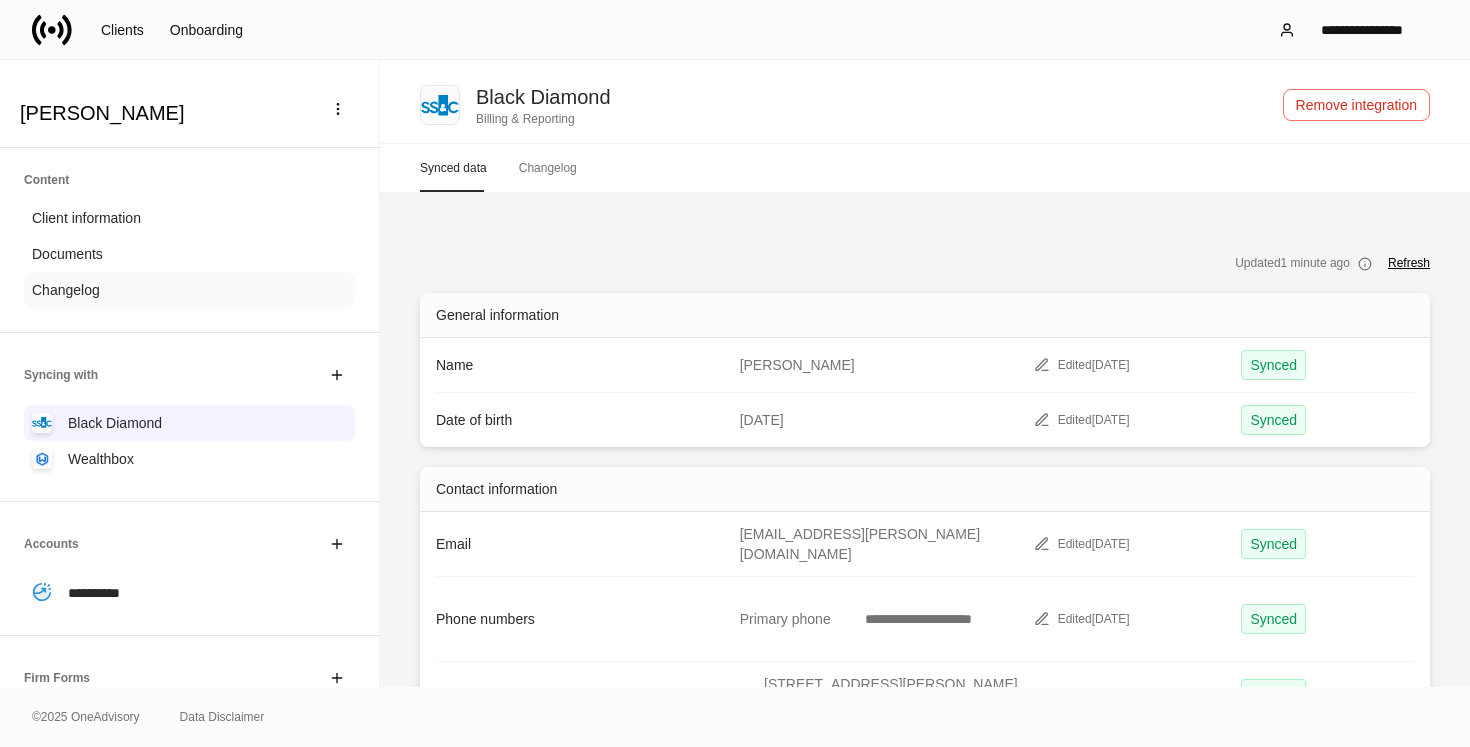 click on "Changelog" at bounding box center (189, 290) 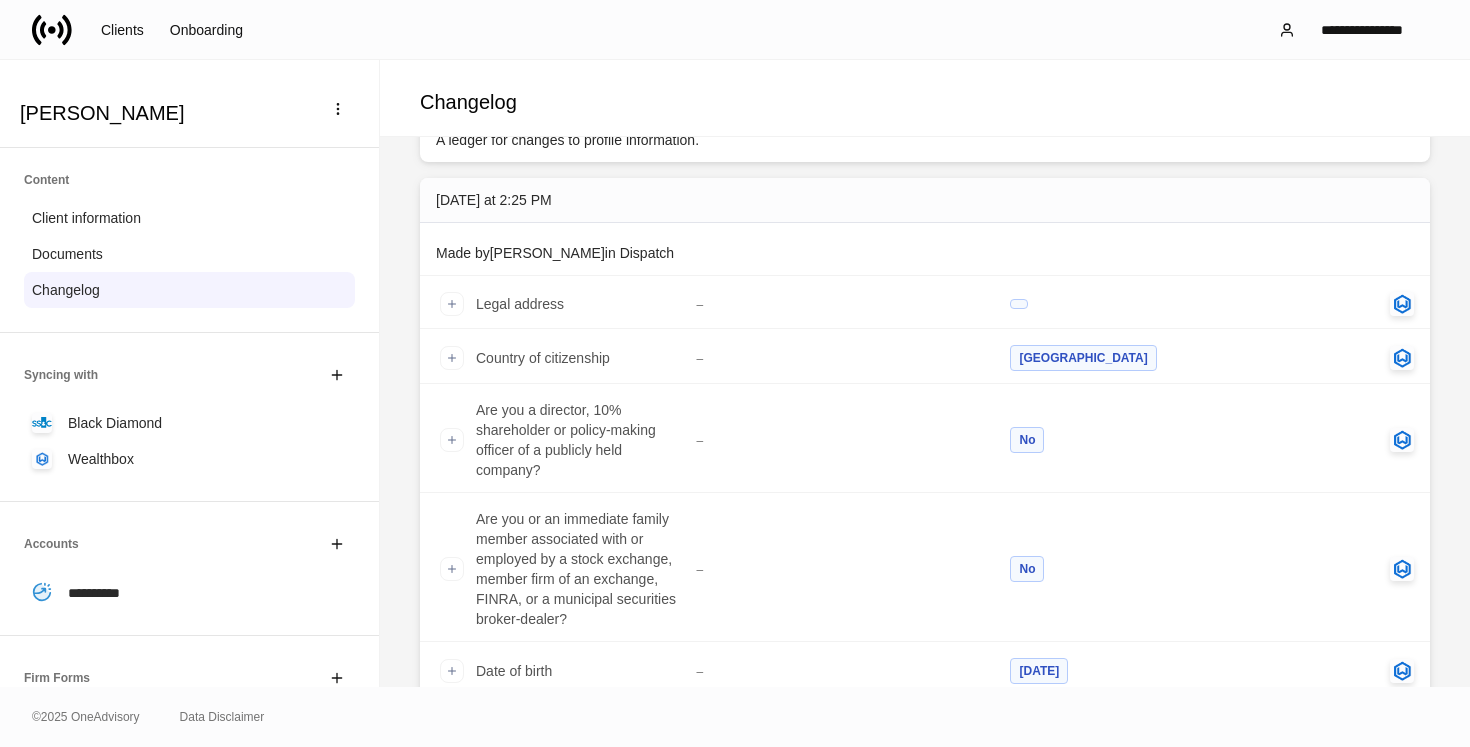 scroll, scrollTop: 0, scrollLeft: 0, axis: both 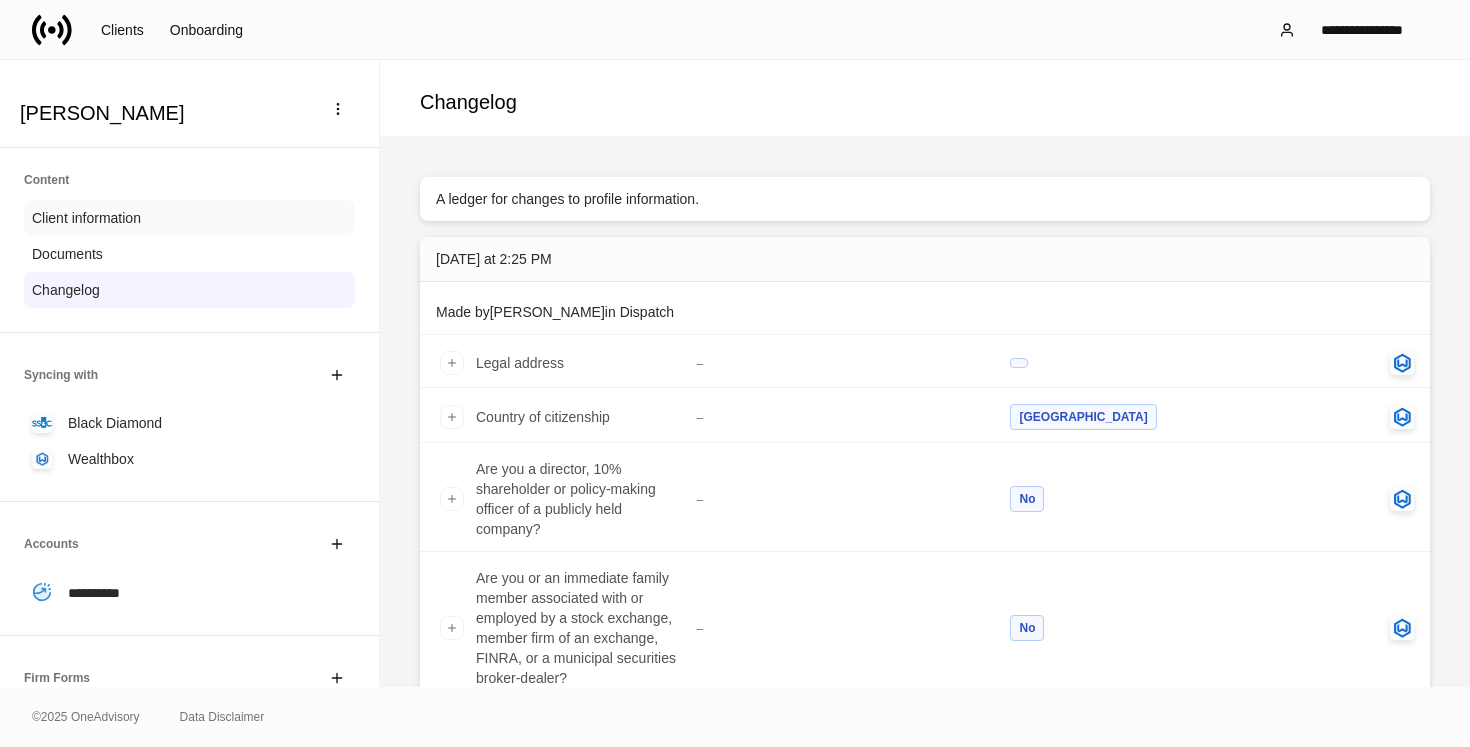 click on "Client information" at bounding box center (189, 218) 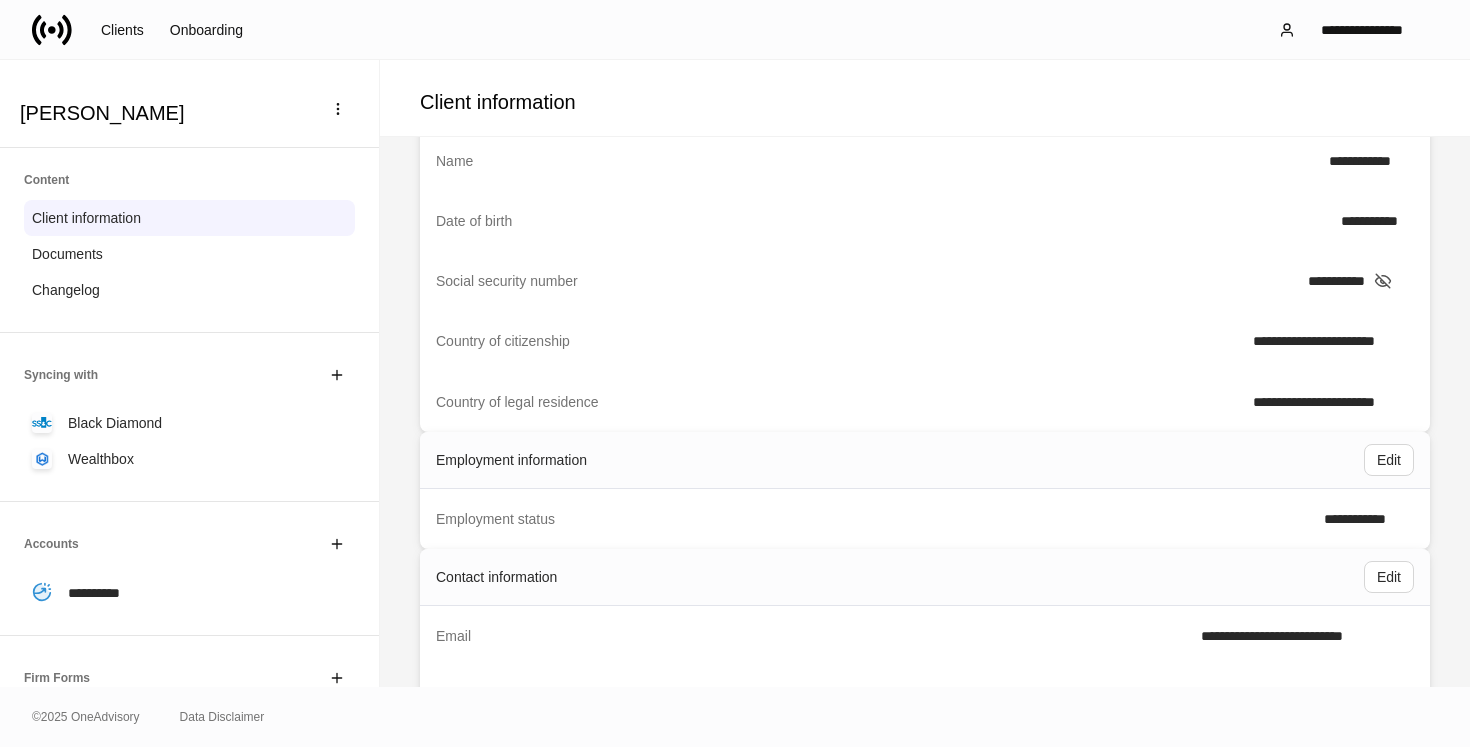 scroll, scrollTop: 118, scrollLeft: 0, axis: vertical 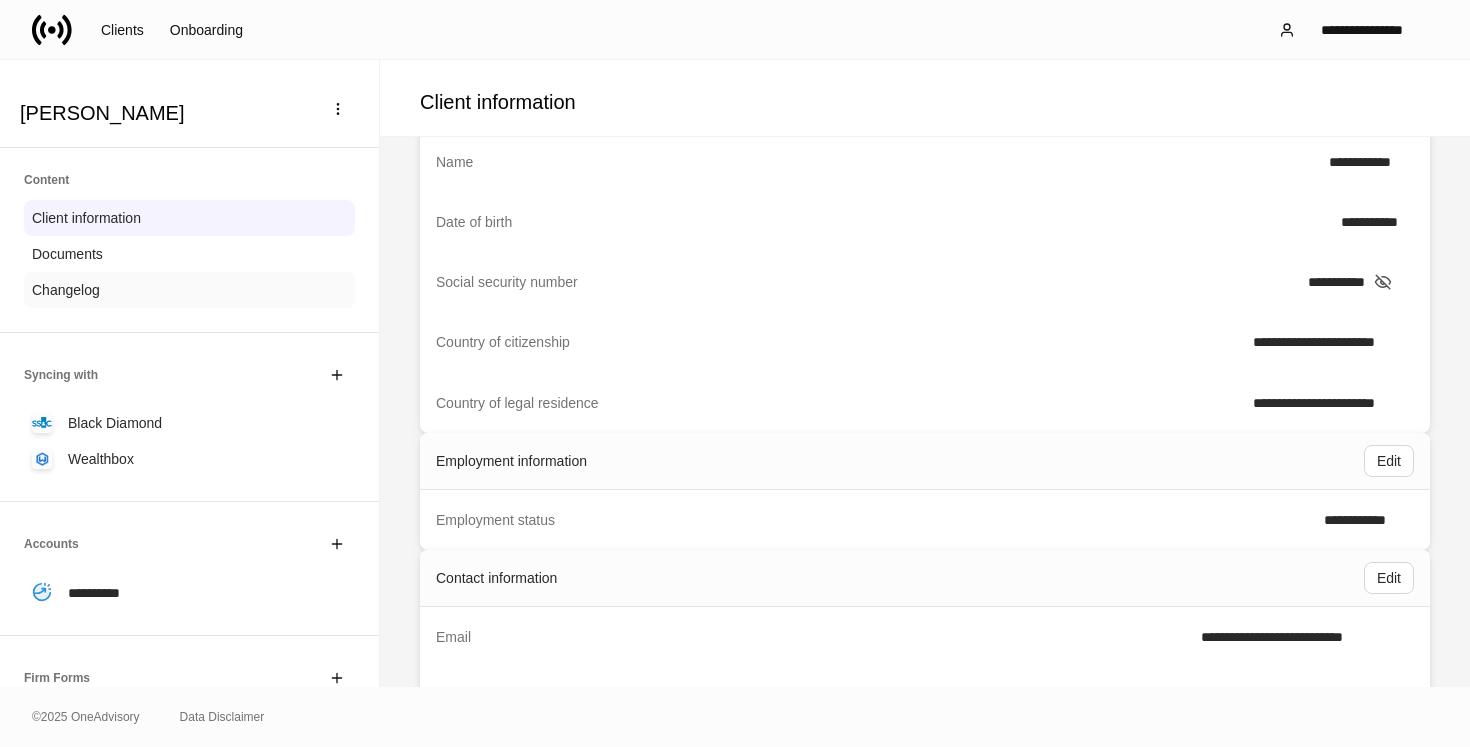 click on "Changelog" at bounding box center [189, 290] 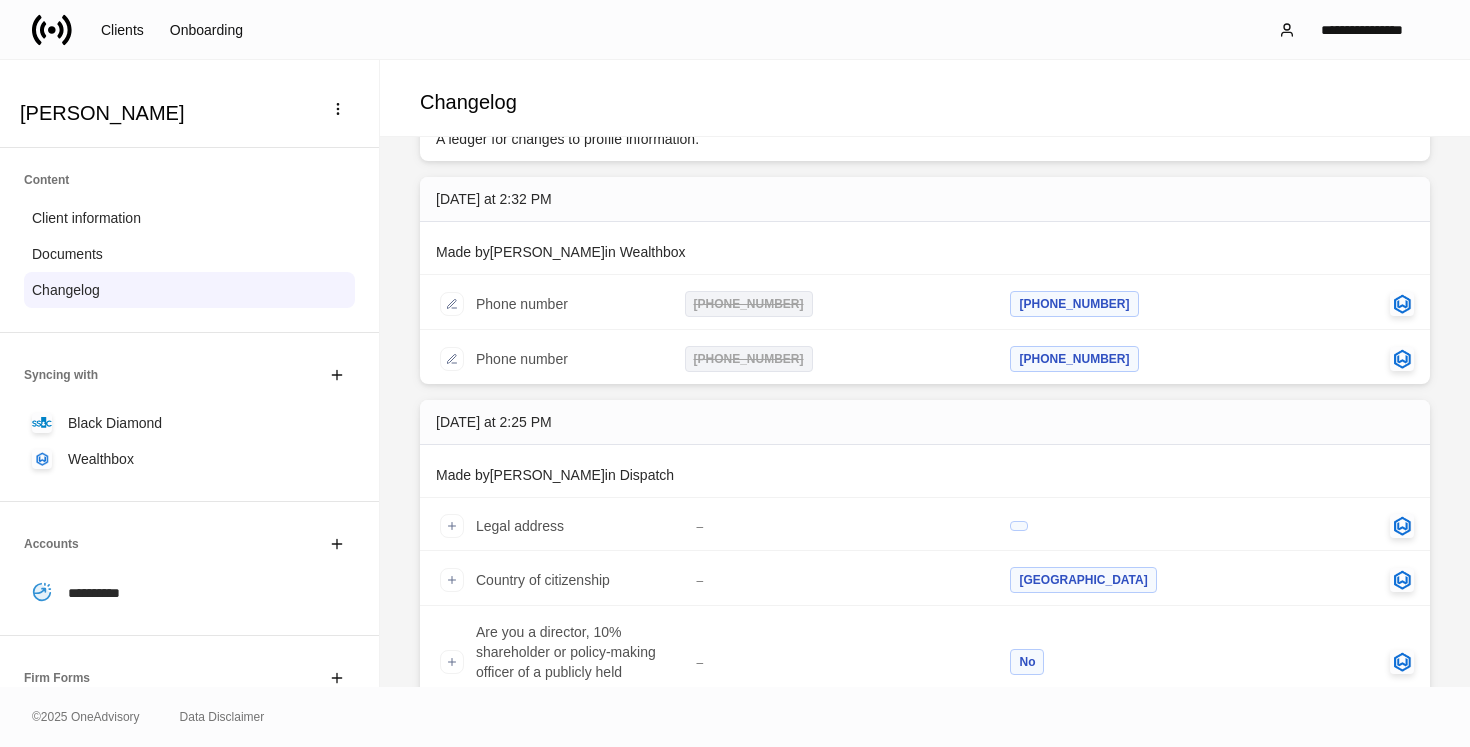 scroll, scrollTop: 41, scrollLeft: 0, axis: vertical 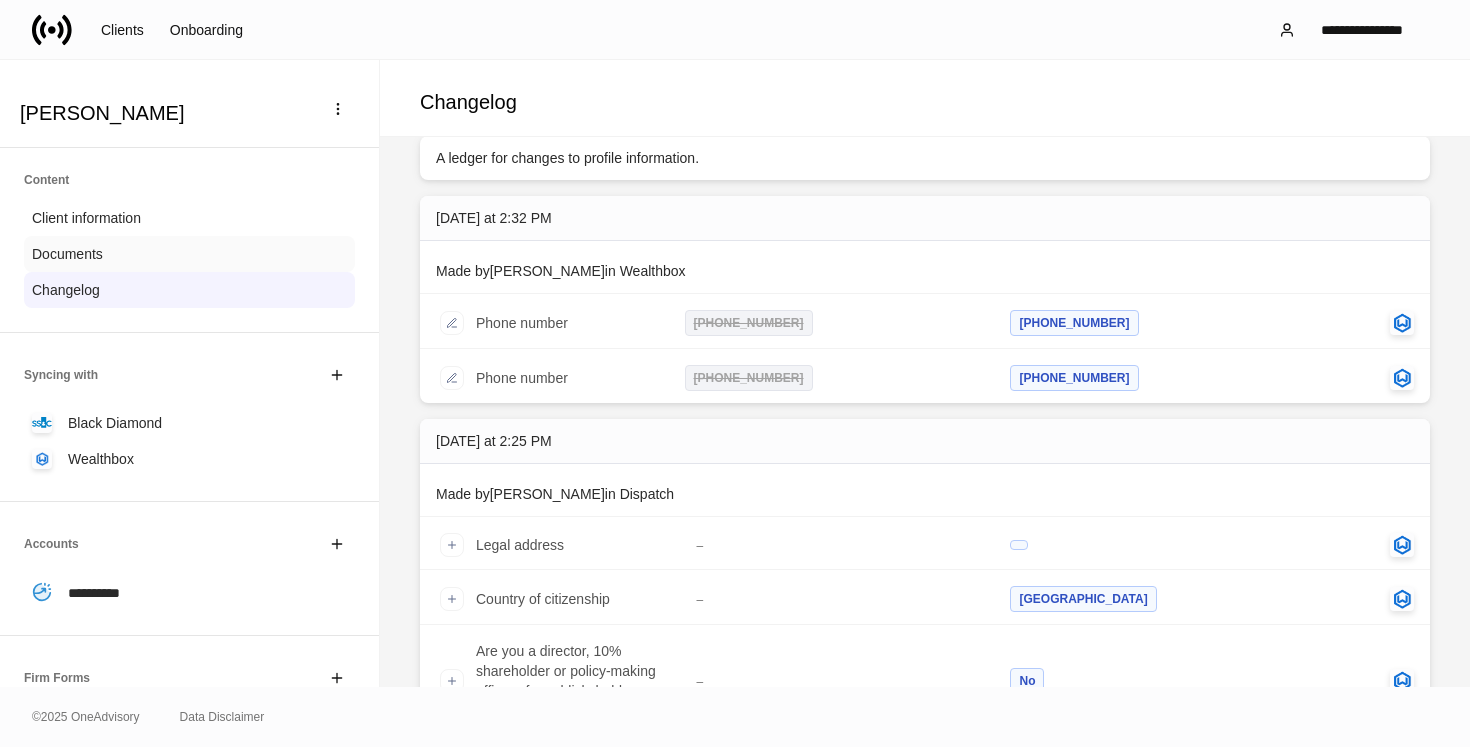 click on "Documents" at bounding box center [189, 254] 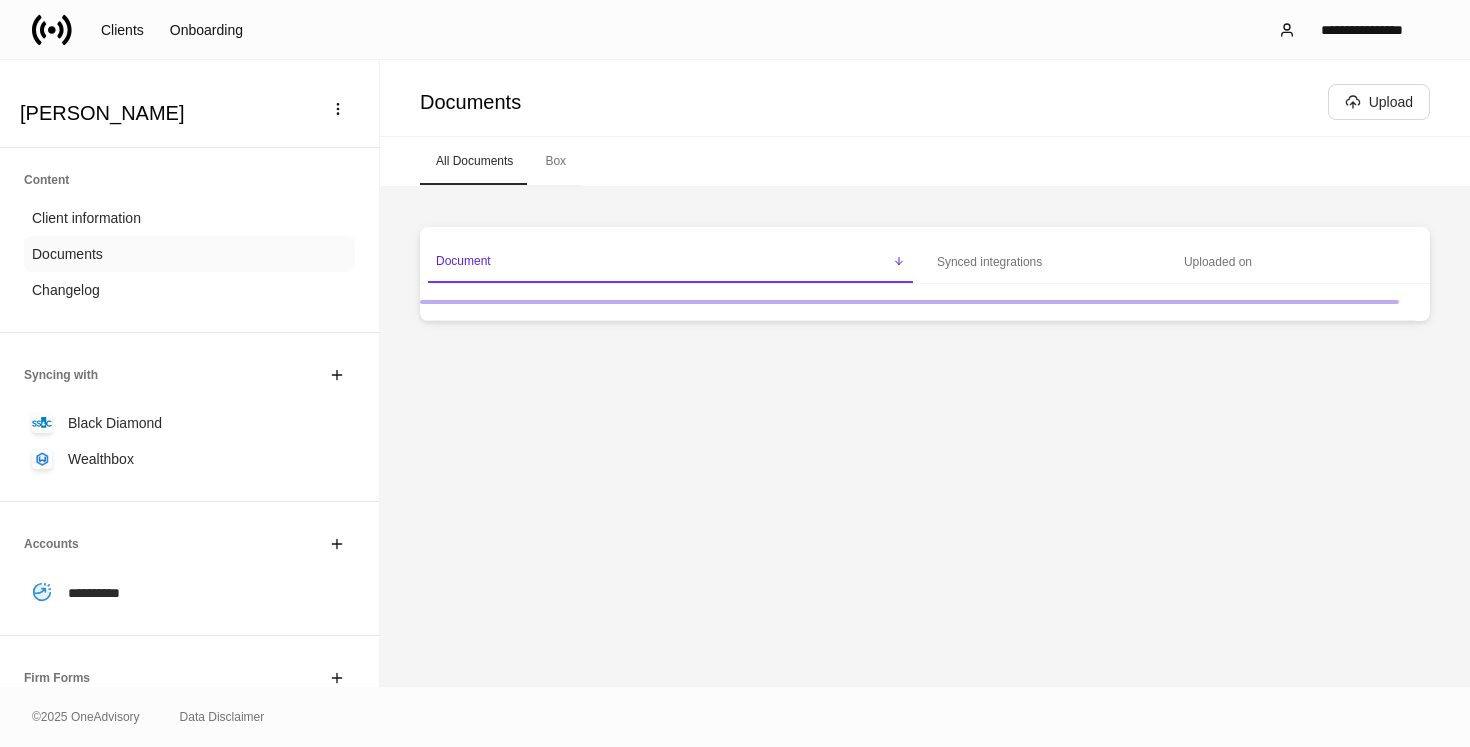 scroll, scrollTop: 0, scrollLeft: 0, axis: both 